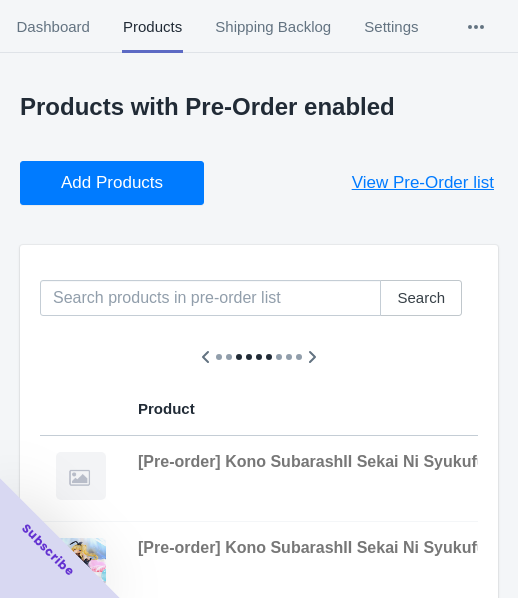 scroll, scrollTop: 100, scrollLeft: 0, axis: vertical 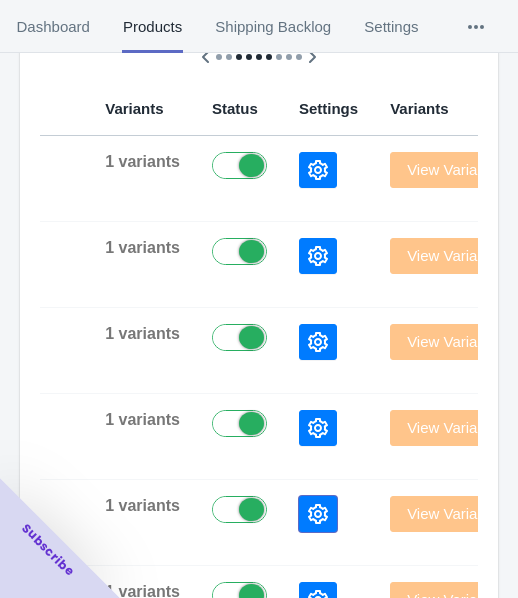 click at bounding box center (318, 514) 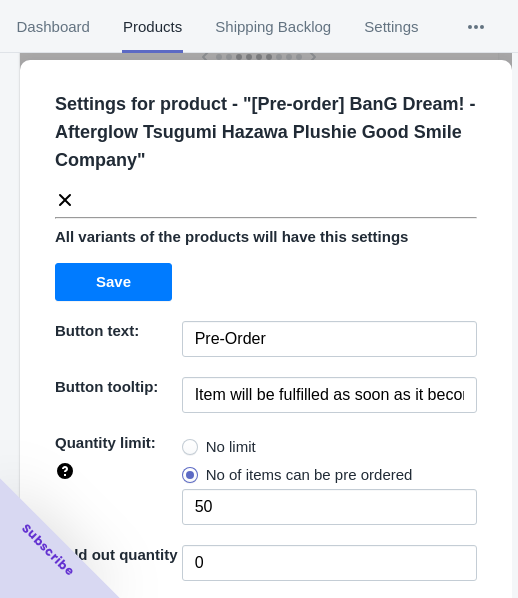 click on "No limit" at bounding box center (231, 447) 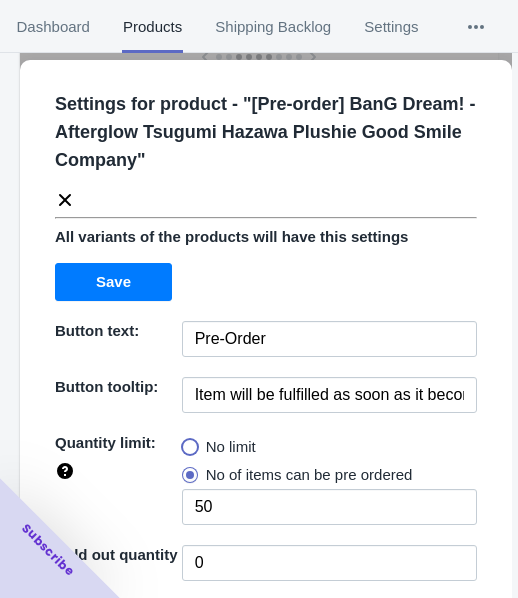 click on "No limit" at bounding box center (187, 442) 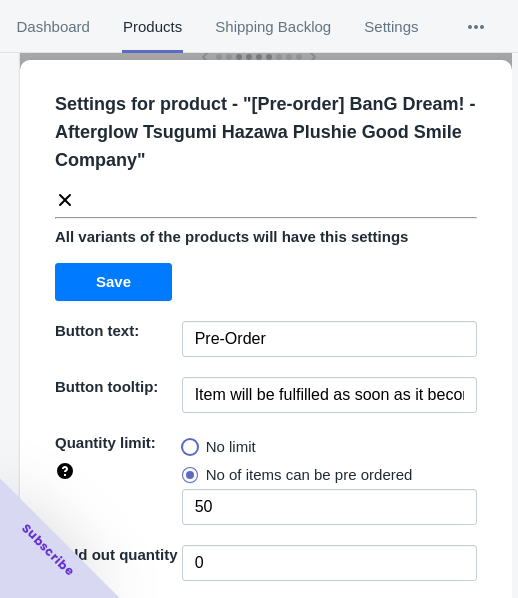 radio on "true" 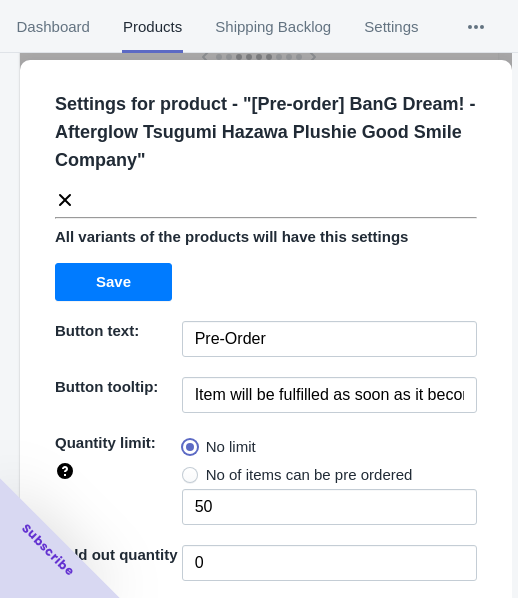 type 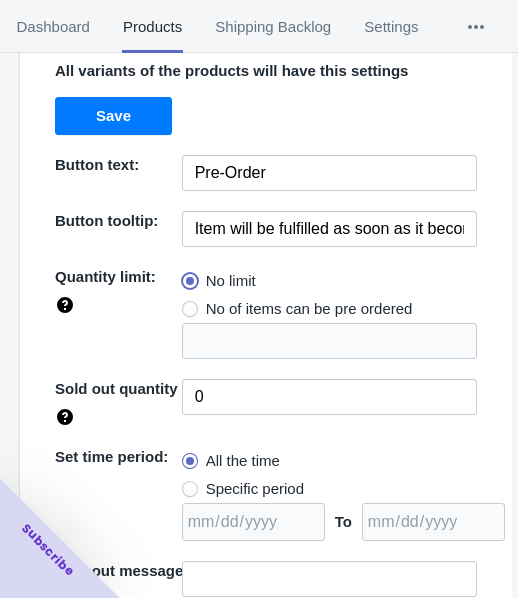 scroll, scrollTop: 290, scrollLeft: 0, axis: vertical 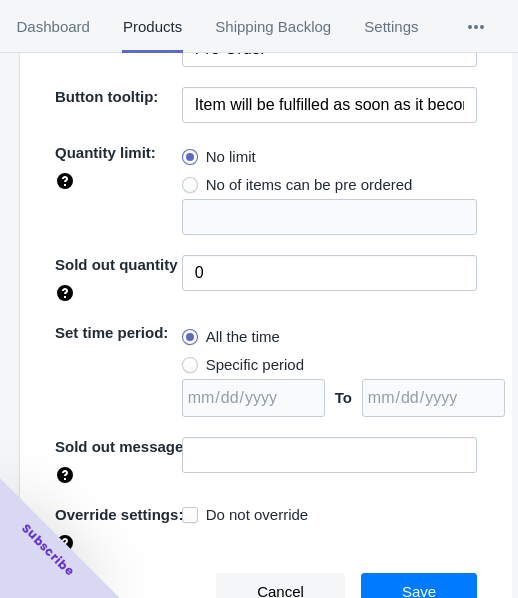 click on "Specific period" at bounding box center (255, 365) 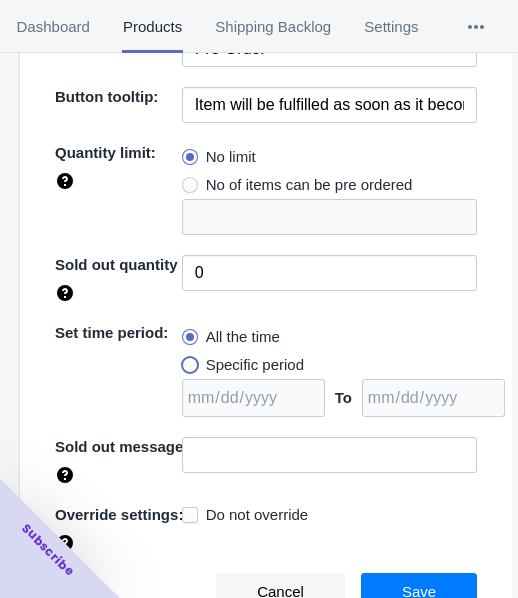 click on "Specific period" at bounding box center (187, 360) 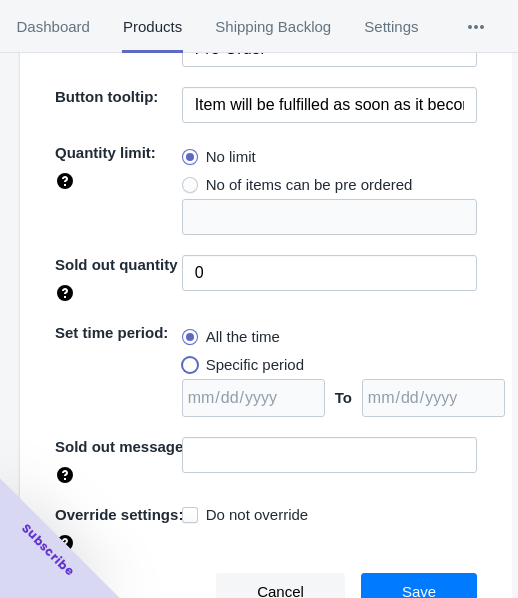 radio on "true" 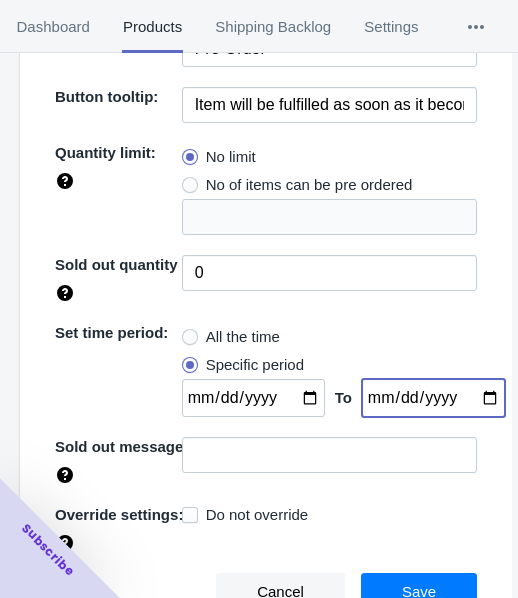 click at bounding box center (433, 398) 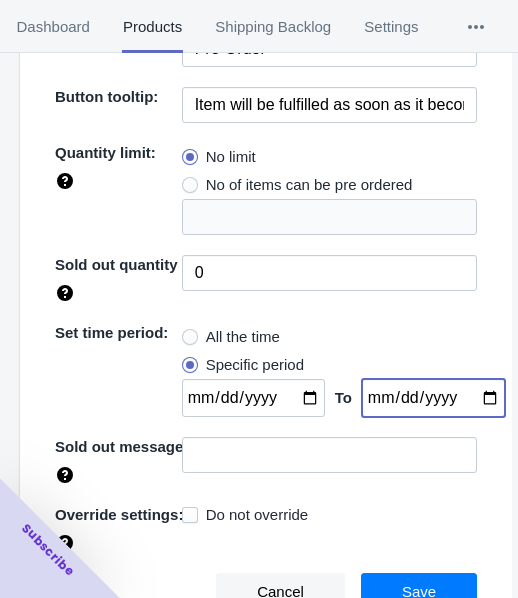 type on "[DATE]" 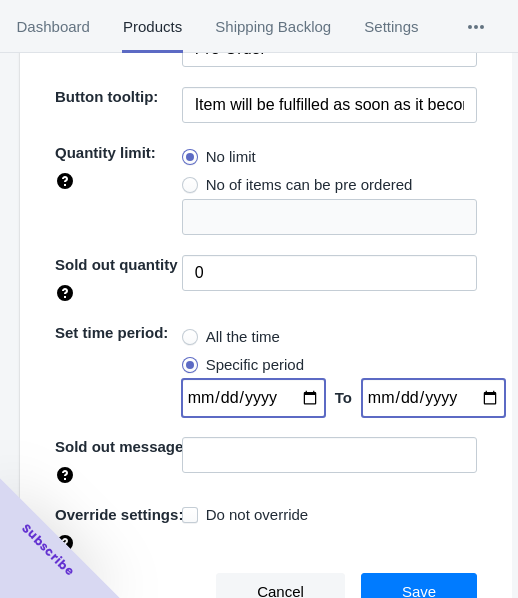 click at bounding box center (253, 398) 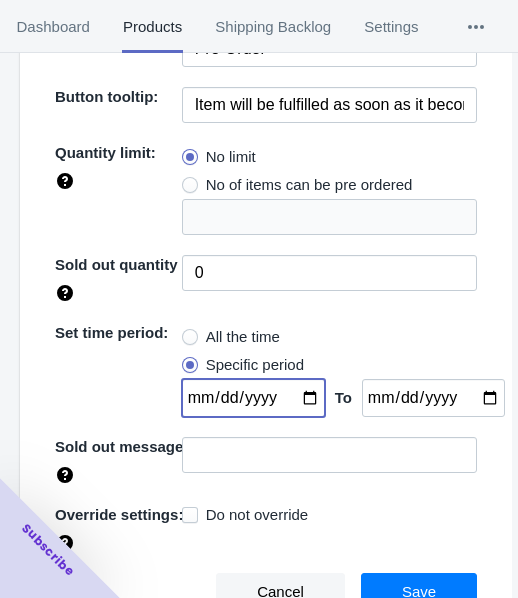 type on "[DATE]" 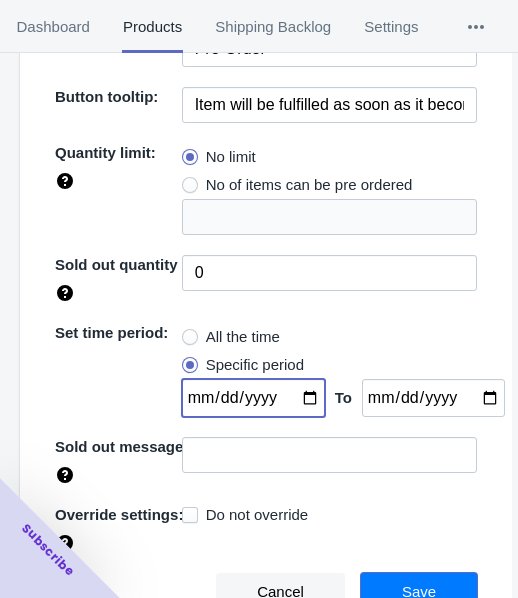 click on "Save" at bounding box center [419, 592] 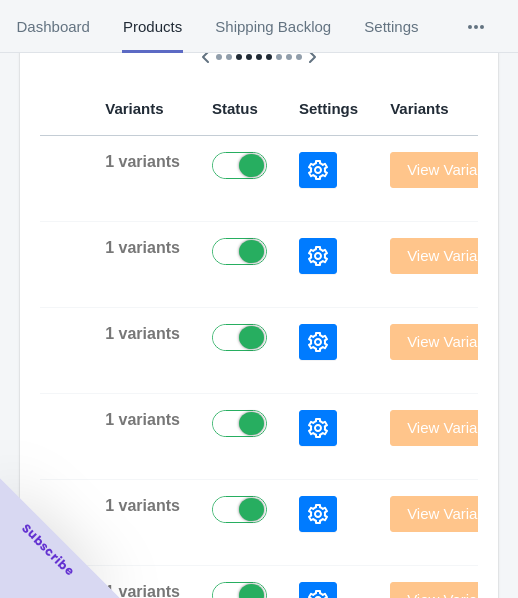 click 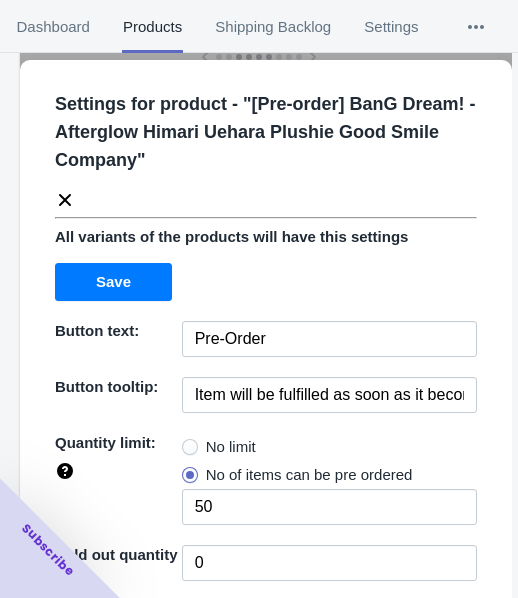 click on "No limit" at bounding box center (219, 447) 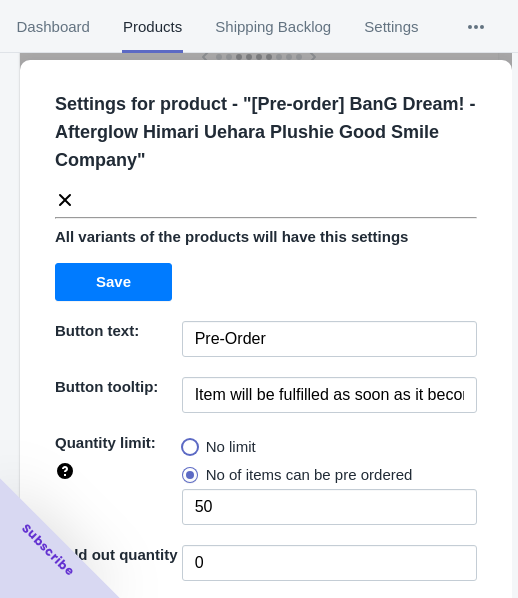 radio on "true" 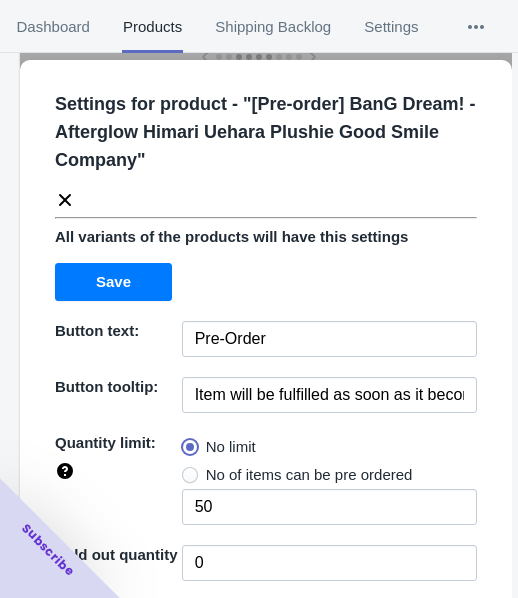 type 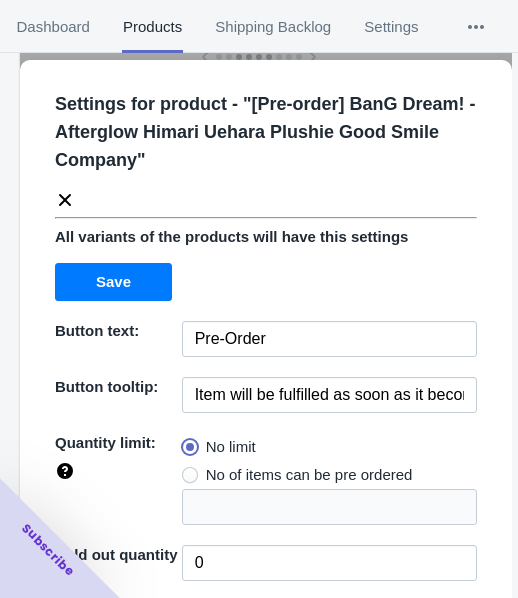 scroll, scrollTop: 290, scrollLeft: 0, axis: vertical 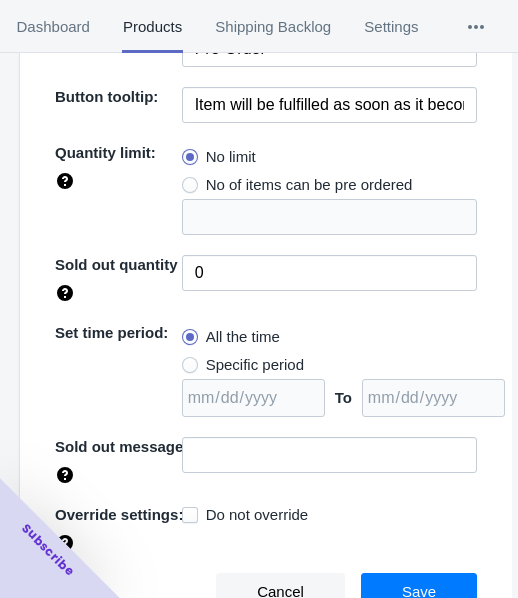 click on "Specific period" at bounding box center [255, 365] 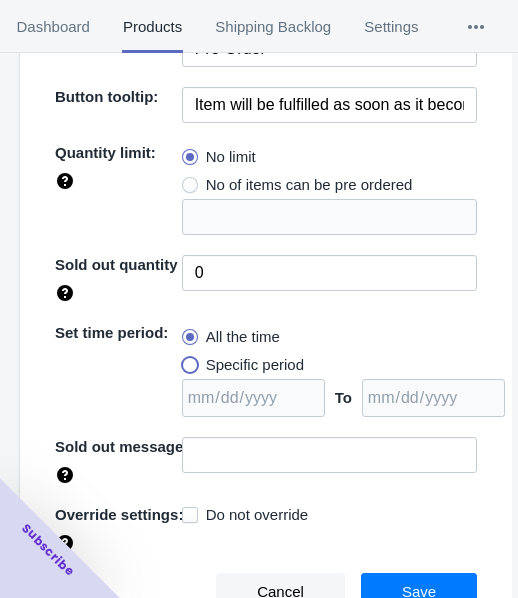 radio on "true" 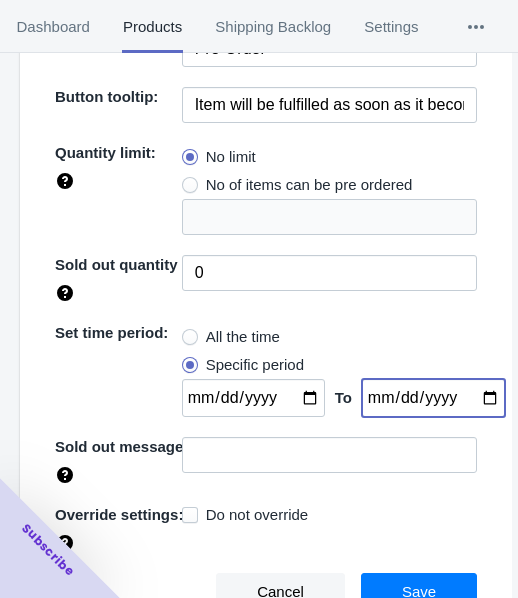 click at bounding box center (433, 398) 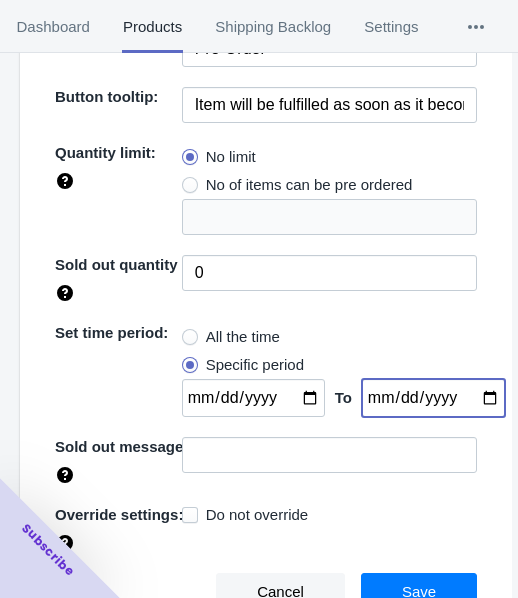 type on "[DATE]" 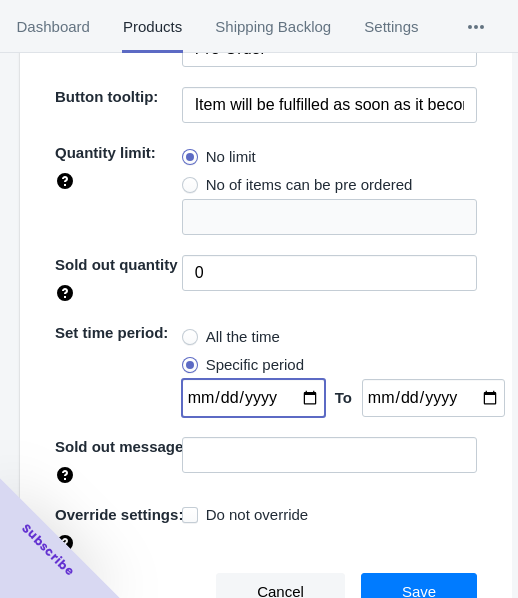 click at bounding box center [253, 398] 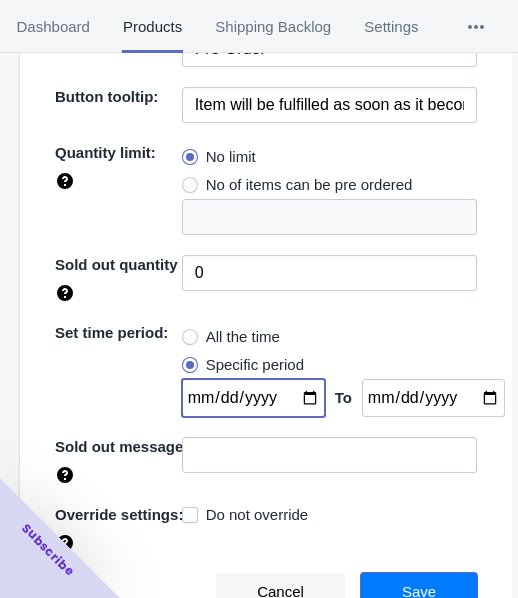 click on "Save" at bounding box center (419, 592) 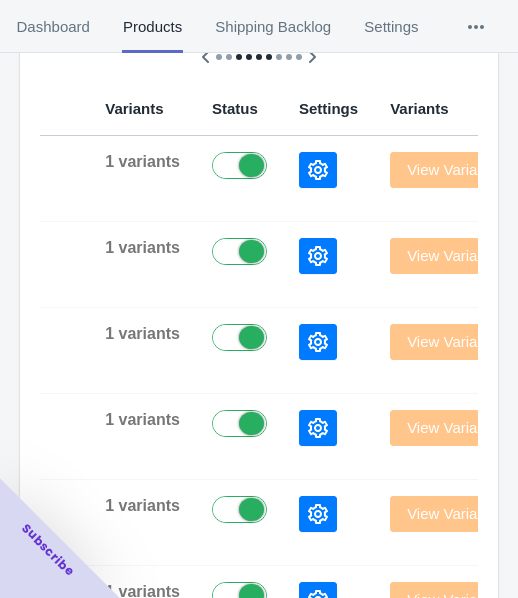 click at bounding box center [318, 256] 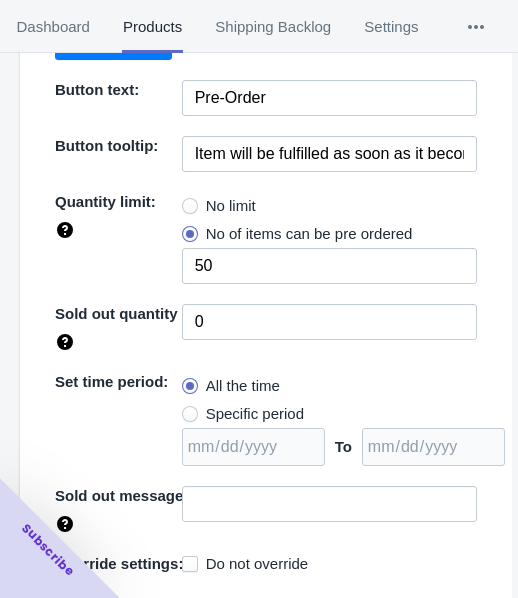 scroll, scrollTop: 290, scrollLeft: 0, axis: vertical 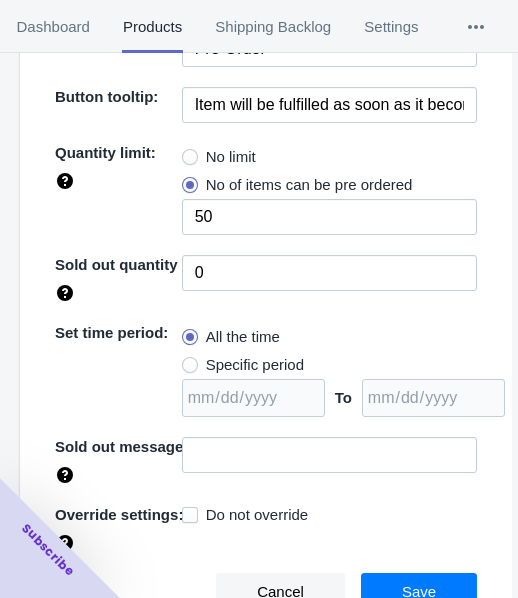click on "Specific period" at bounding box center (255, 365) 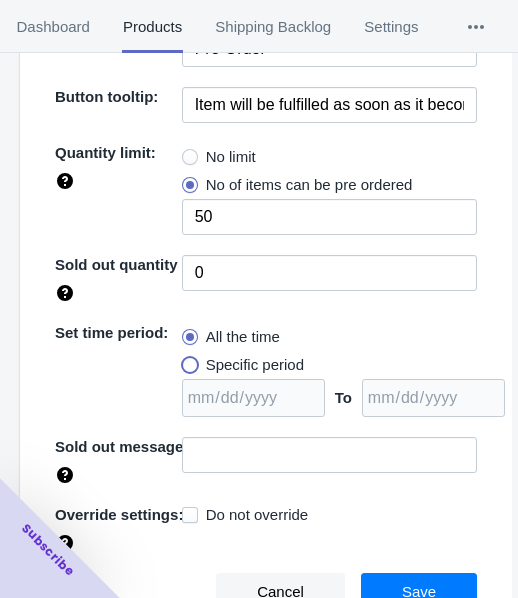 click on "Specific period" at bounding box center [187, 360] 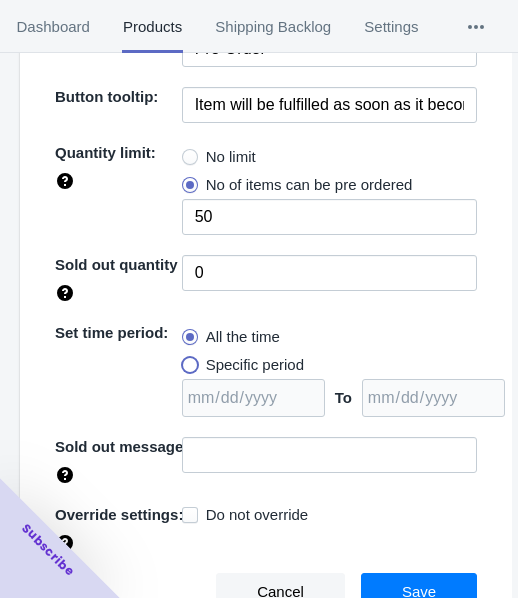radio on "true" 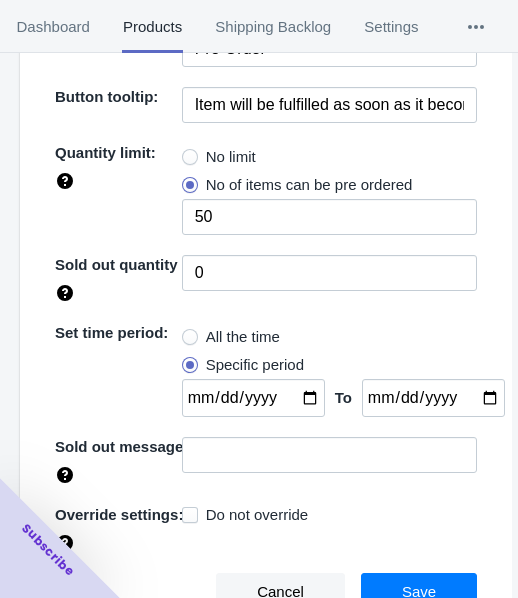 click on "No limit" at bounding box center (219, 157) 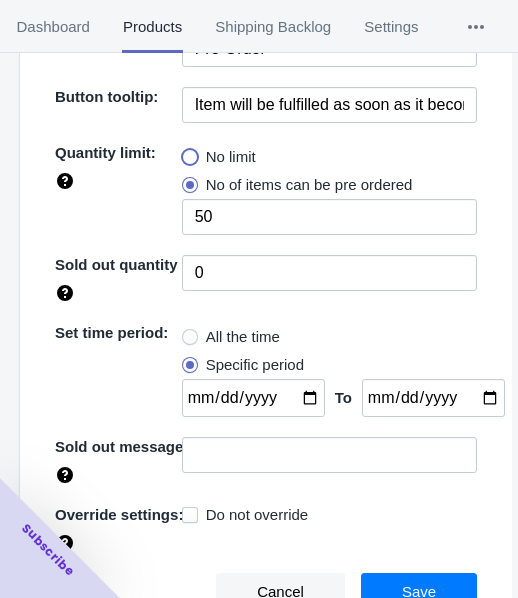radio on "true" 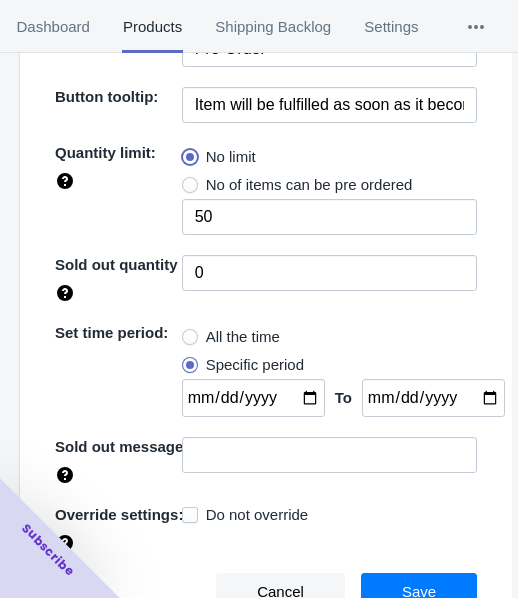 type 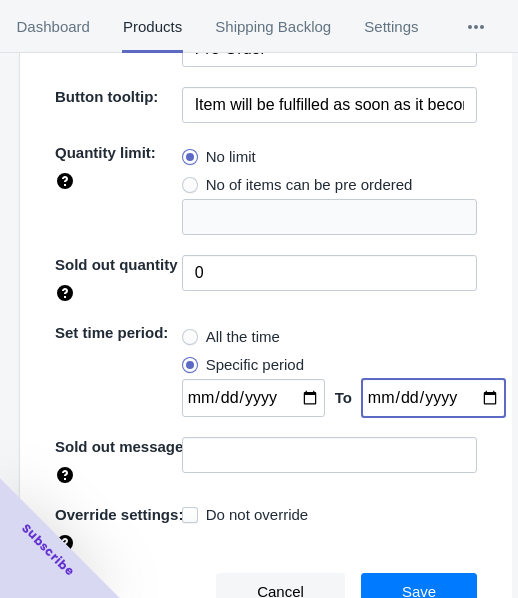 click at bounding box center [433, 398] 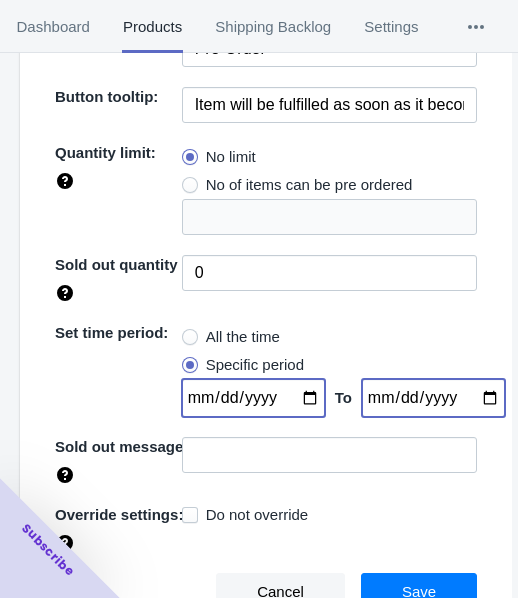 drag, startPoint x: 301, startPoint y: 396, endPoint x: 297, endPoint y: 382, distance: 14.56022 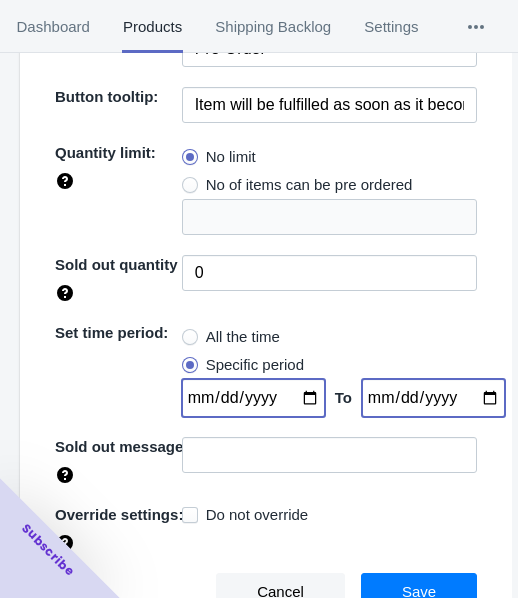 click at bounding box center (253, 398) 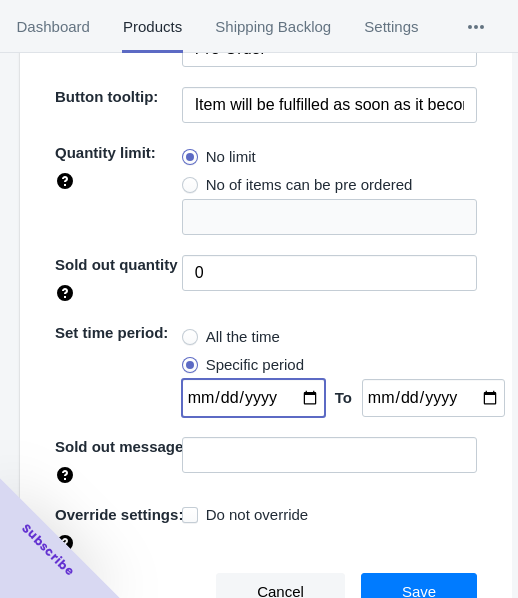 type on "[DATE]" 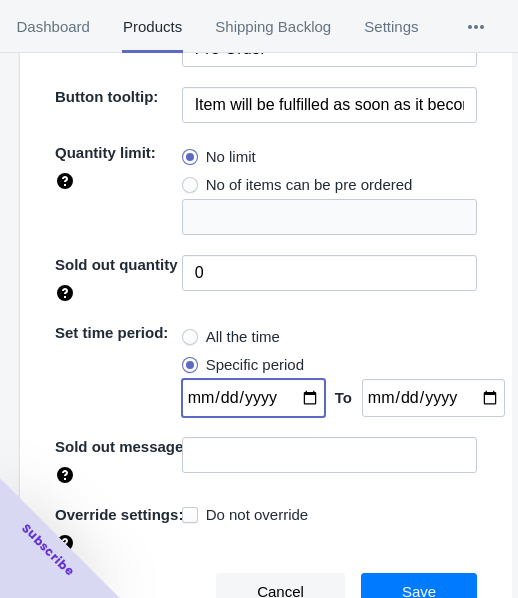 drag, startPoint x: 461, startPoint y: 591, endPoint x: 435, endPoint y: 559, distance: 41.231056 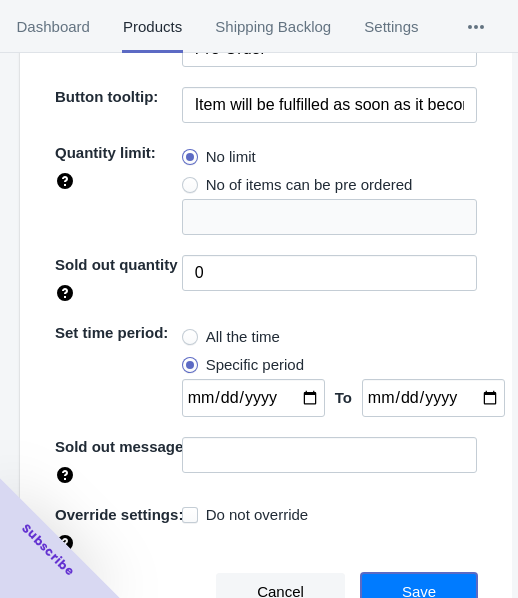 click on "Save" at bounding box center [419, 592] 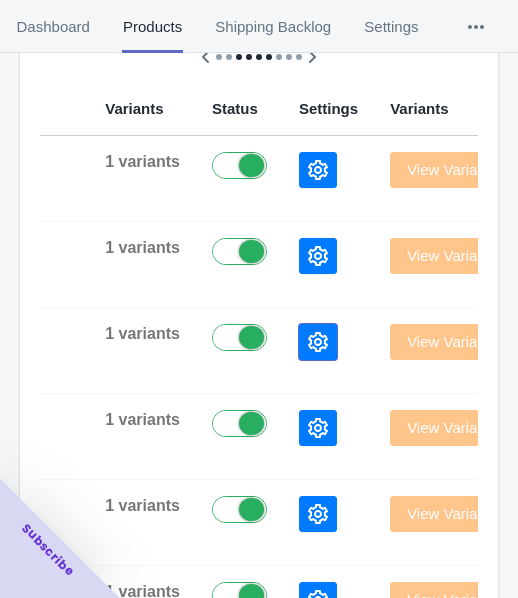 click 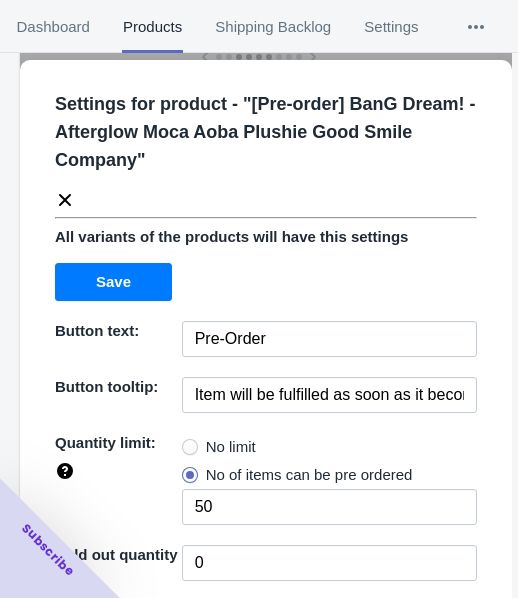 click on "No limit" at bounding box center [231, 447] 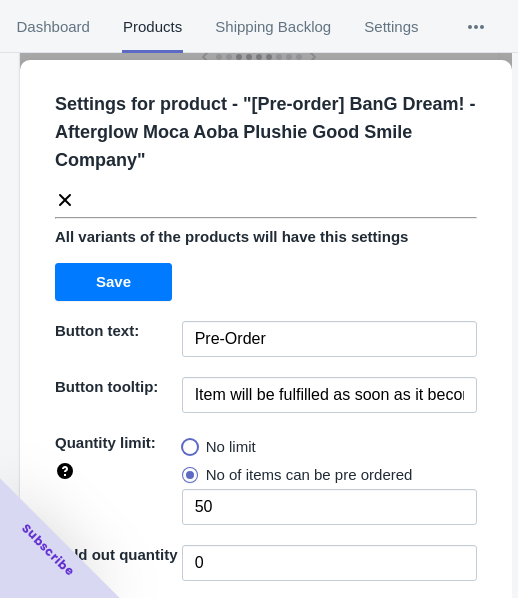 radio on "true" 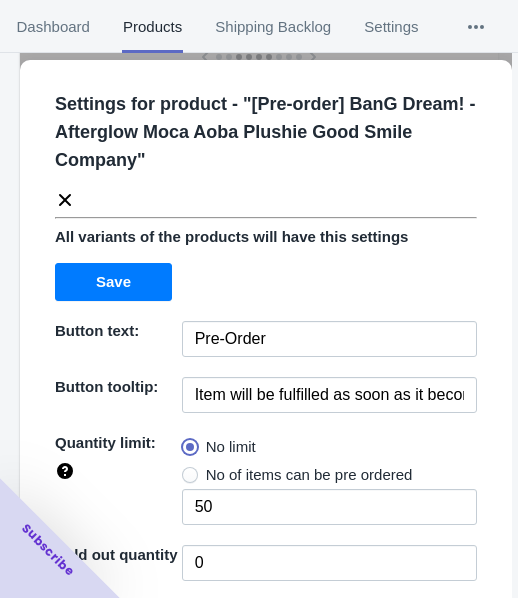 type 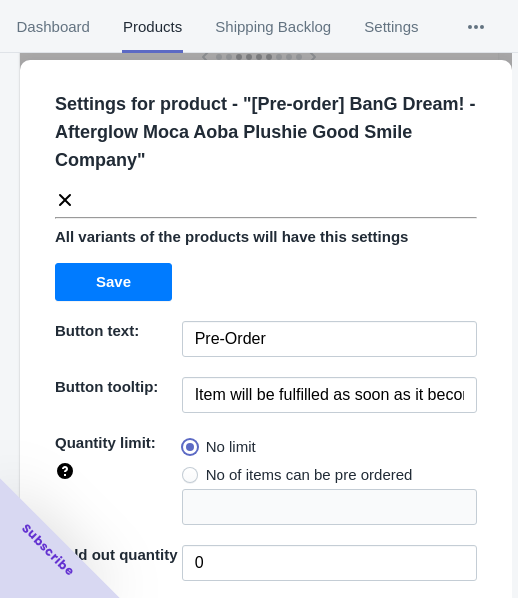 scroll, scrollTop: 290, scrollLeft: 0, axis: vertical 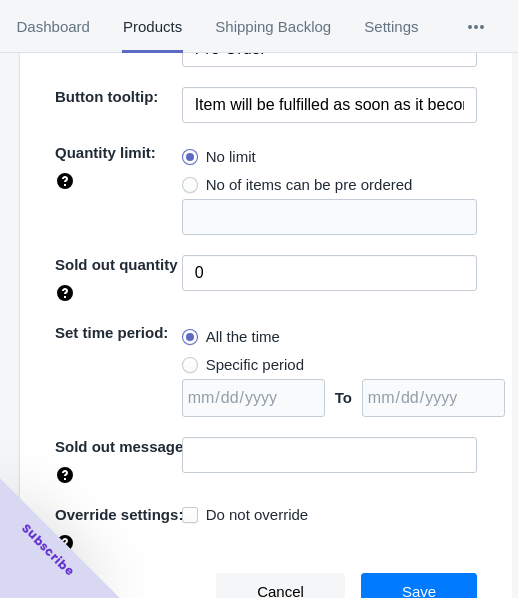 click on "Specific period" at bounding box center (255, 365) 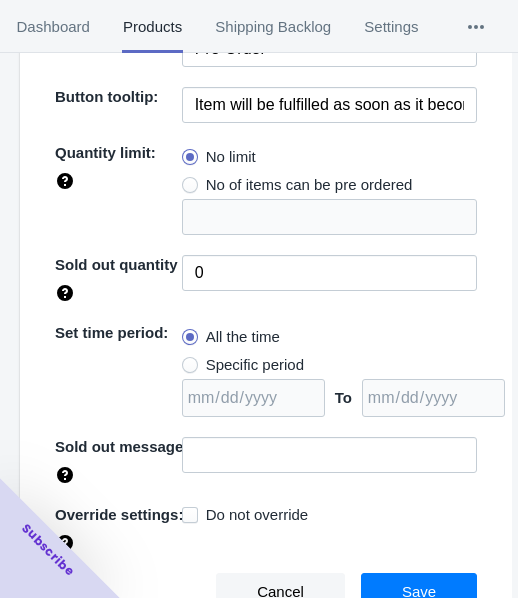 click on "Specific period" at bounding box center [187, 360] 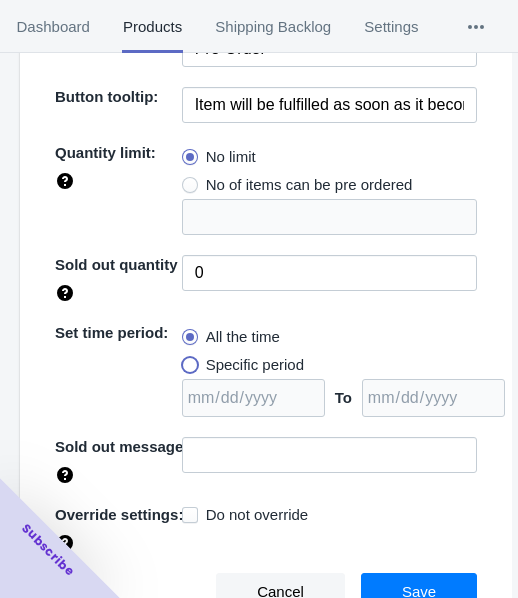 radio on "true" 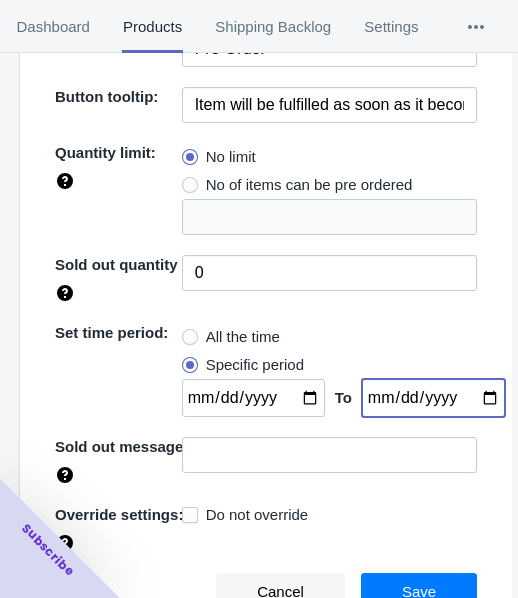 click at bounding box center [433, 398] 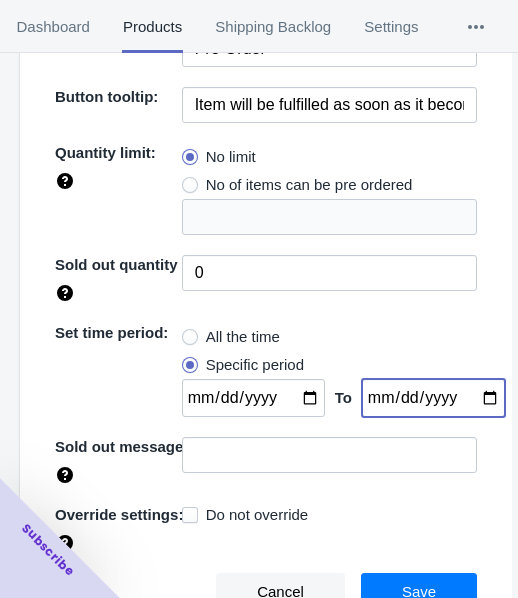type on "[DATE]" 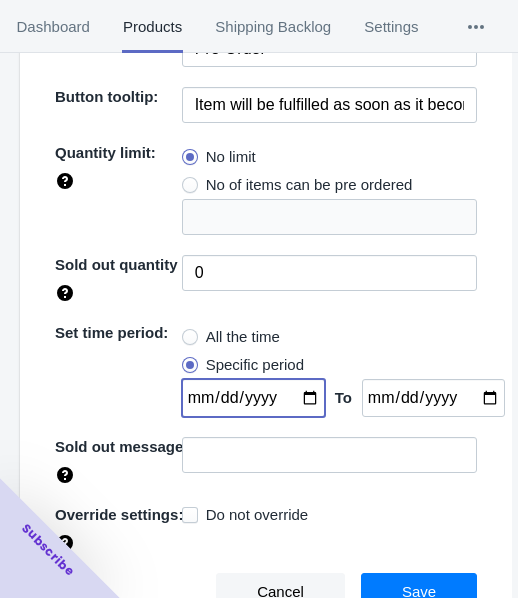 click at bounding box center [253, 398] 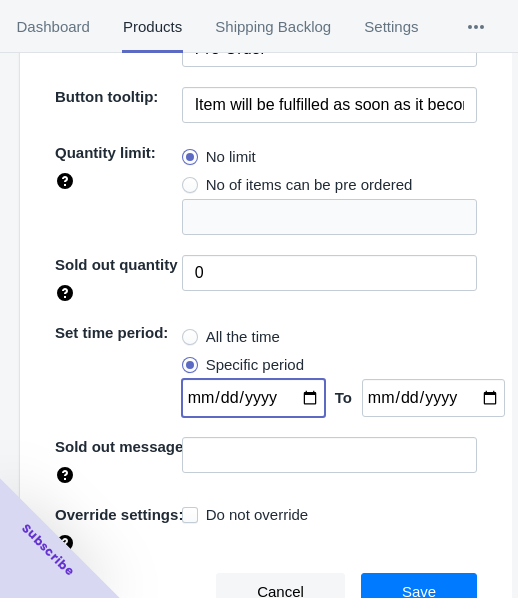 type on "[DATE]" 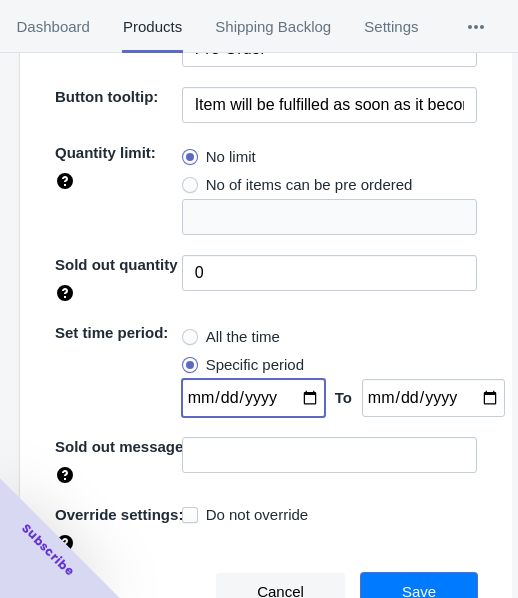 click on "Save" at bounding box center [419, 592] 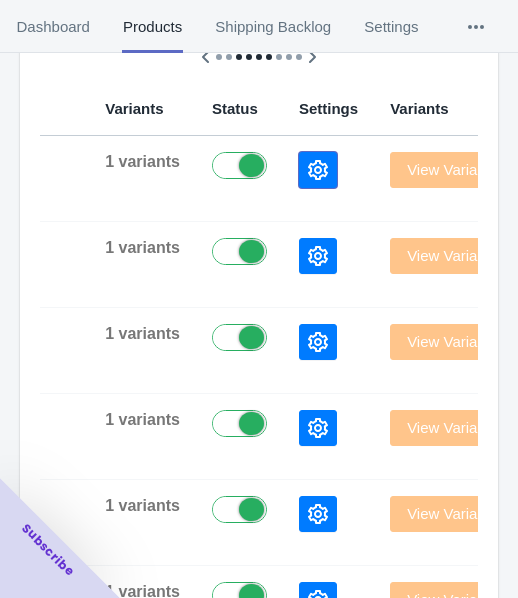 click 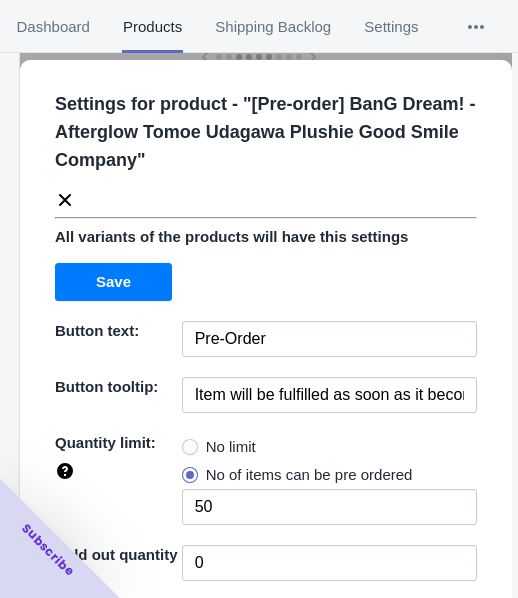 click on "No limit" at bounding box center (231, 447) 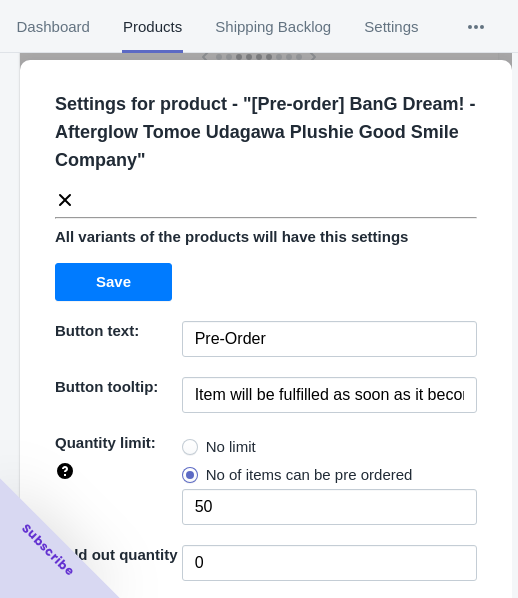 click on "No limit" at bounding box center (187, 442) 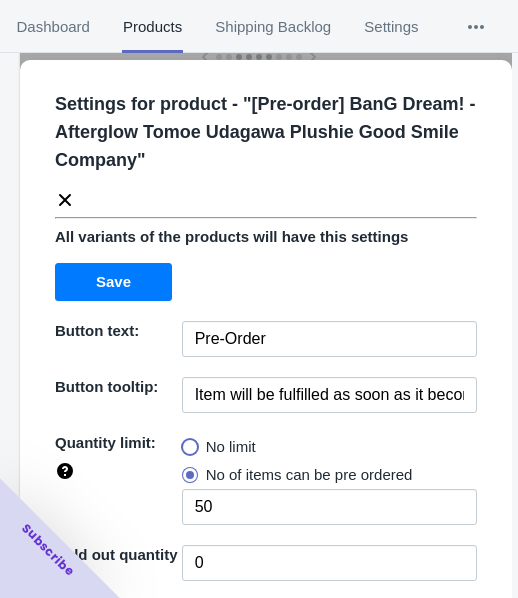 radio on "true" 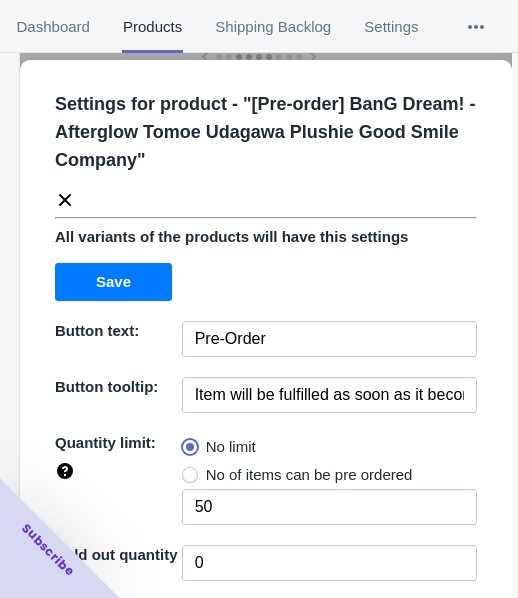 type 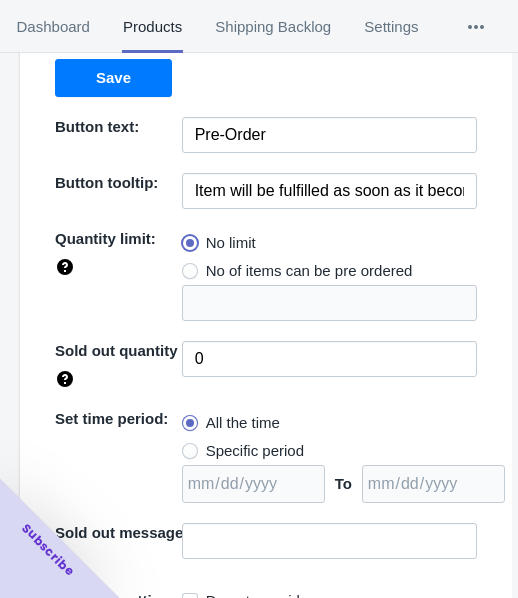 scroll, scrollTop: 290, scrollLeft: 0, axis: vertical 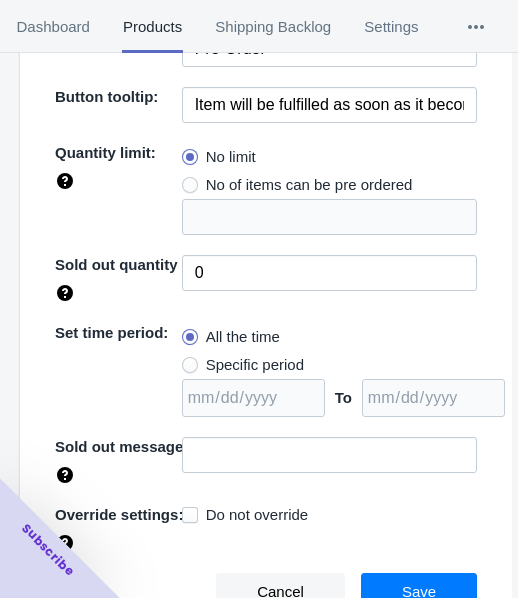 click on "Specific period" at bounding box center (243, 365) 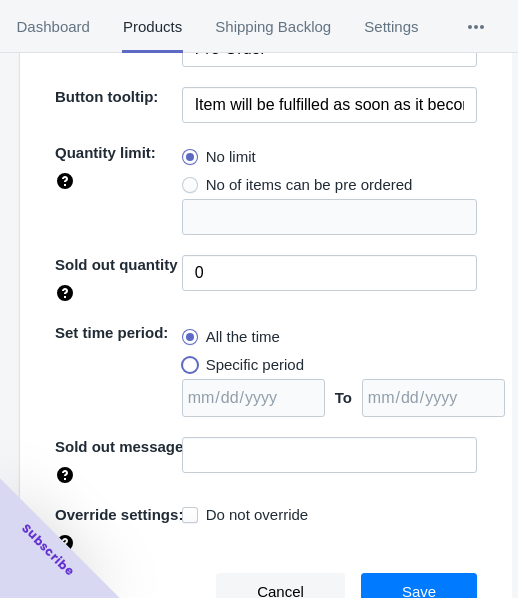 click on "Specific period" at bounding box center (187, 360) 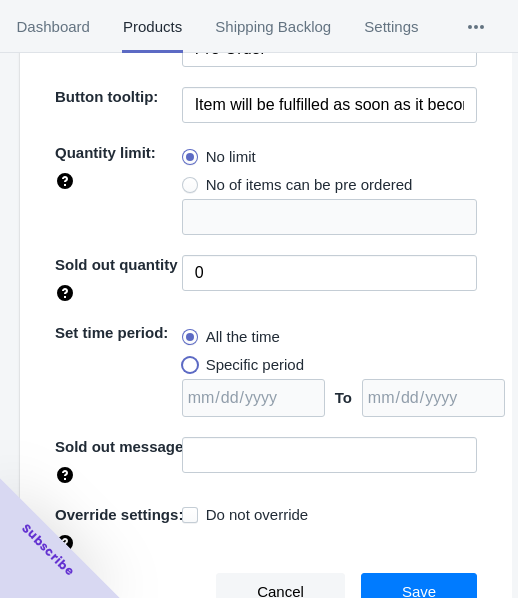 radio on "true" 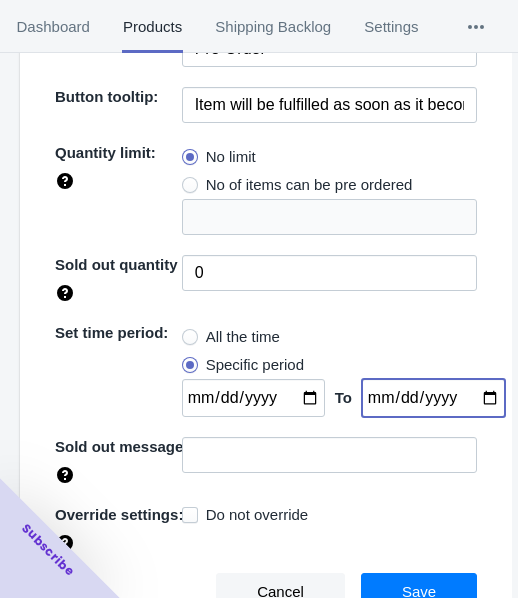 click at bounding box center (433, 398) 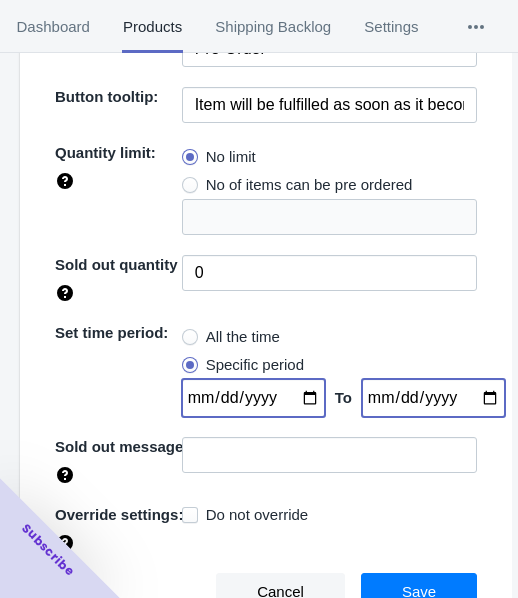click at bounding box center (253, 398) 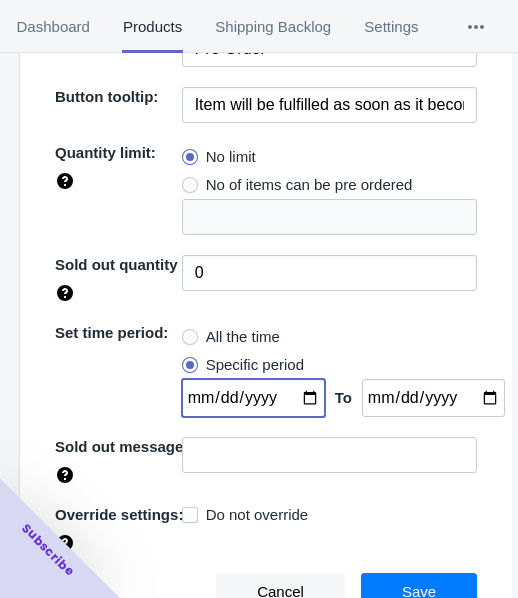 type on "[DATE]" 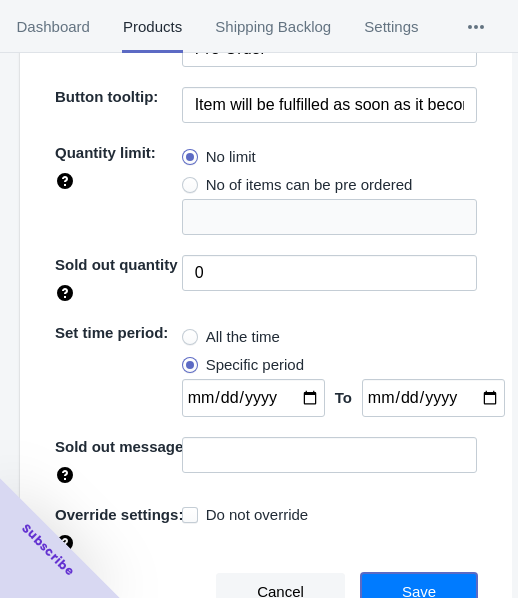 click on "Save" at bounding box center (419, 592) 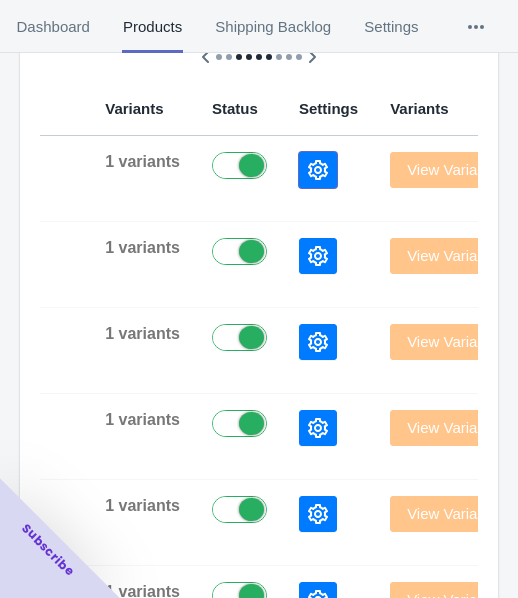 click 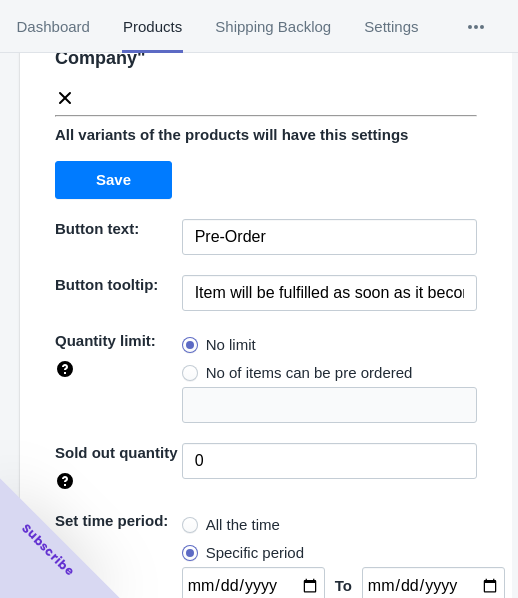 scroll, scrollTop: 90, scrollLeft: 0, axis: vertical 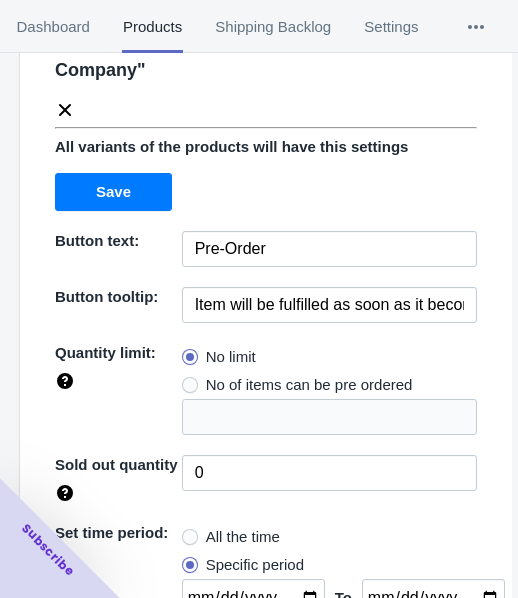 click 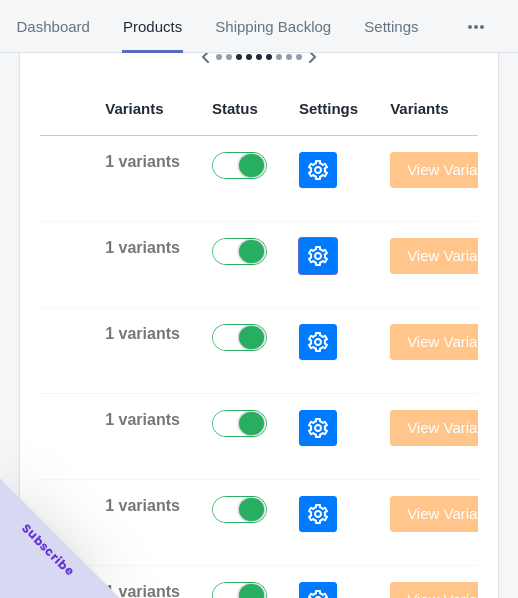 click 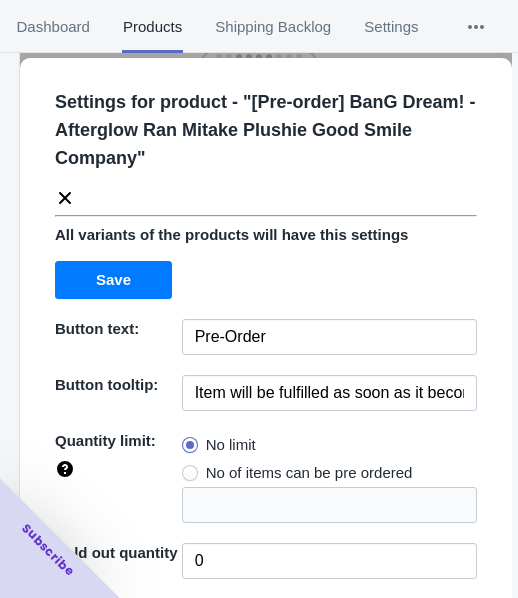 scroll, scrollTop: 0, scrollLeft: 0, axis: both 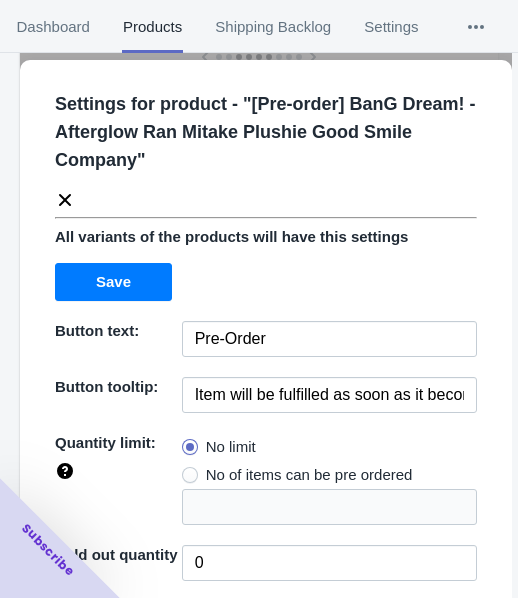 drag, startPoint x: 69, startPoint y: 202, endPoint x: 128, endPoint y: 236, distance: 68.09552 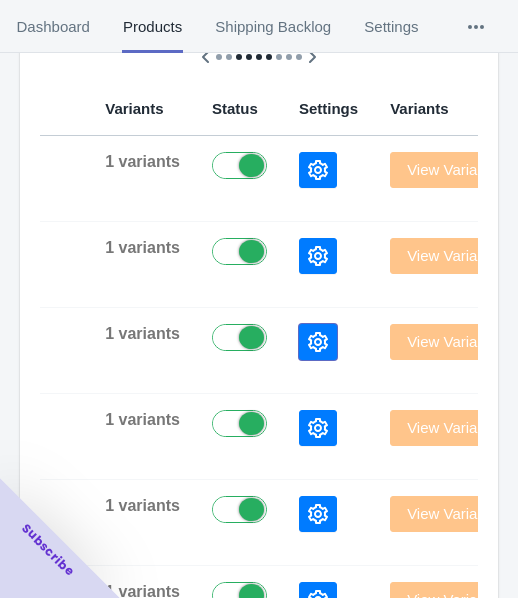 click 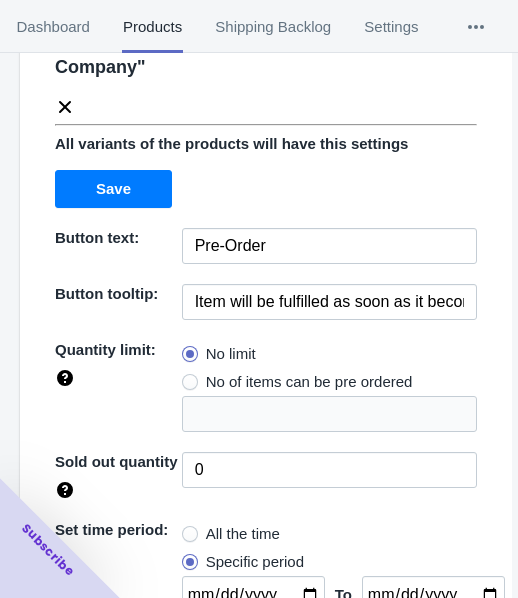 scroll, scrollTop: 90, scrollLeft: 0, axis: vertical 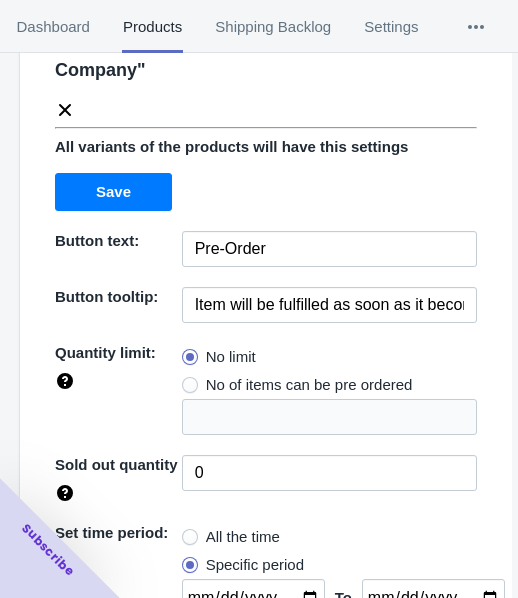 click 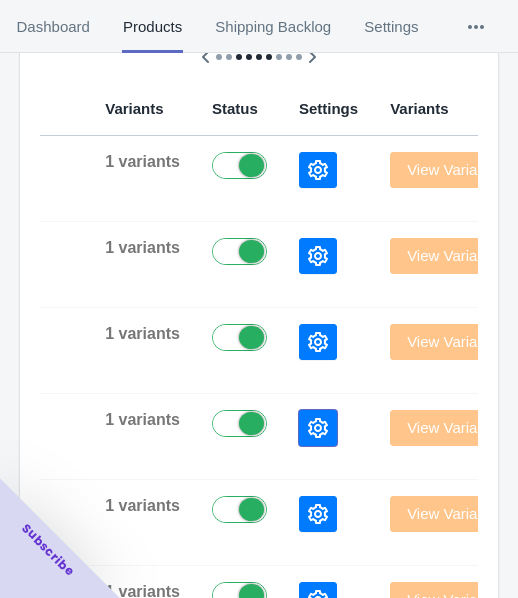 click 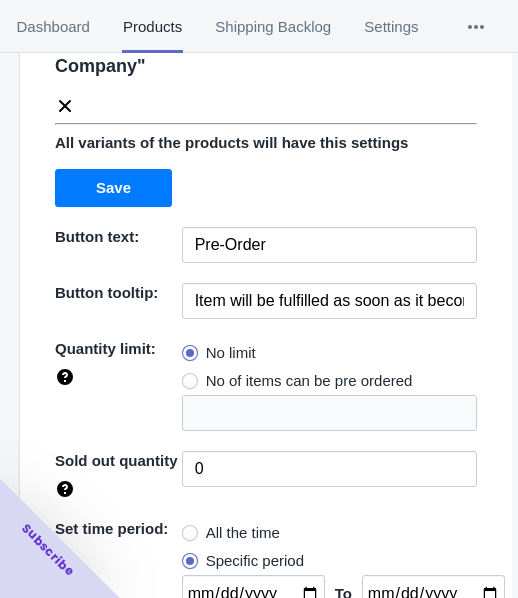 scroll, scrollTop: 90, scrollLeft: 0, axis: vertical 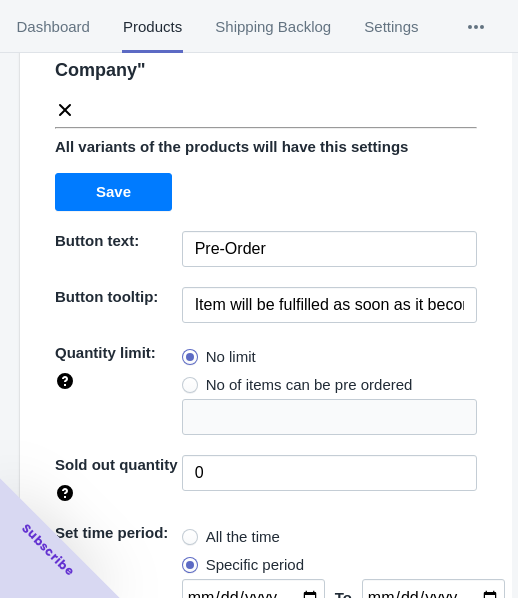 click 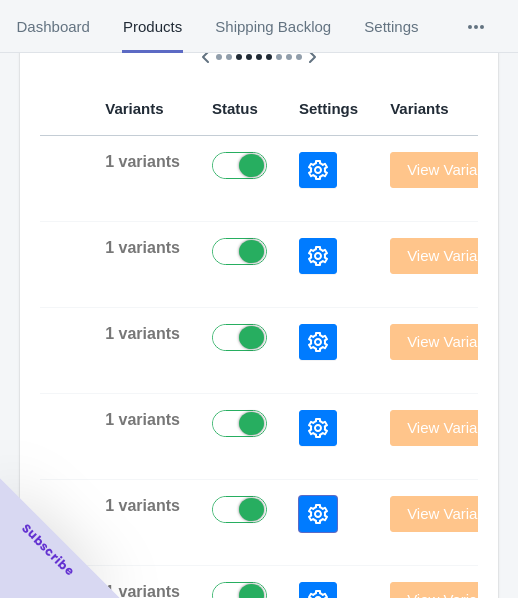 click 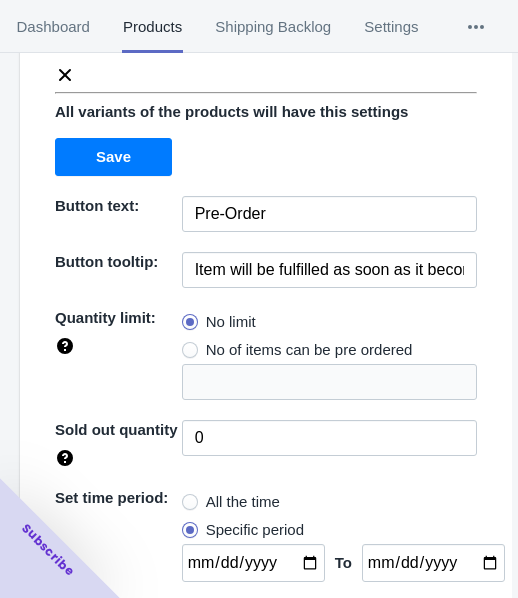 scroll, scrollTop: 0, scrollLeft: 0, axis: both 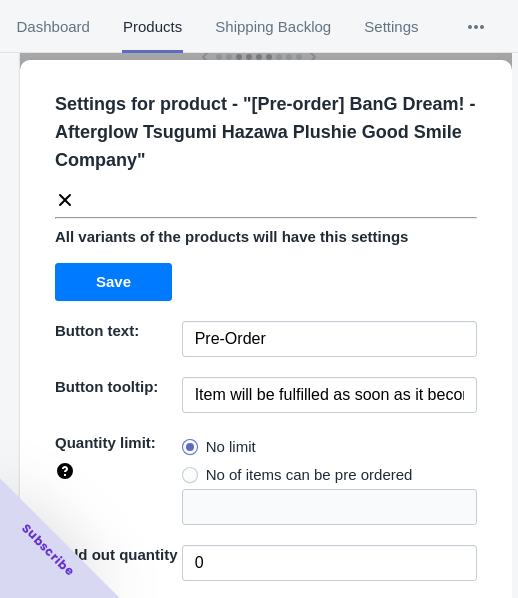 click 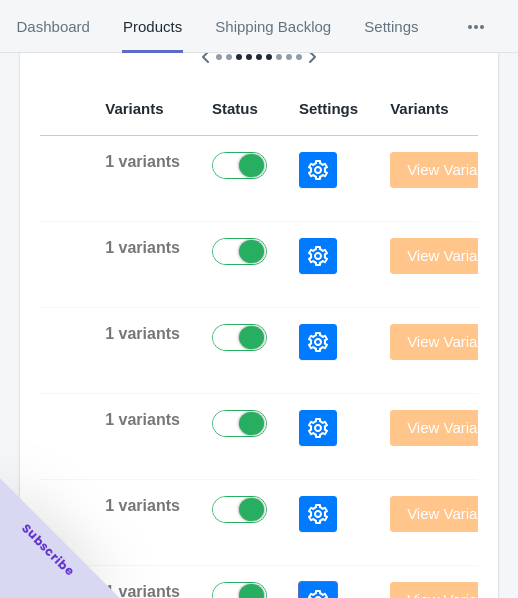 click at bounding box center [318, 600] 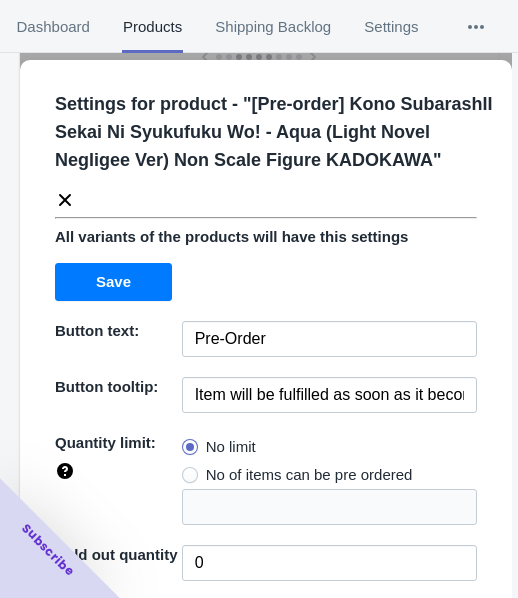 click 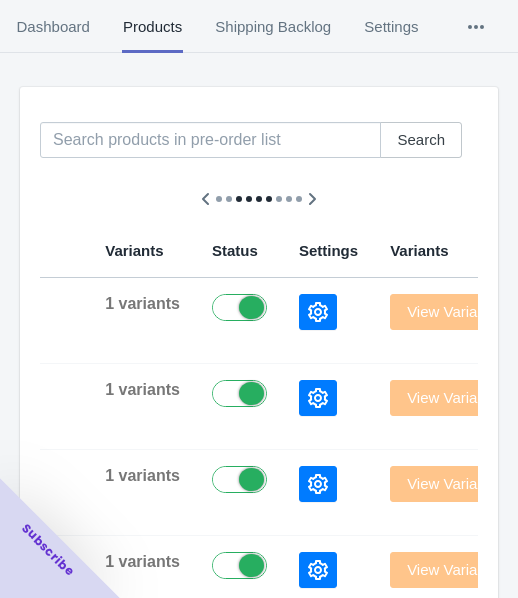 scroll, scrollTop: 0, scrollLeft: 0, axis: both 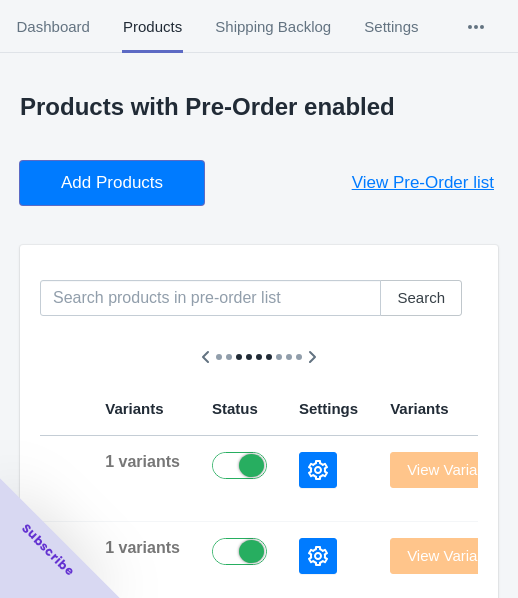click on "Add Products" at bounding box center [112, 183] 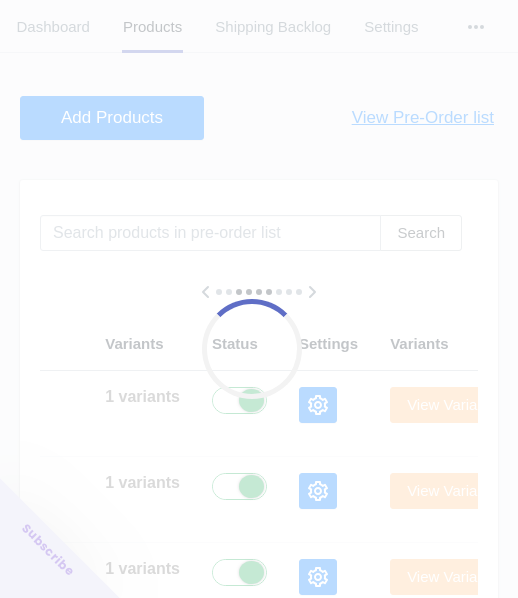 scroll, scrollTop: 100, scrollLeft: 0, axis: vertical 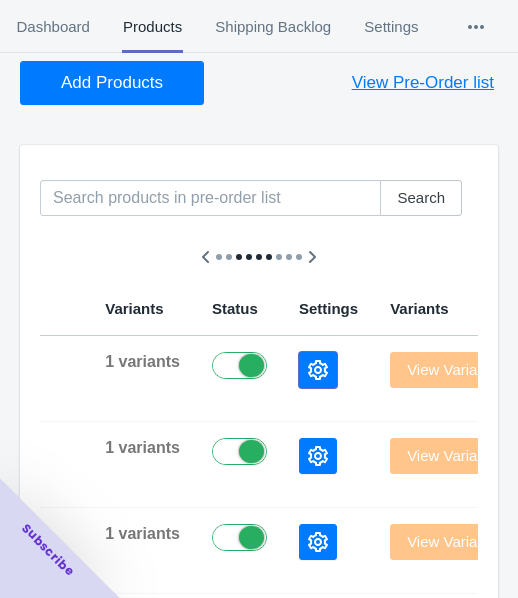 click 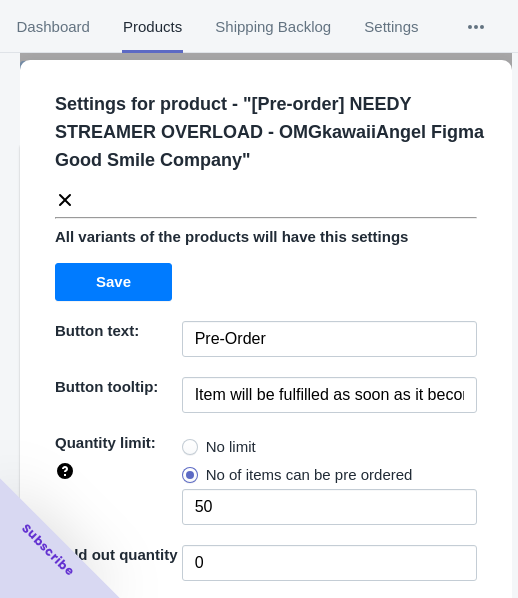 click at bounding box center [190, 447] 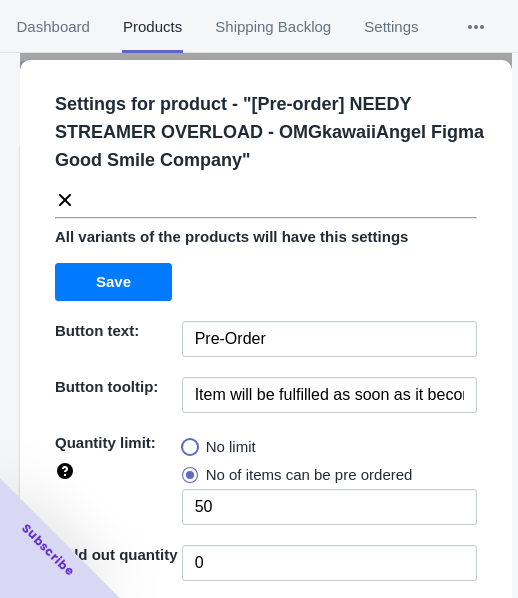 click on "No limit" at bounding box center (187, 442) 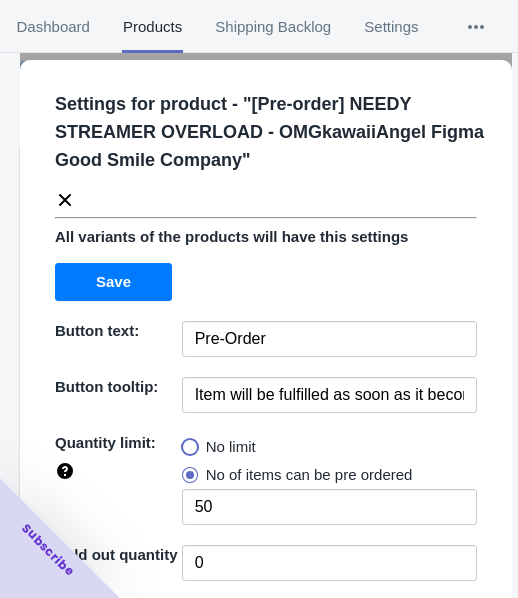 radio on "true" 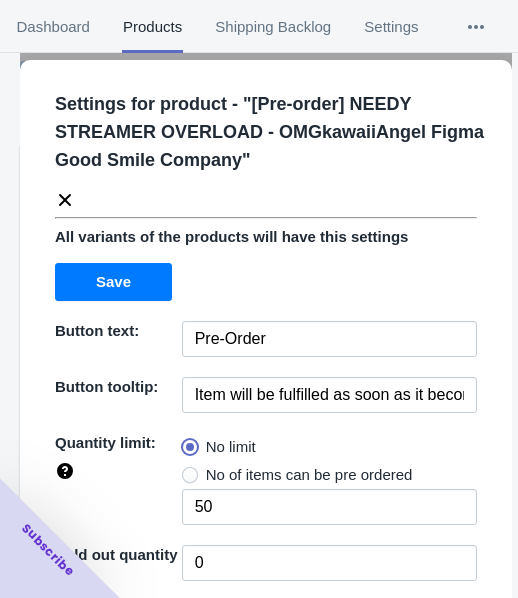 type 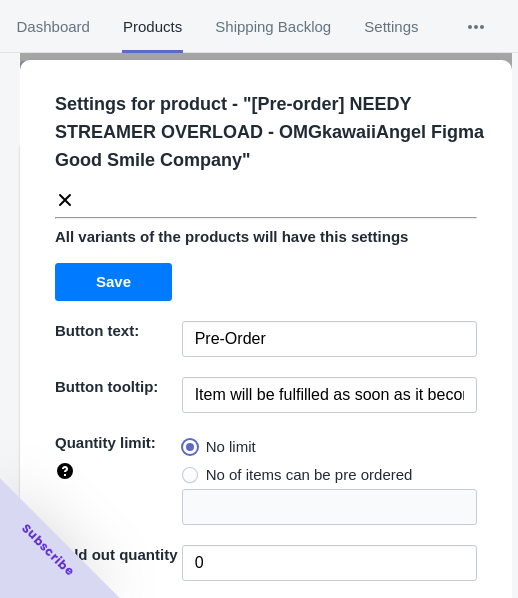 scroll, scrollTop: 290, scrollLeft: 0, axis: vertical 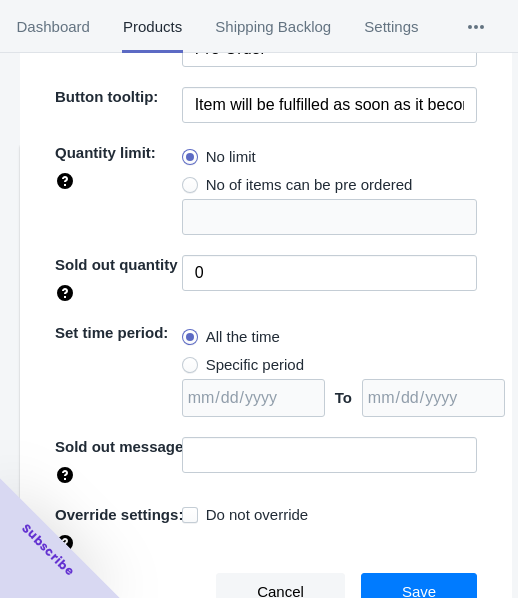 click on "Specific period" at bounding box center [255, 365] 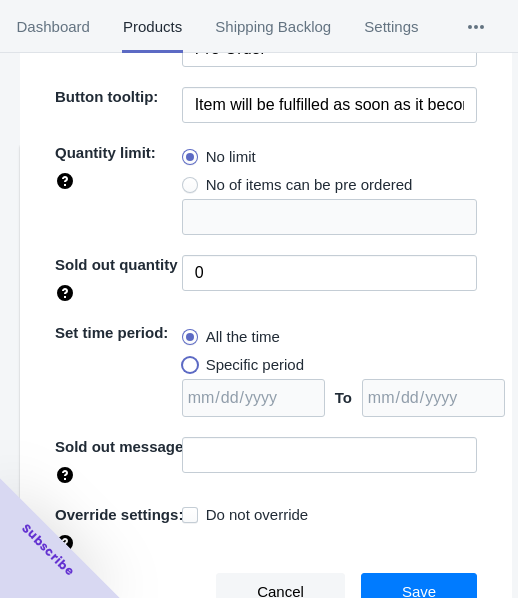 radio on "true" 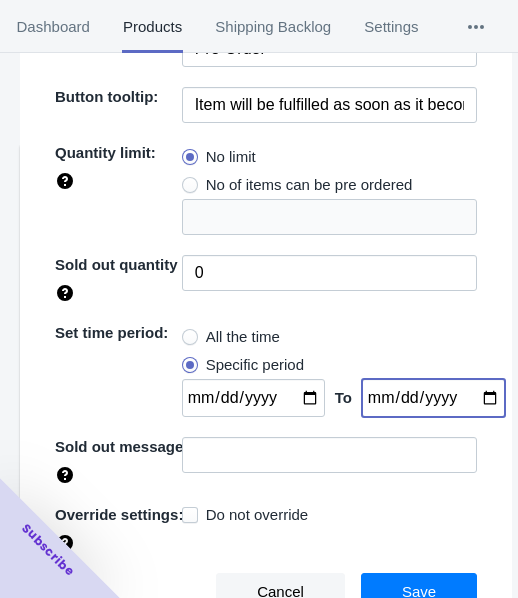click at bounding box center [433, 398] 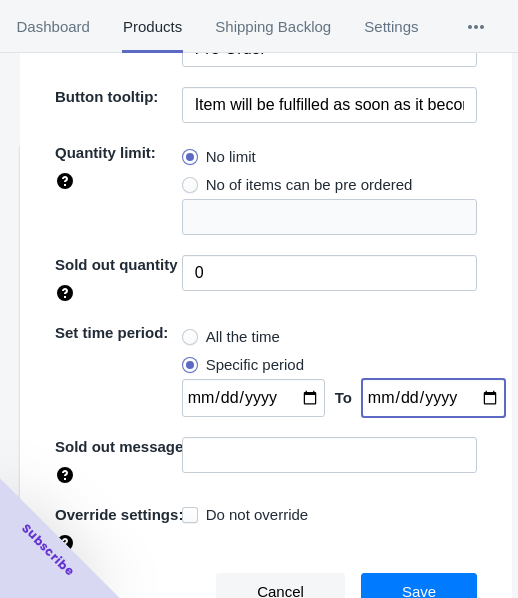 type on "[DATE]" 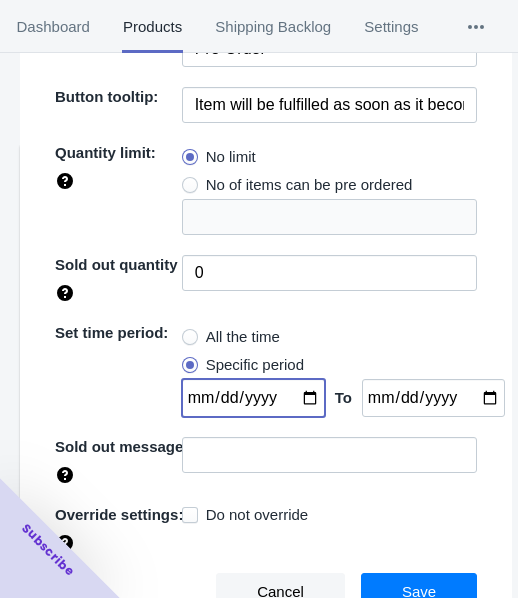 click at bounding box center [253, 398] 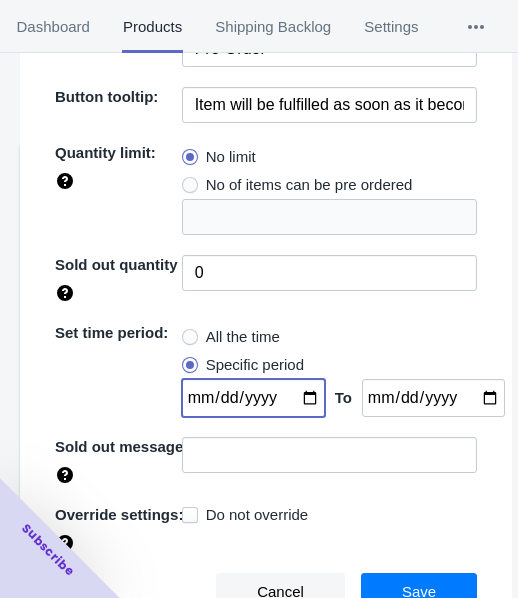 click on "[DATE]" at bounding box center [253, 398] 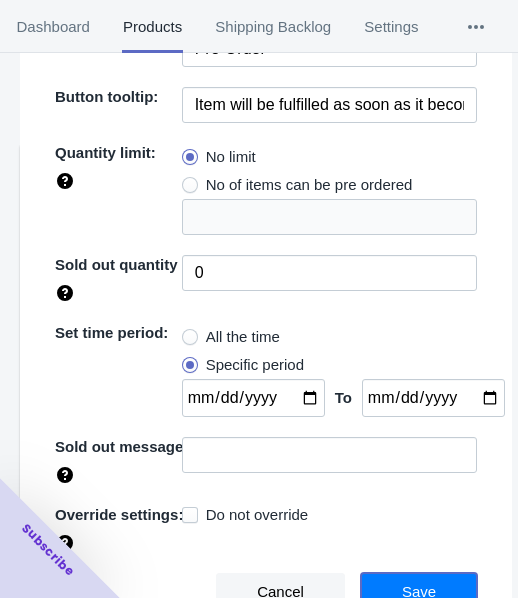 drag, startPoint x: 375, startPoint y: 595, endPoint x: 385, endPoint y: 560, distance: 36.40055 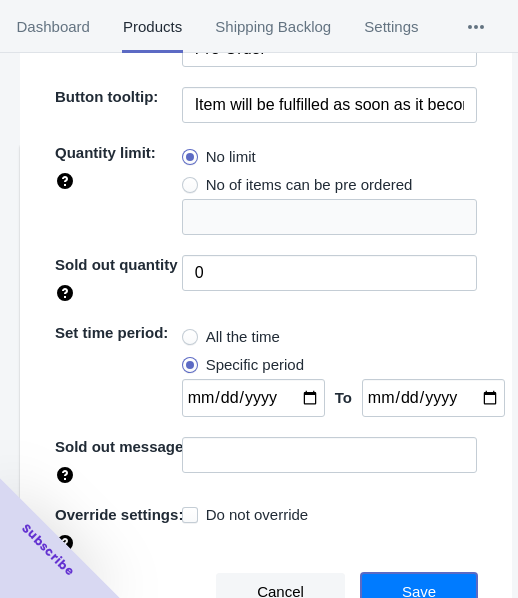 click on "Cancel Save" 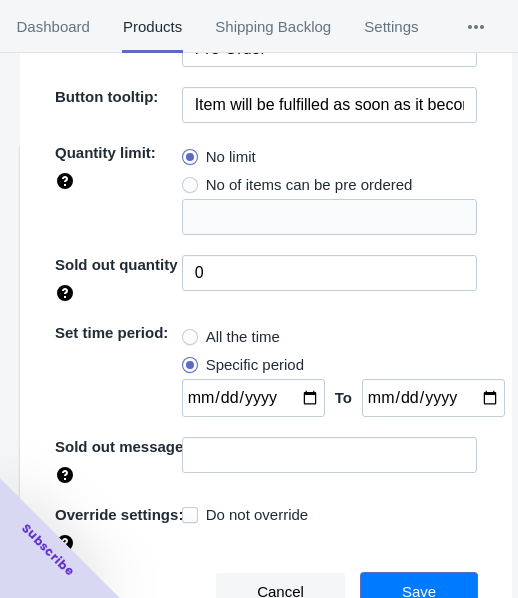 click on "Save" at bounding box center [419, 592] 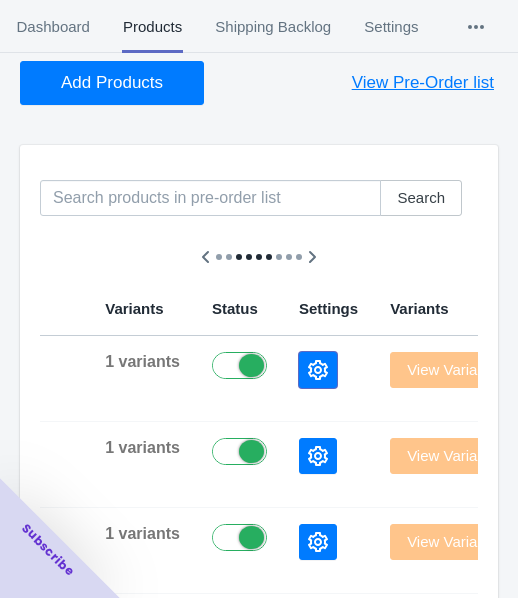 click 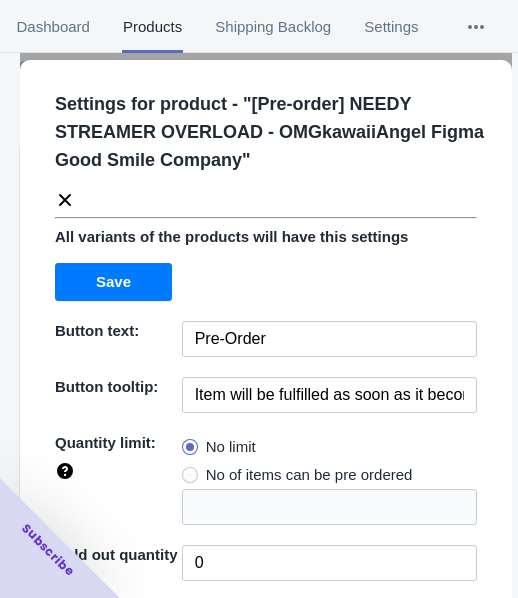 click 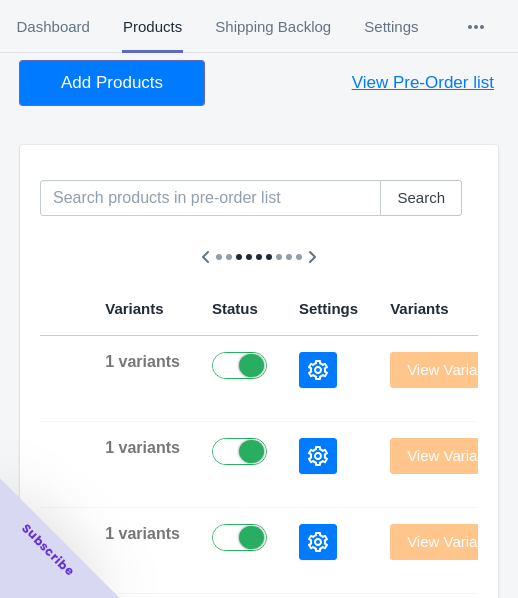 click on "Add Products" at bounding box center [112, 83] 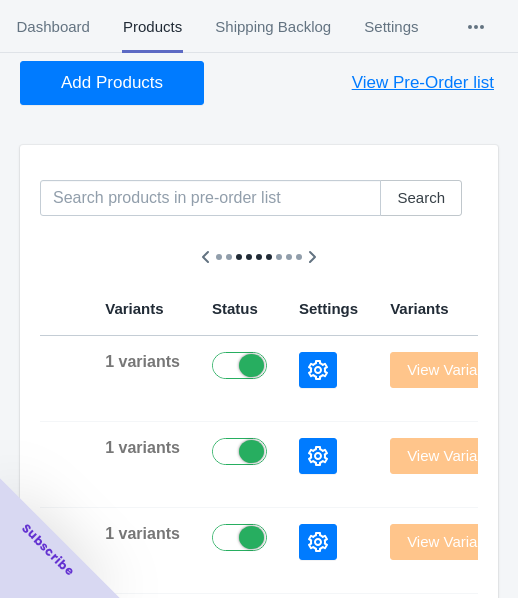 click on "Add Products" at bounding box center (112, 83) 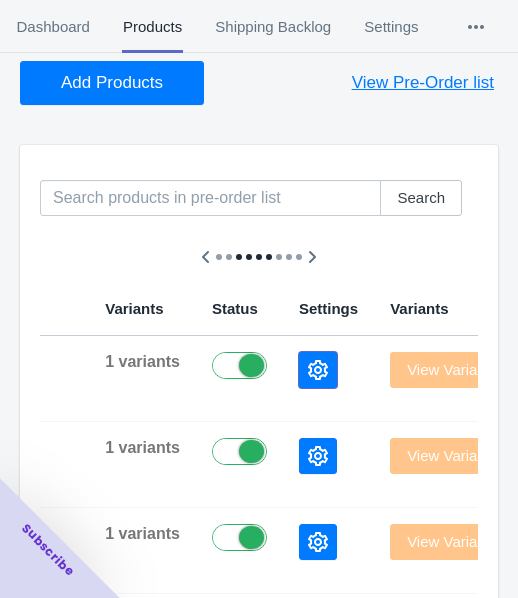 click 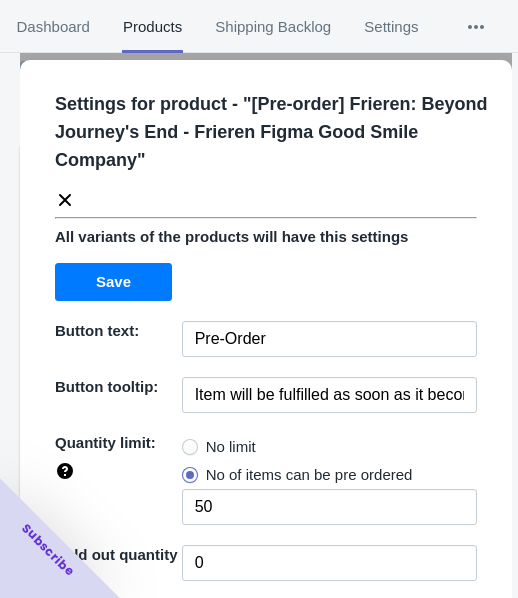 click on "No limit" at bounding box center [231, 447] 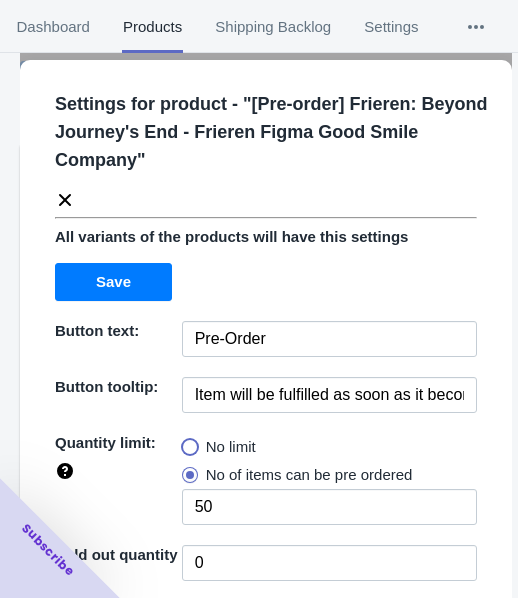 radio on "true" 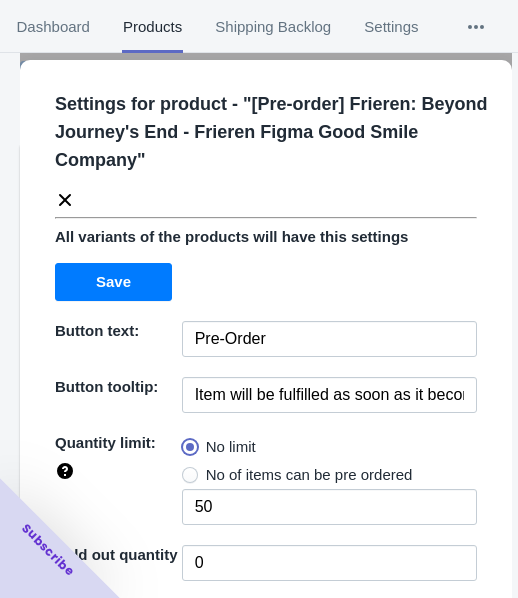 type 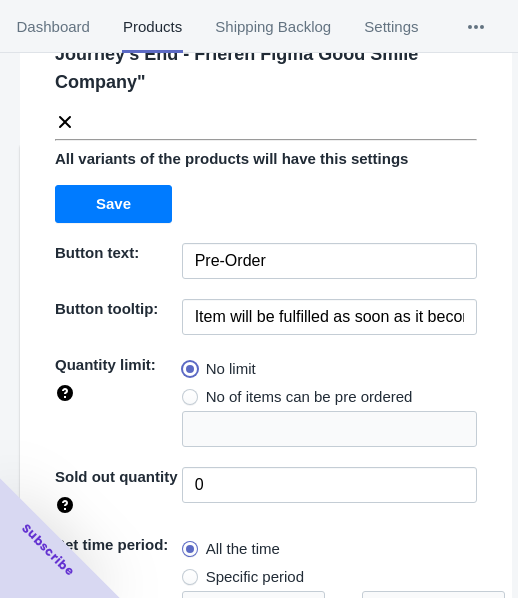 scroll, scrollTop: 290, scrollLeft: 0, axis: vertical 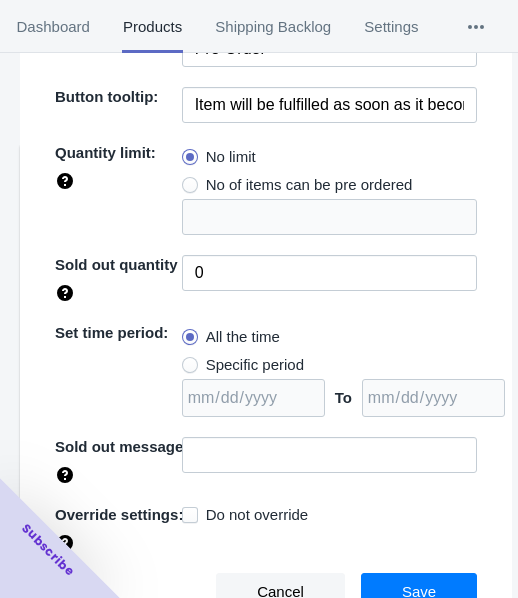 click on "Specific period" at bounding box center (255, 365) 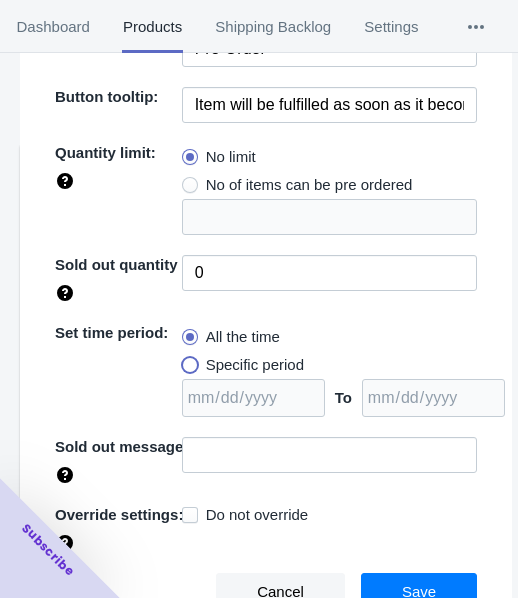 radio on "true" 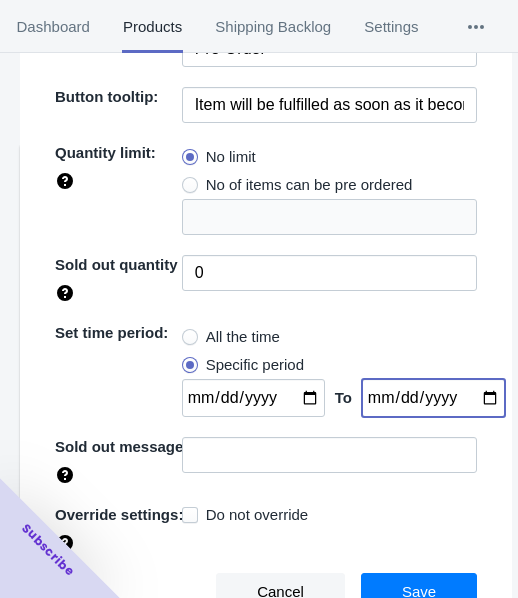 click at bounding box center (433, 398) 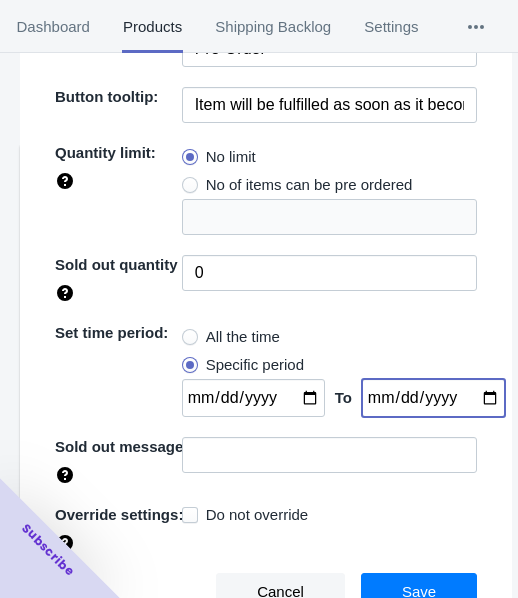 type on "[DATE]" 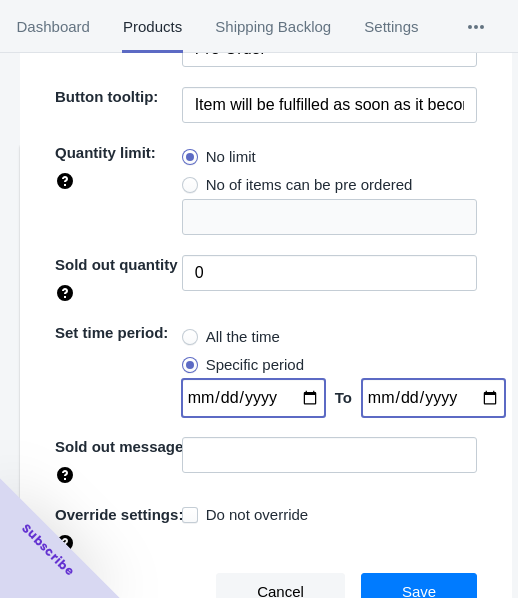 click at bounding box center [253, 398] 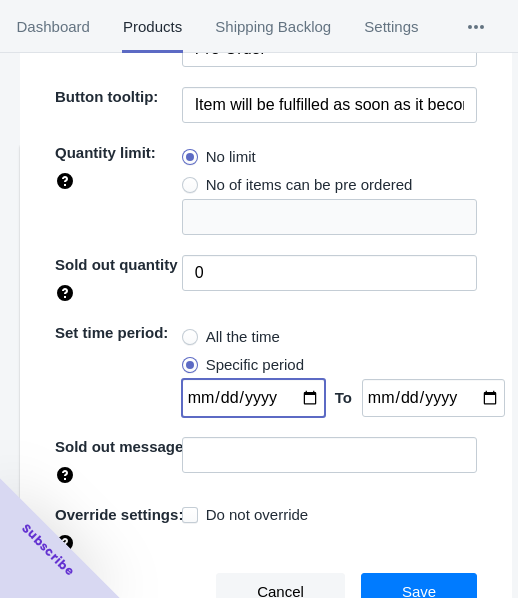 click at bounding box center (253, 398) 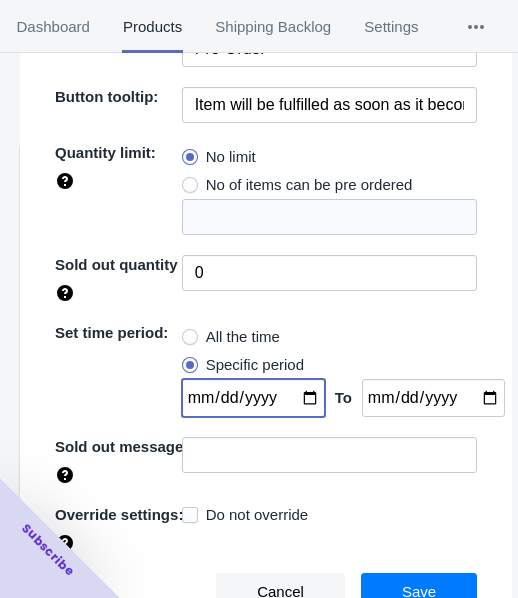 type on "[DATE]" 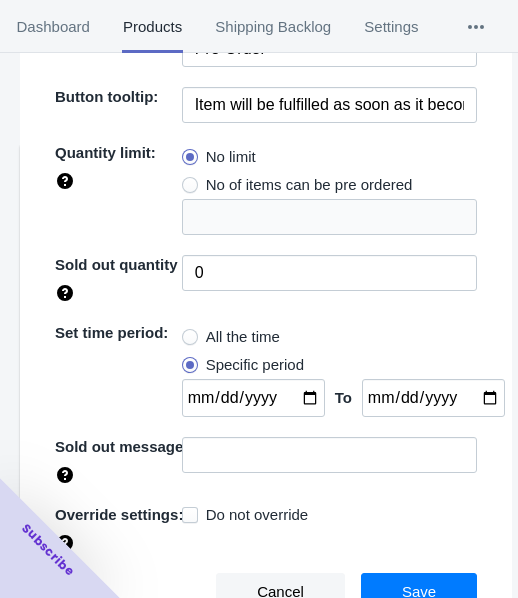 click on "Save" at bounding box center (419, 592) 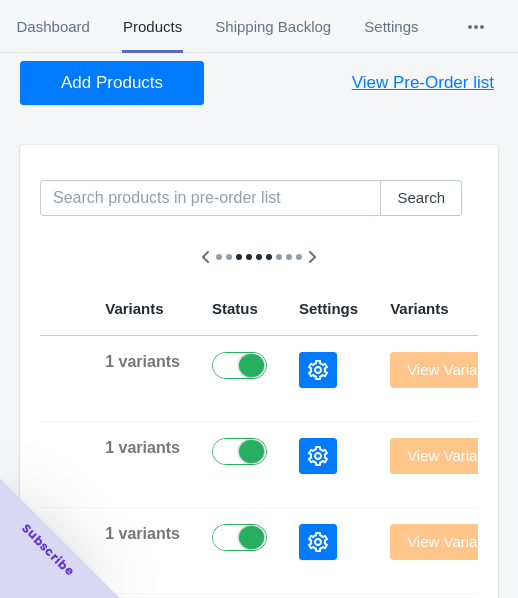 click on "Add Products" at bounding box center (112, 83) 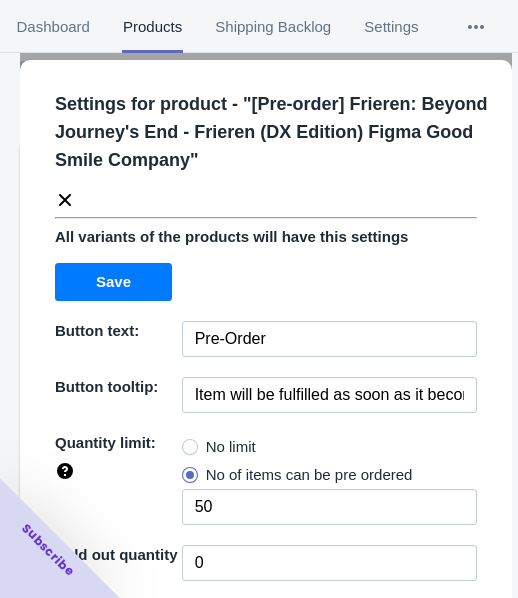 click on "No limit" at bounding box center (231, 447) 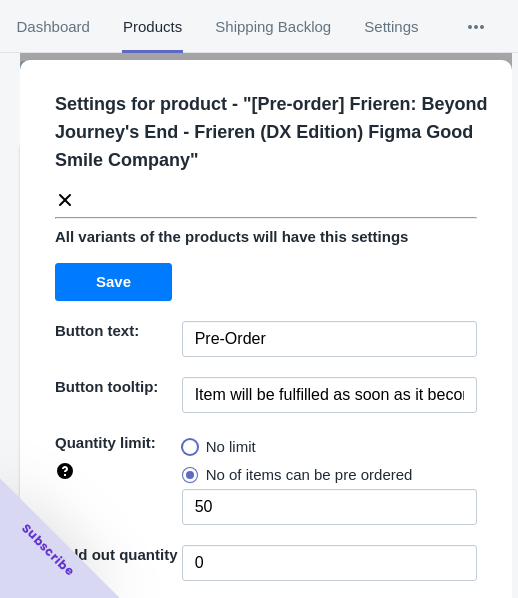 radio on "true" 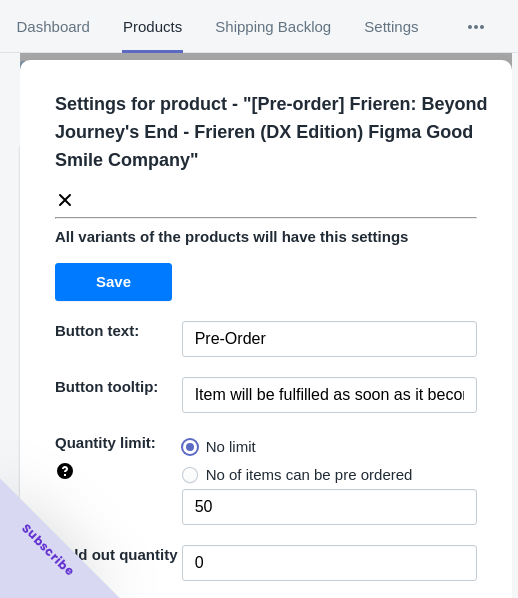 type 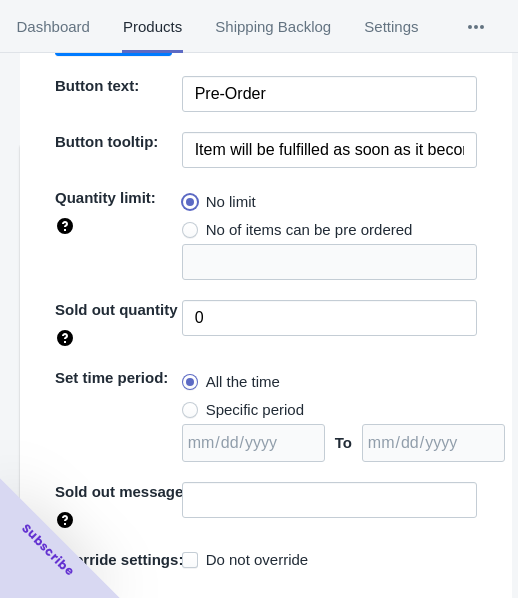 scroll, scrollTop: 290, scrollLeft: 0, axis: vertical 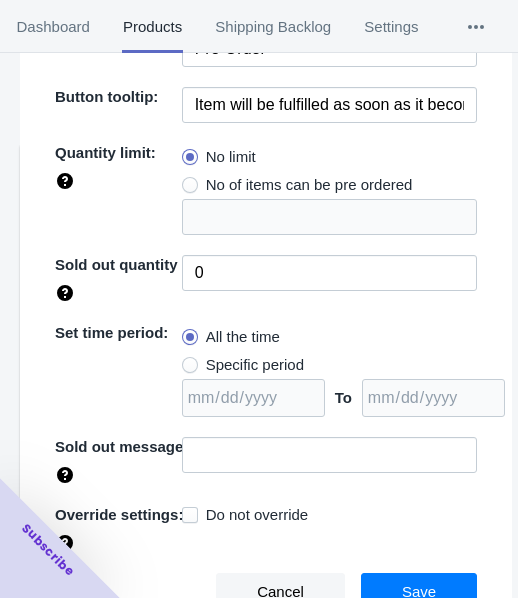 click on "Specific period" at bounding box center (255, 365) 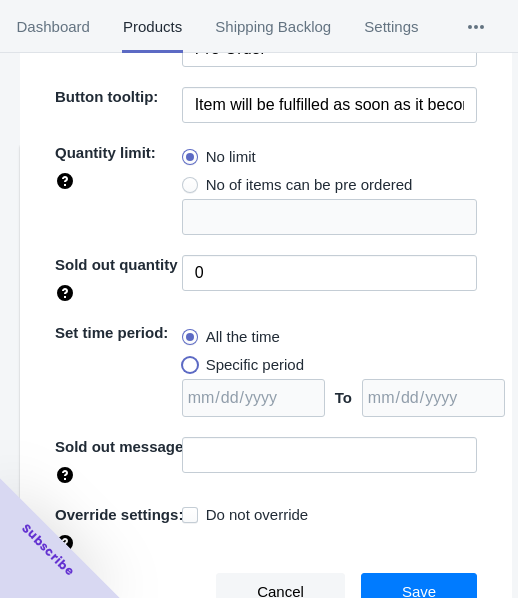 click on "Specific period" at bounding box center [187, 360] 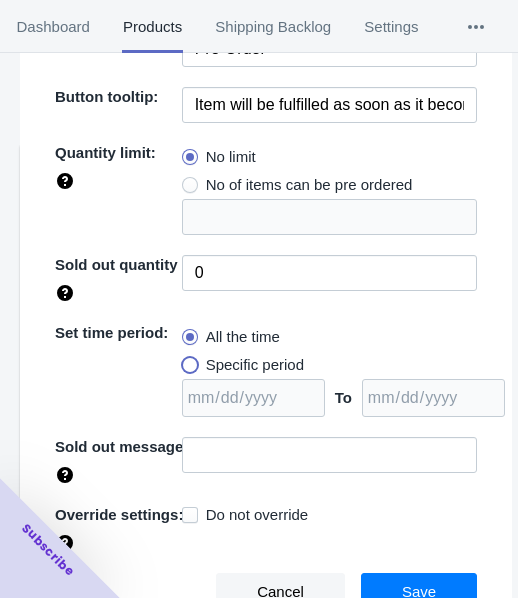 radio on "true" 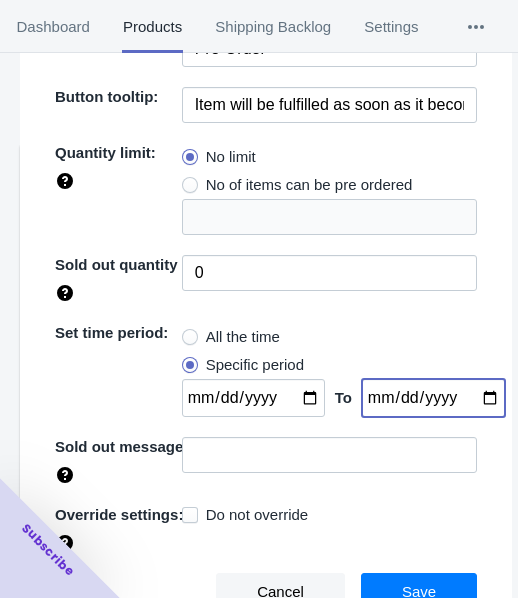 click at bounding box center (433, 398) 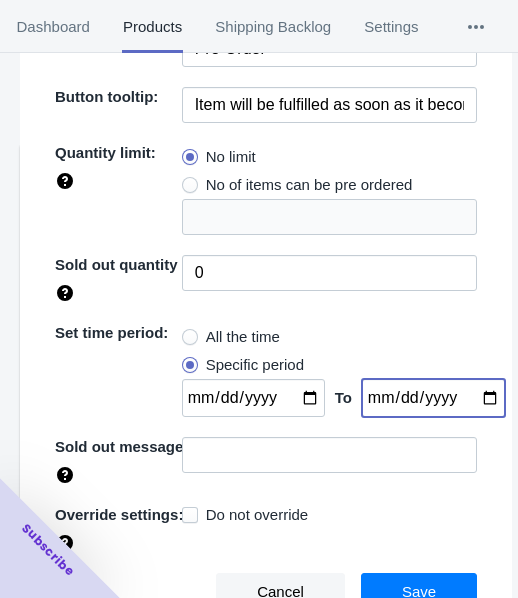 type on "[DATE]" 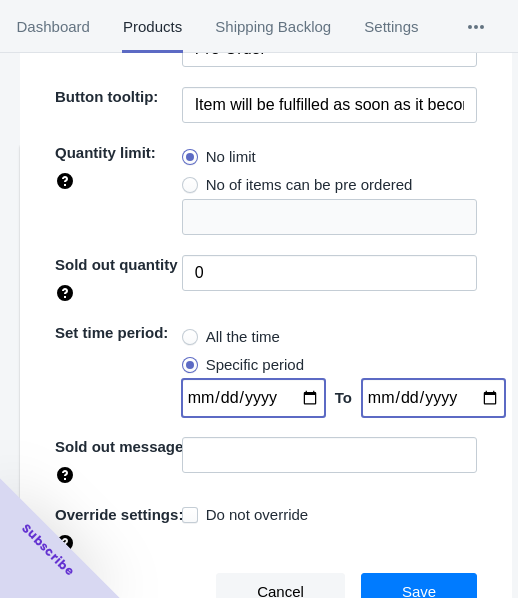 click at bounding box center (253, 398) 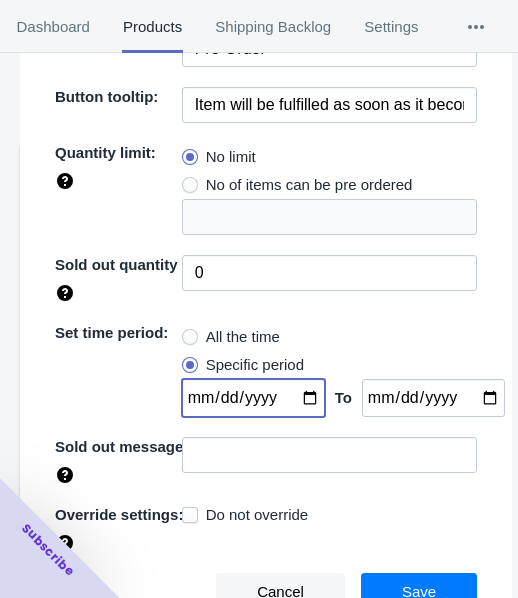 type on "[DATE]" 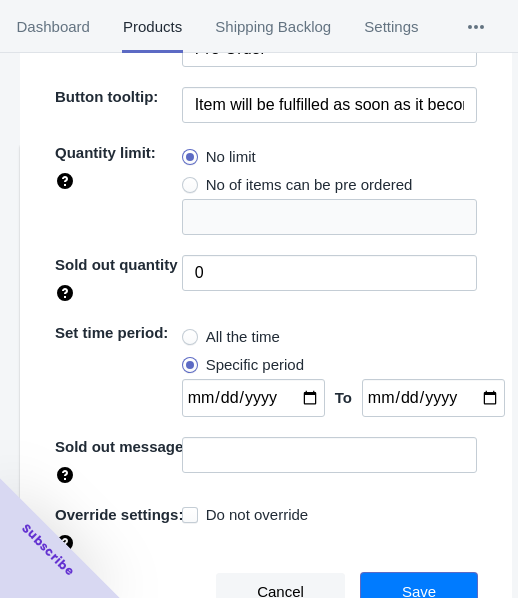 click on "Save" at bounding box center [419, 592] 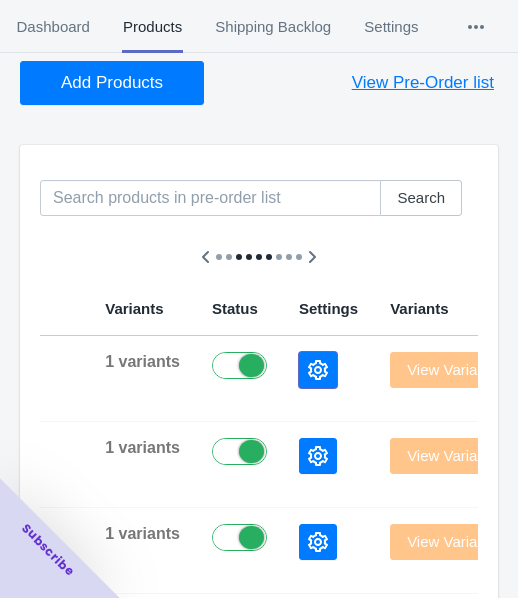 click at bounding box center (318, 370) 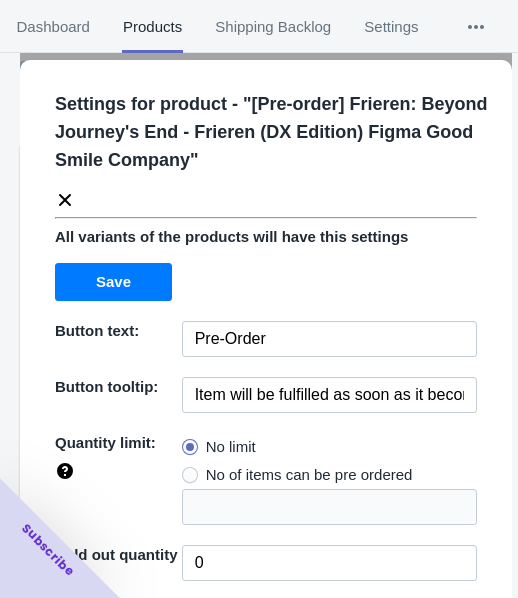 click 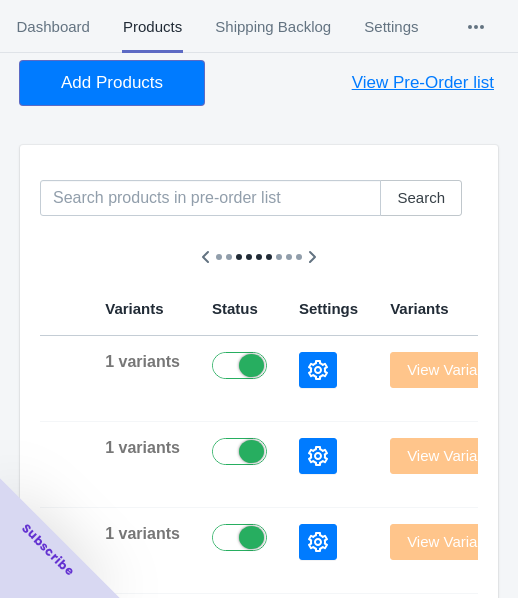 click on "Add Products" at bounding box center (112, 83) 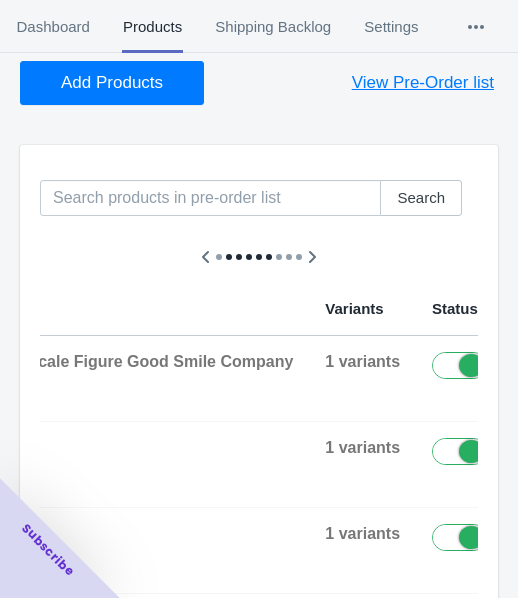 click 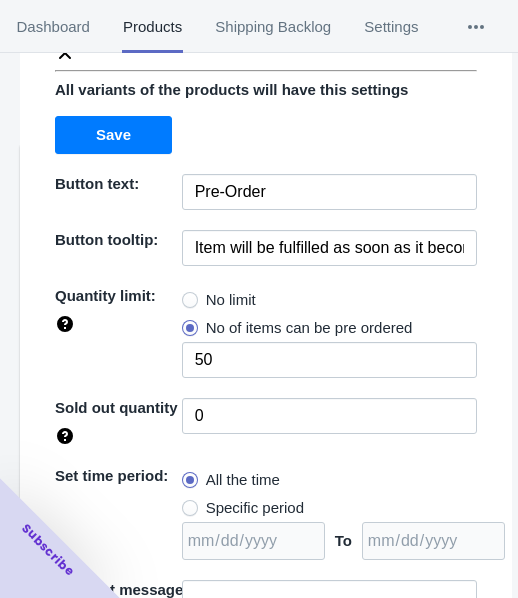 scroll, scrollTop: 200, scrollLeft: 0, axis: vertical 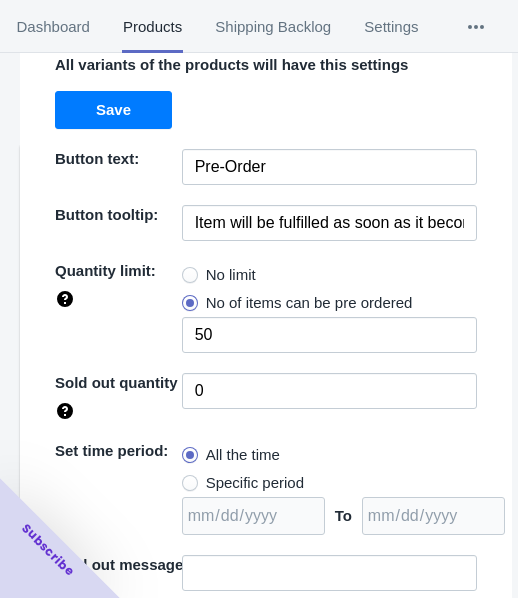 click on "No limit" at bounding box center (231, 275) 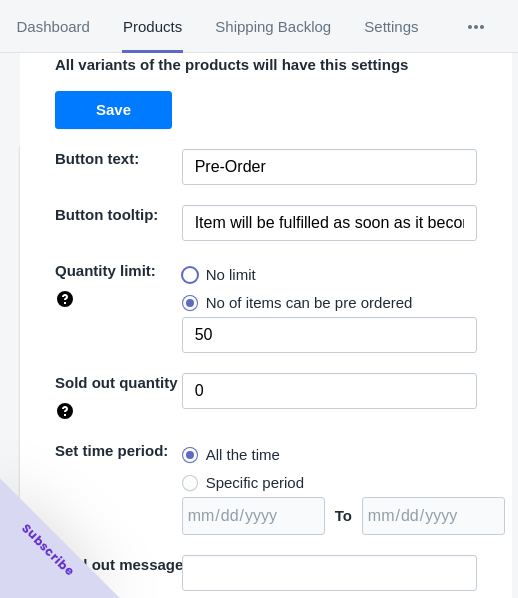 click on "No limit" at bounding box center (187, 270) 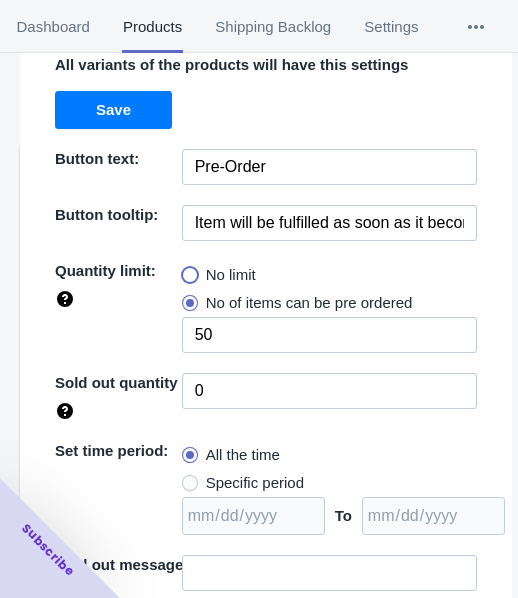 radio on "true" 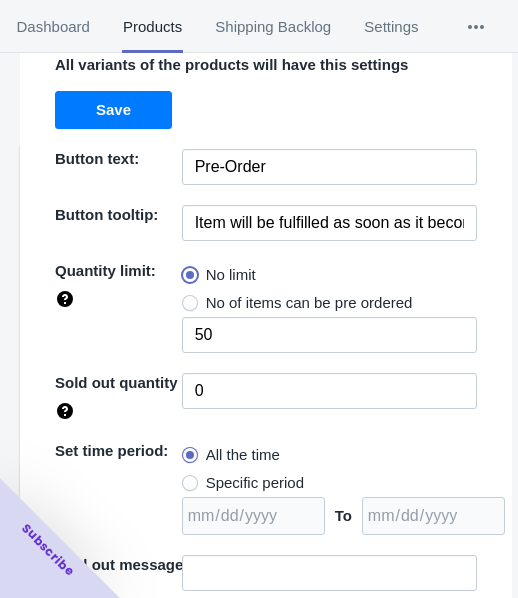type 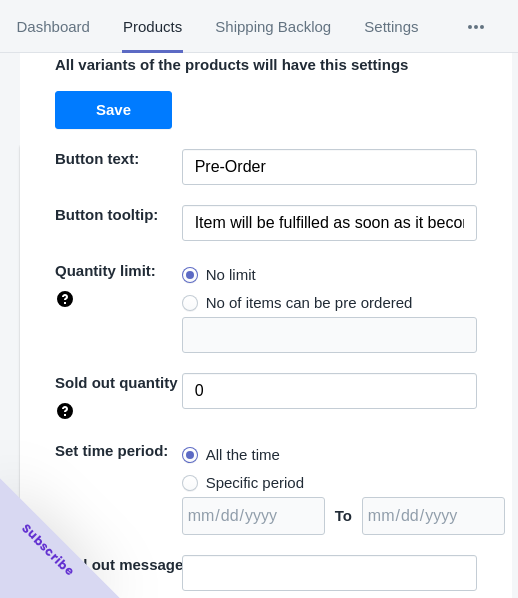 click on "Specific period" at bounding box center [255, 483] 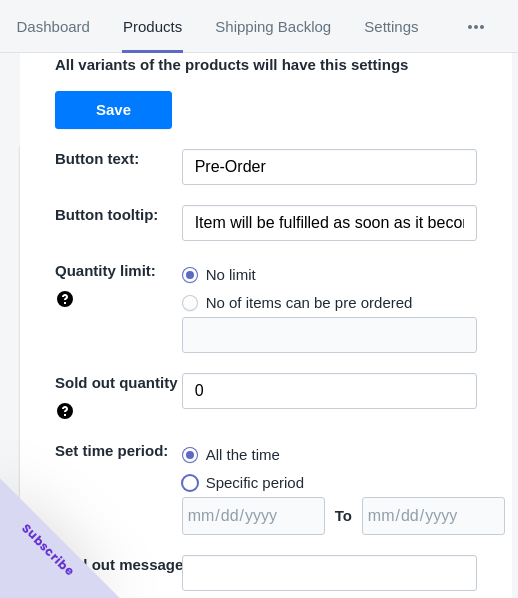click on "Specific period" at bounding box center [187, 478] 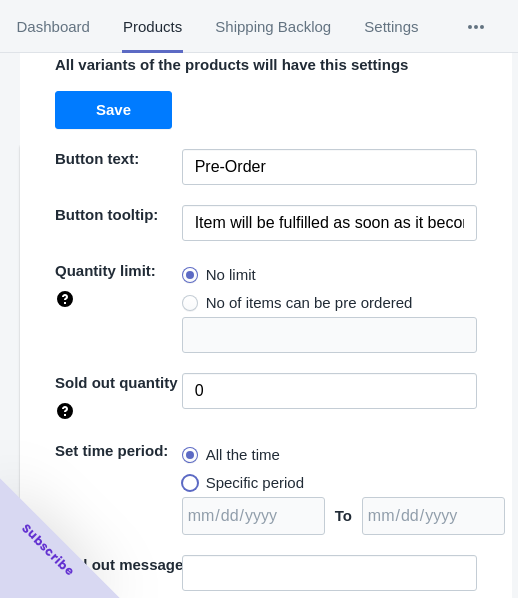 radio on "true" 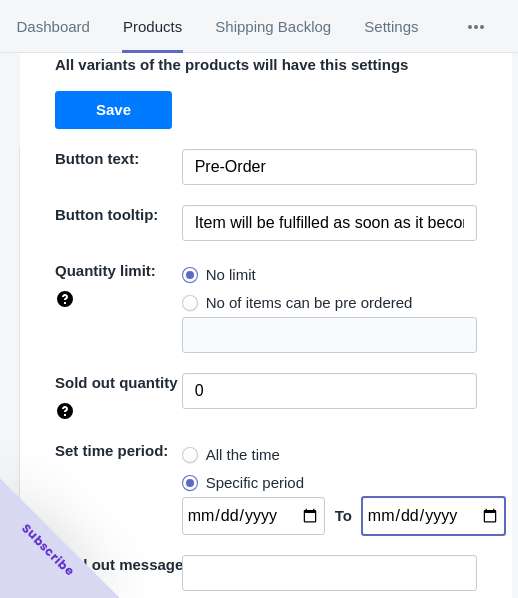 click at bounding box center (433, 516) 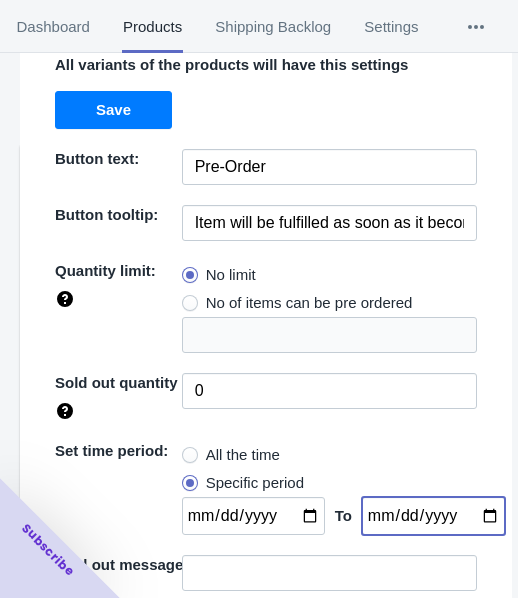 type on "[DATE]" 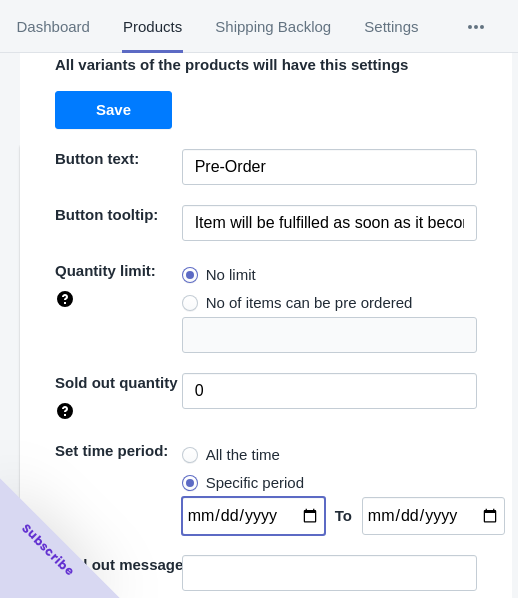 click at bounding box center [253, 516] 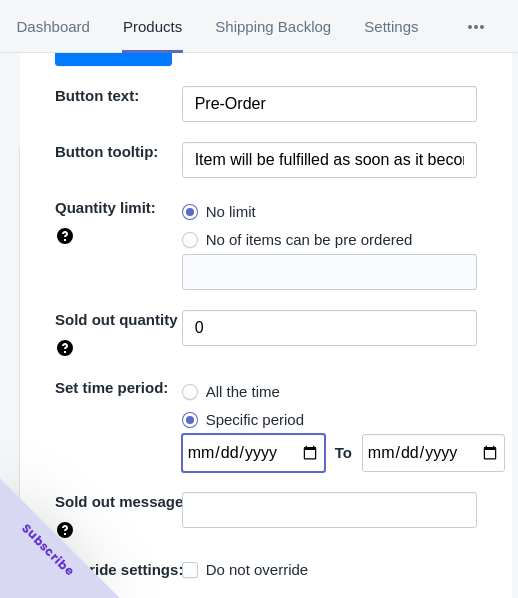 scroll, scrollTop: 318, scrollLeft: 0, axis: vertical 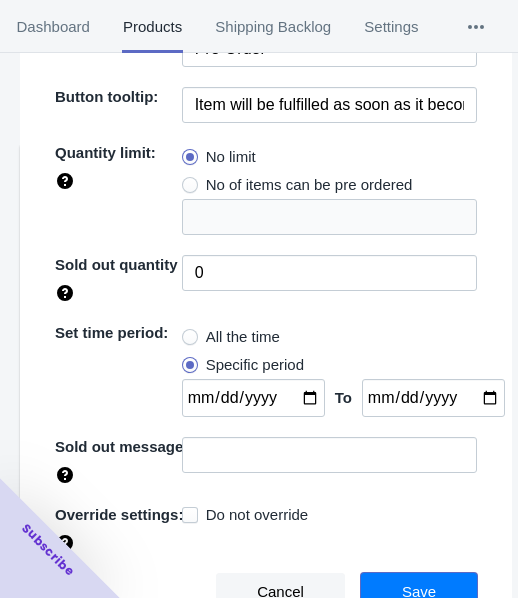 click on "Save" at bounding box center (419, 592) 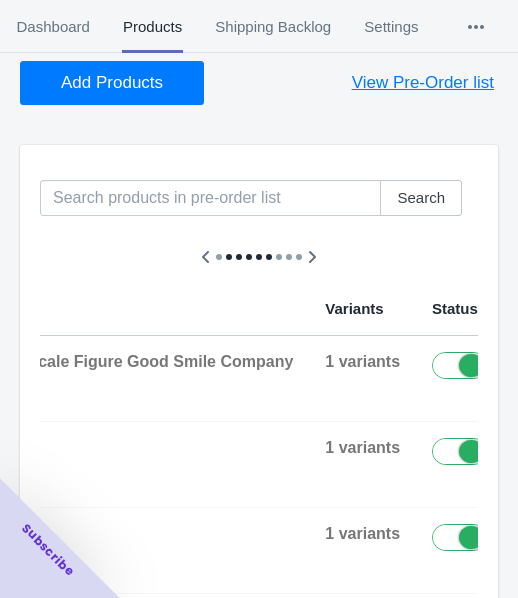 click at bounding box center (538, 456) 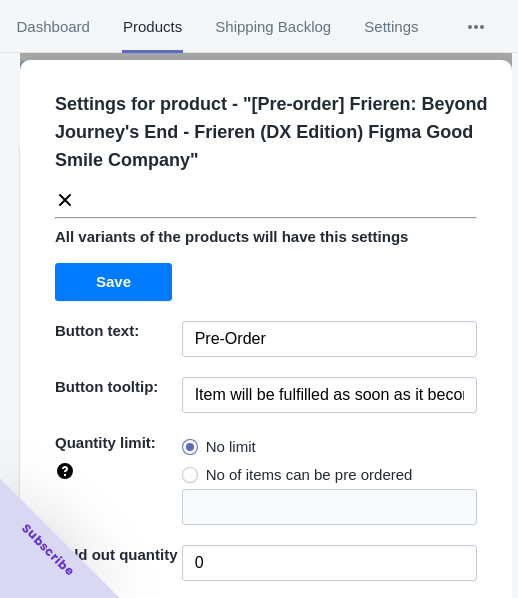 click 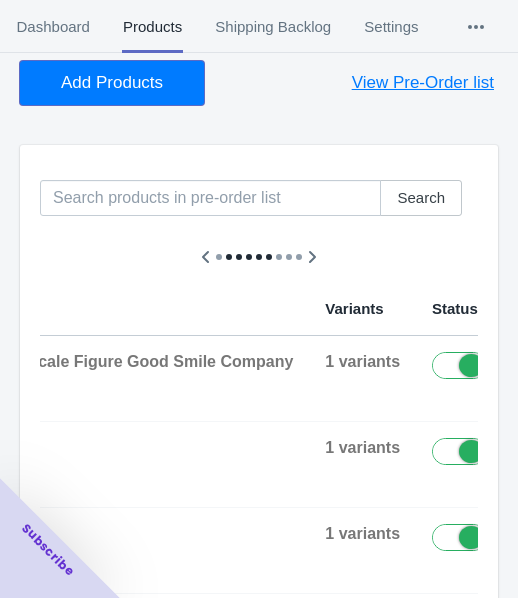 click on "Add Products" at bounding box center [112, 83] 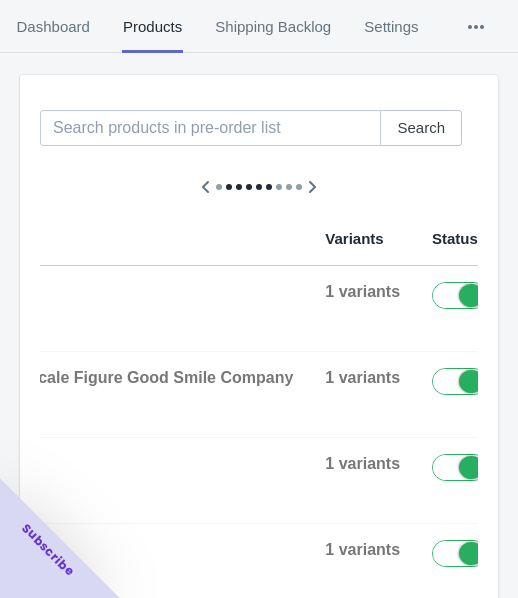 scroll, scrollTop: 200, scrollLeft: 0, axis: vertical 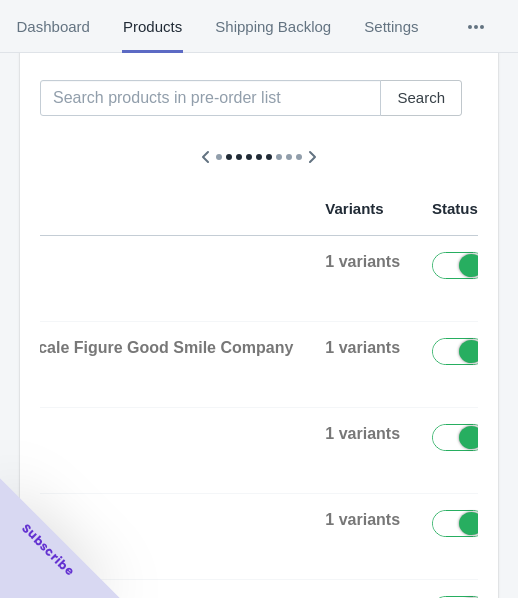 click 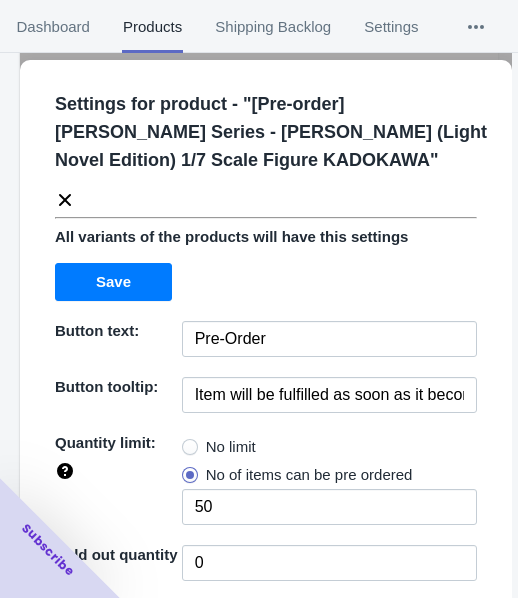 click on "No limit" at bounding box center (231, 447) 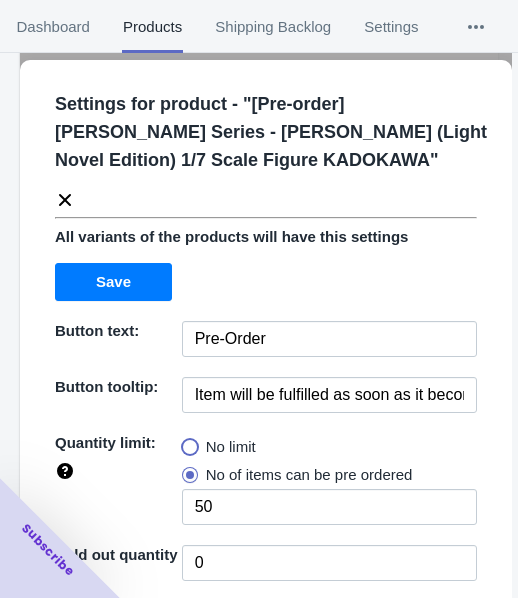 radio on "true" 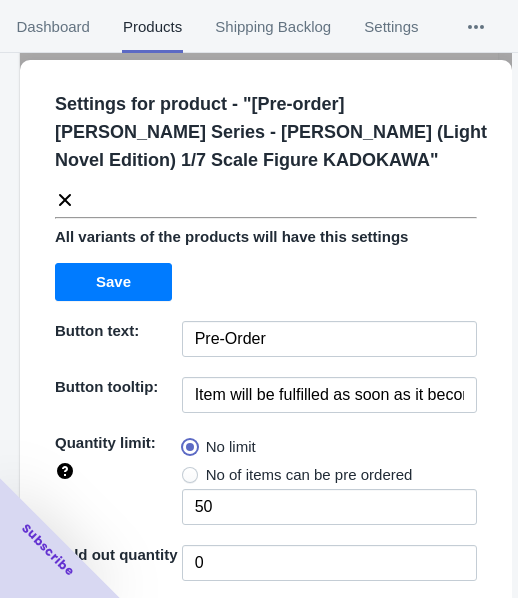 type 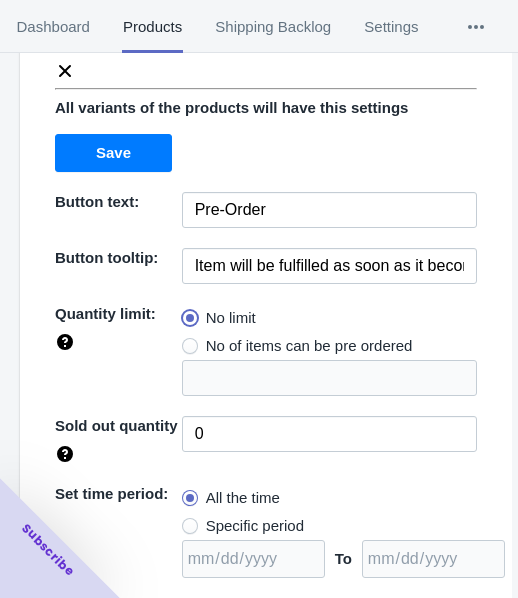 scroll, scrollTop: 290, scrollLeft: 0, axis: vertical 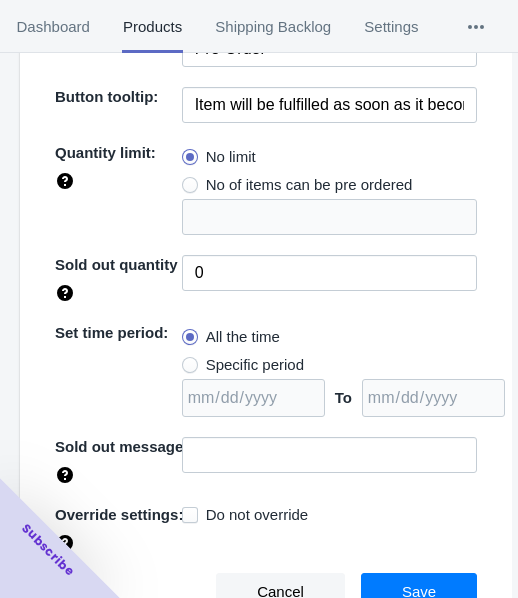 click on "Specific period" at bounding box center [255, 365] 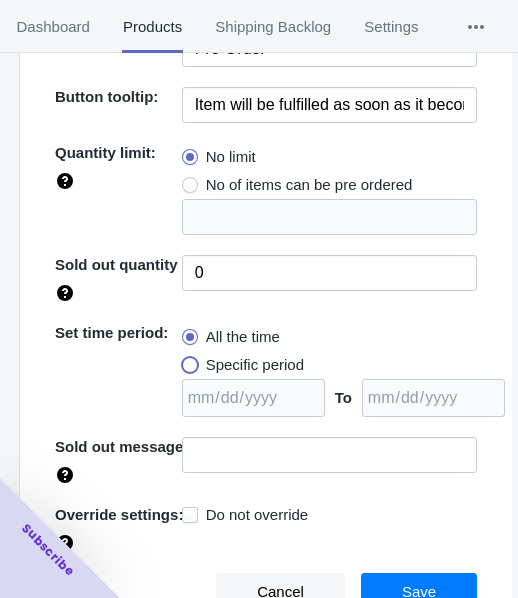 radio on "true" 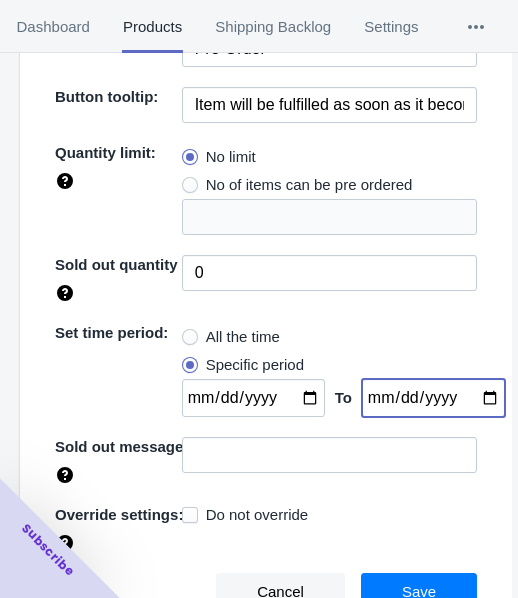 click at bounding box center (433, 398) 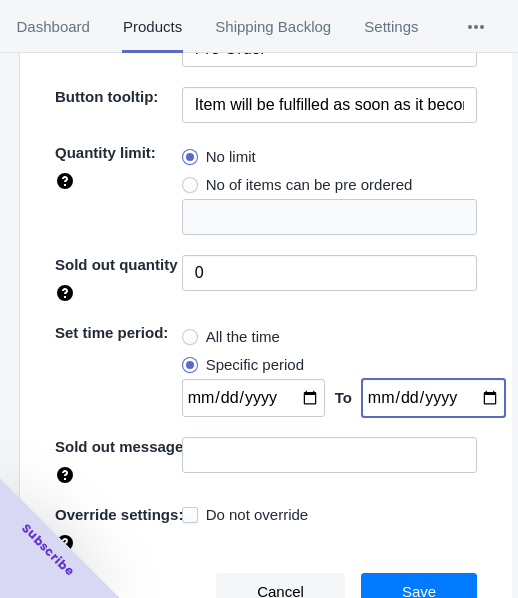 type on "[DATE]" 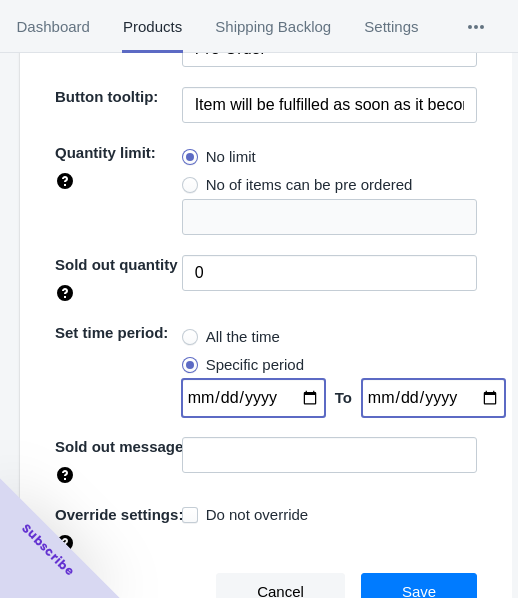 click at bounding box center (253, 398) 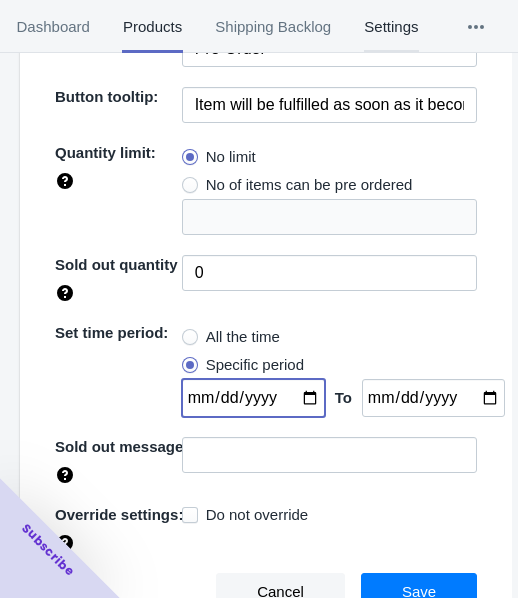 type on "[DATE]" 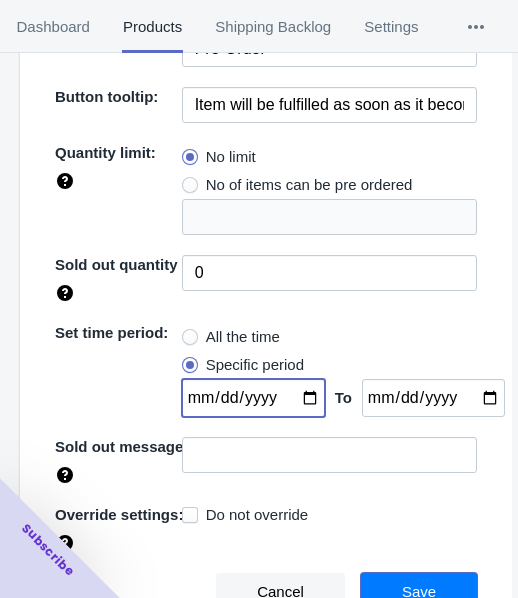 click on "Save" at bounding box center (419, 592) 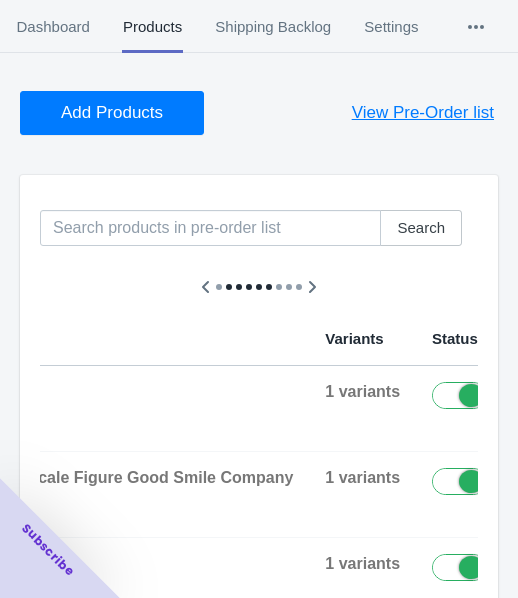 scroll, scrollTop: 0, scrollLeft: 0, axis: both 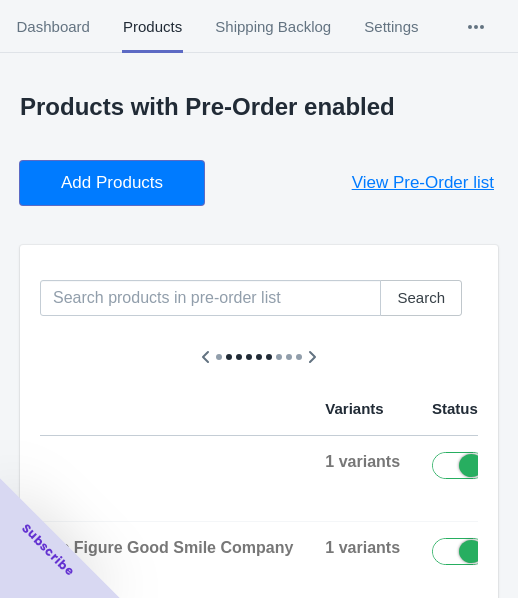 click on "Add Products" at bounding box center [112, 183] 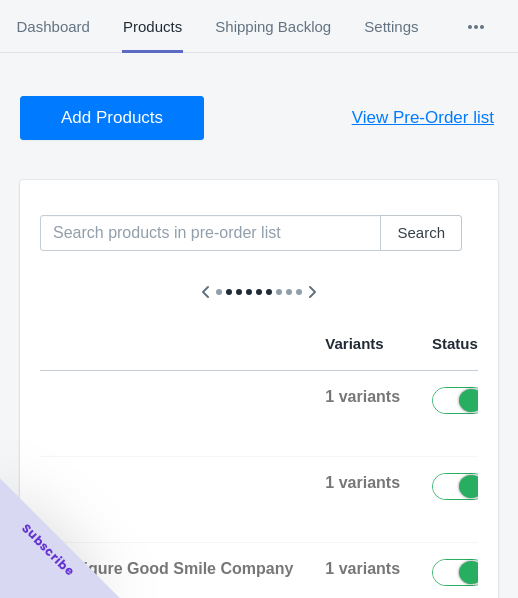 scroll, scrollTop: 100, scrollLeft: 0, axis: vertical 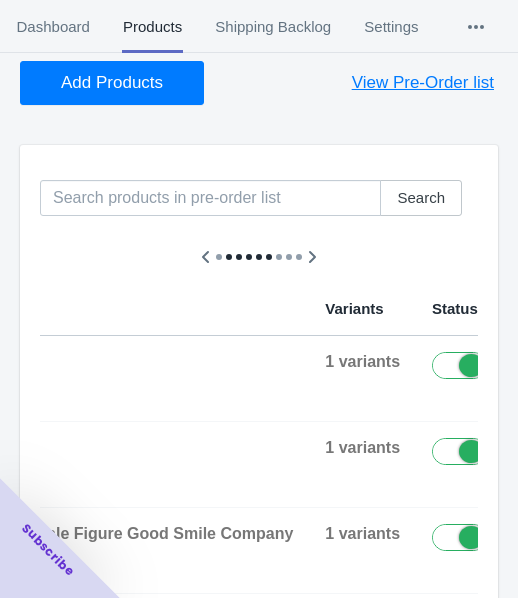 click 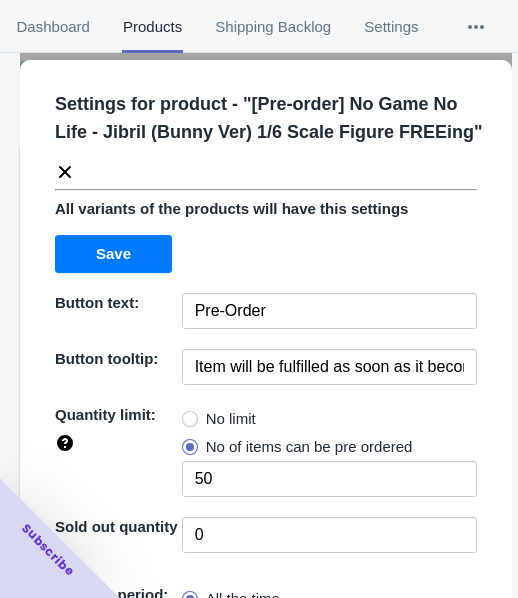 click on "No limit" at bounding box center (231, 419) 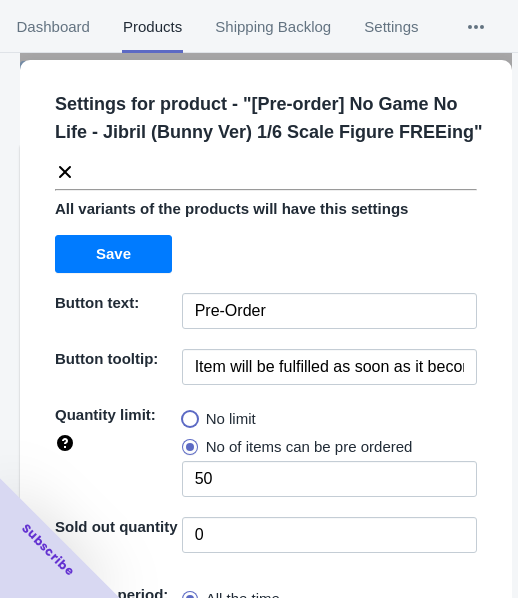 click on "No limit" at bounding box center [187, 414] 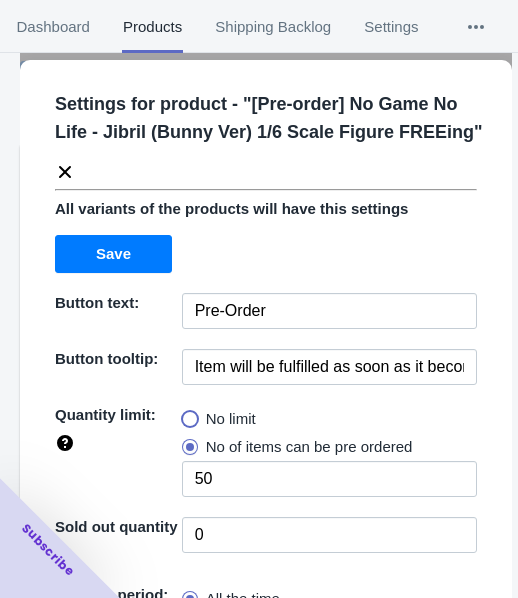 radio on "true" 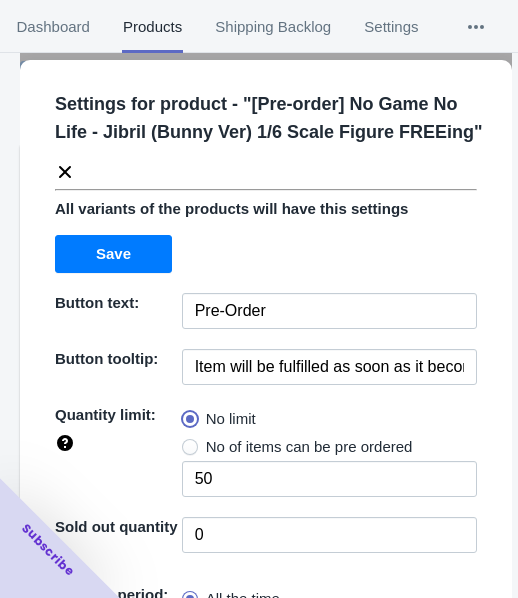 type 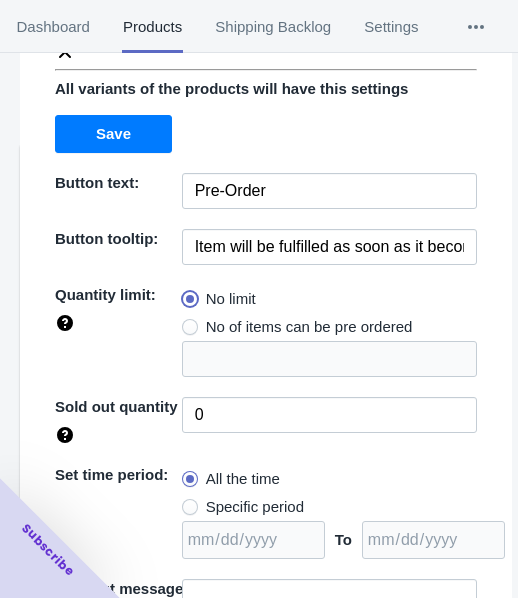 scroll, scrollTop: 262, scrollLeft: 0, axis: vertical 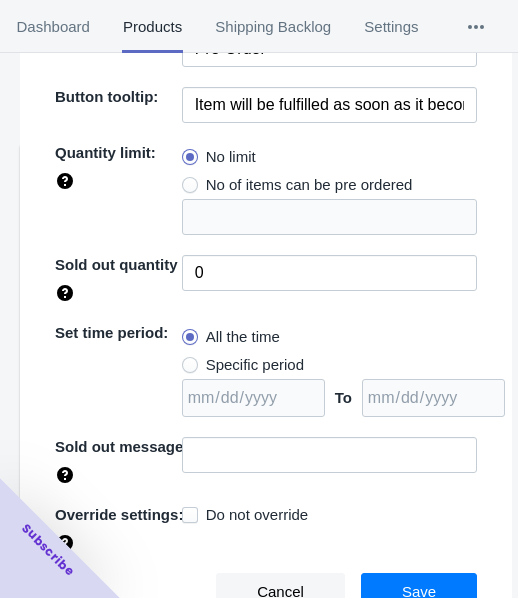drag, startPoint x: 259, startPoint y: 350, endPoint x: 280, endPoint y: 358, distance: 22.472204 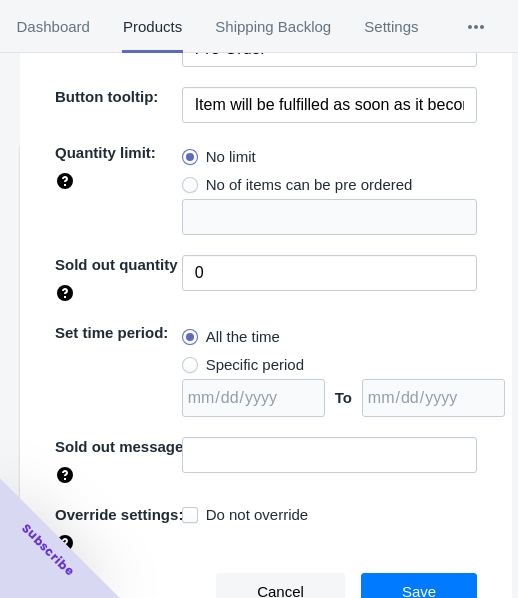 click on "Specific period" at bounding box center (243, 365) 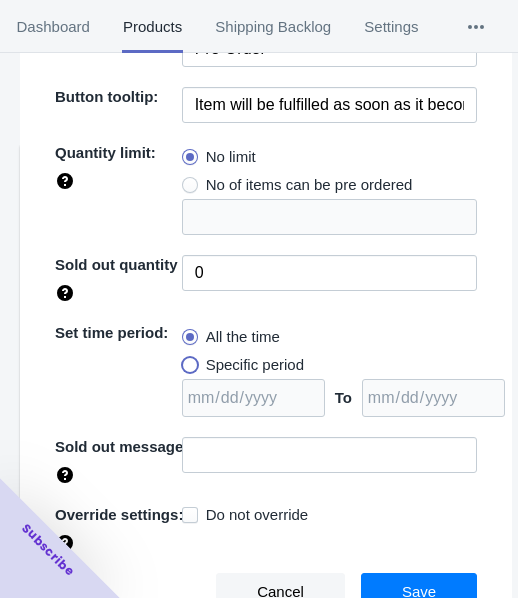click on "Specific period" at bounding box center (187, 360) 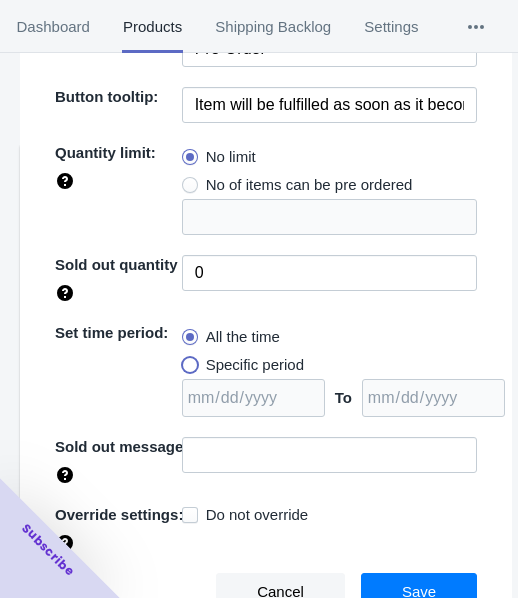 radio on "true" 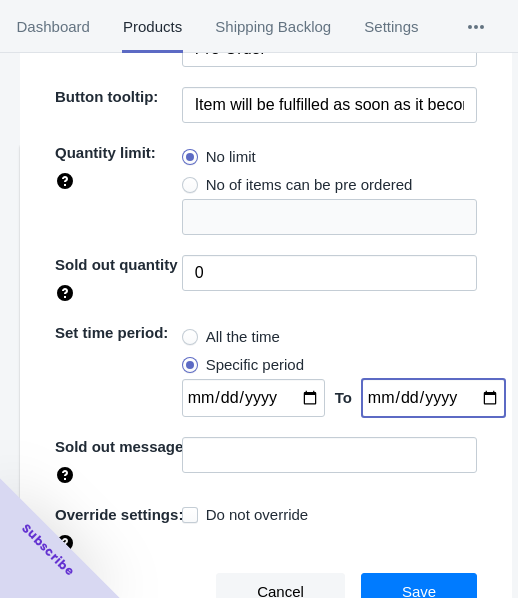 click at bounding box center (433, 398) 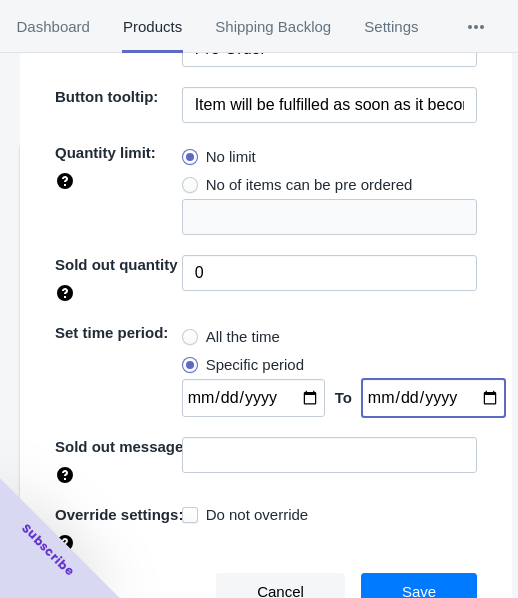 type on "[DATE]" 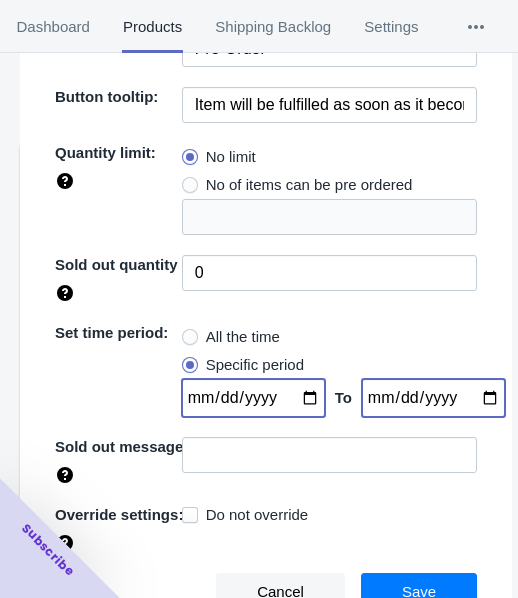 click at bounding box center [253, 398] 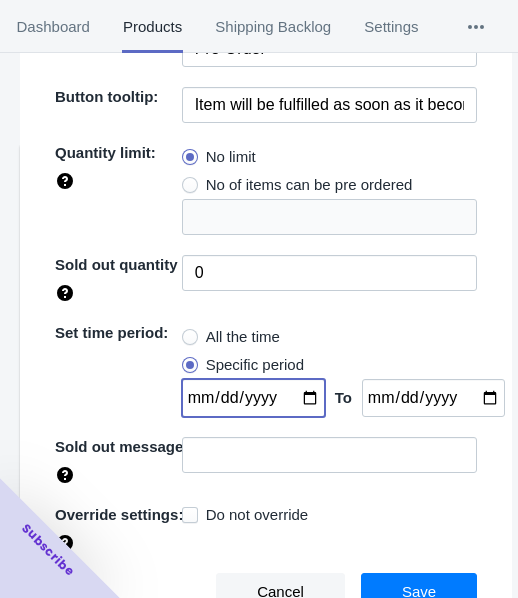 type on "[DATE]" 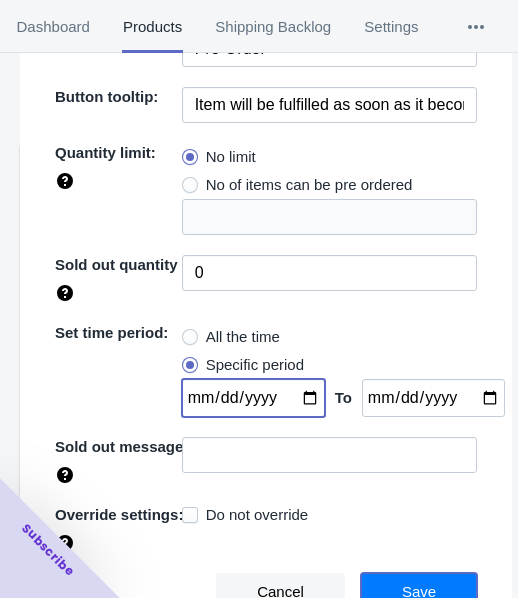 click on "Save" at bounding box center (419, 592) 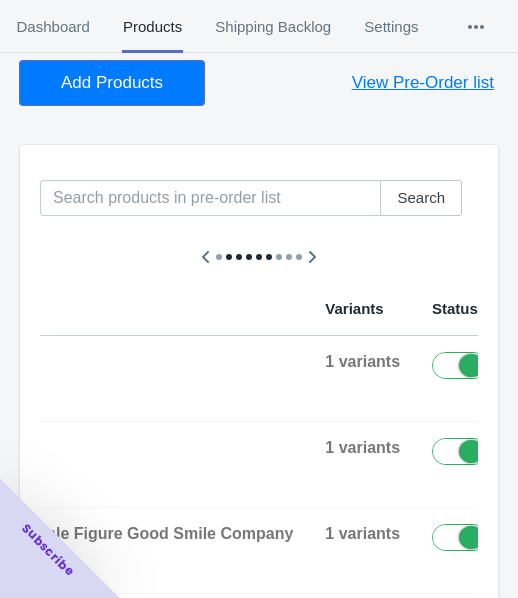 click on "Add Products" at bounding box center (112, 83) 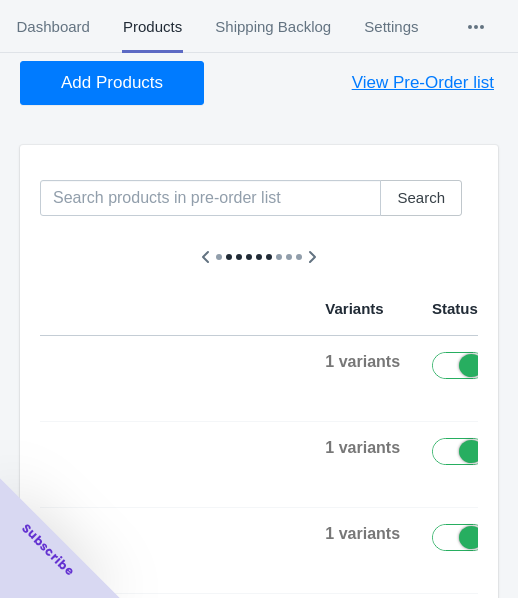 click 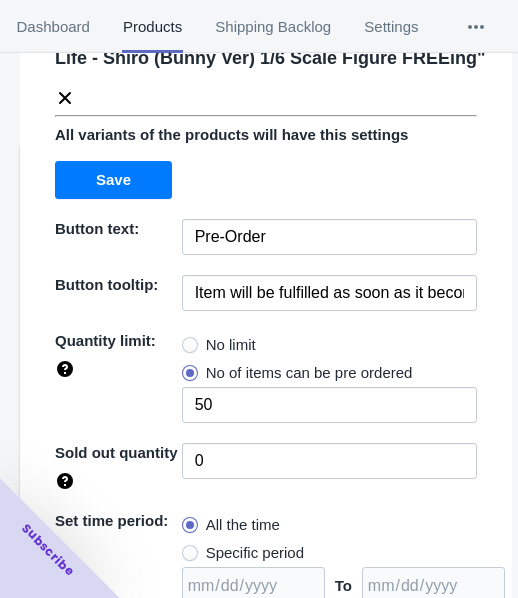 scroll, scrollTop: 200, scrollLeft: 0, axis: vertical 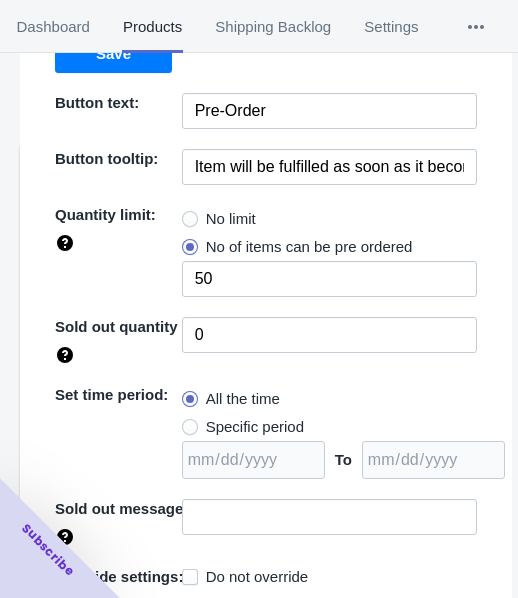click on "No limit" at bounding box center [231, 219] 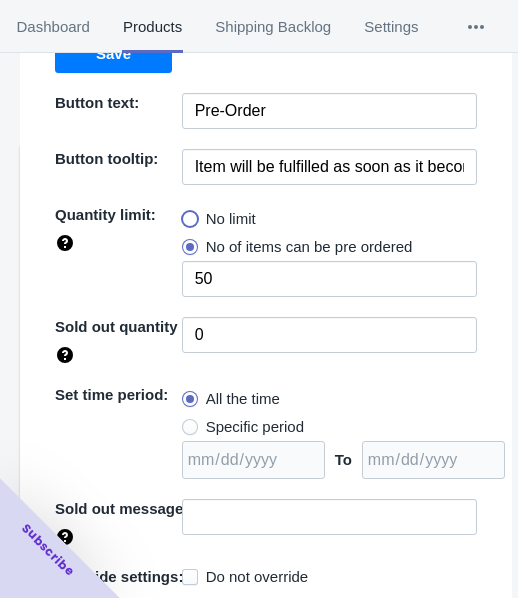 radio on "true" 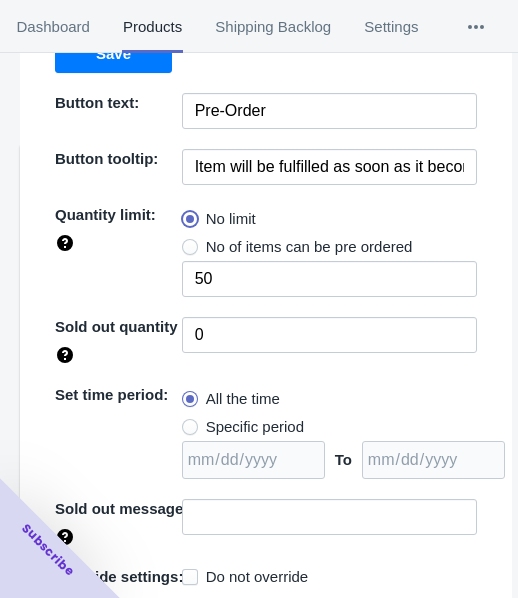 type 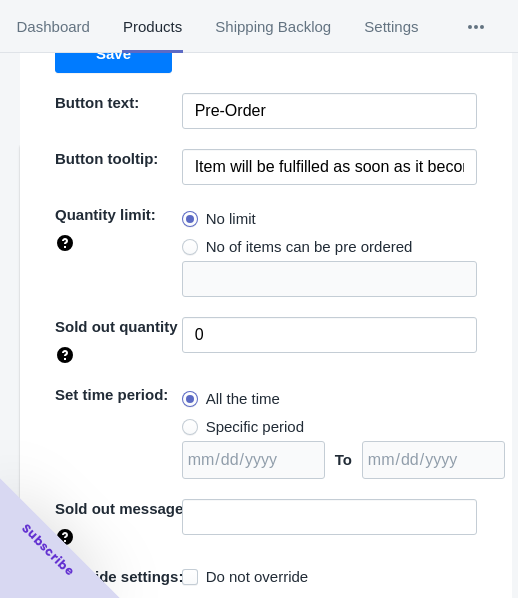 drag, startPoint x: 246, startPoint y: 431, endPoint x: 268, endPoint y: 425, distance: 22.803509 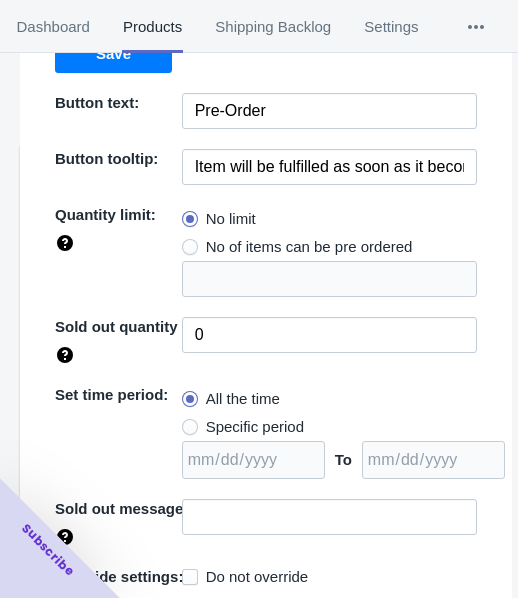 click on "Specific period" at bounding box center (255, 427) 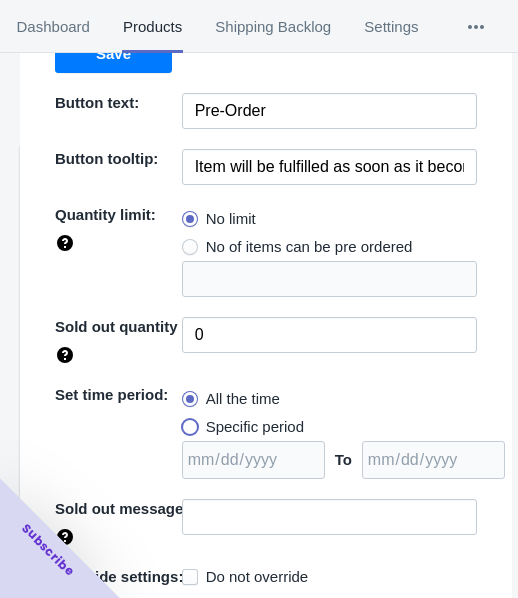 click on "Specific period" at bounding box center [187, 422] 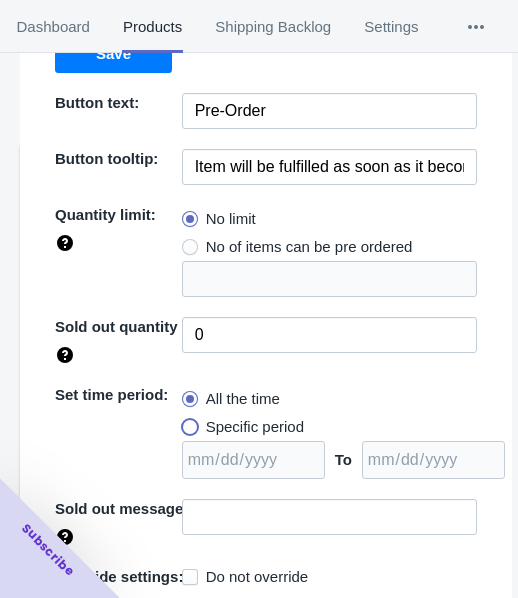 radio on "true" 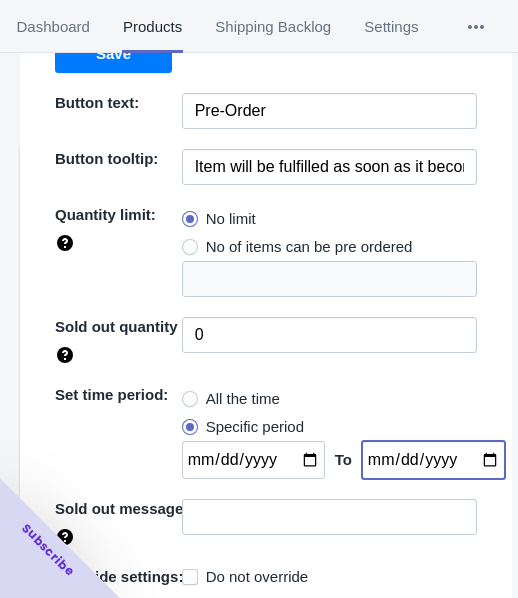 click at bounding box center [433, 460] 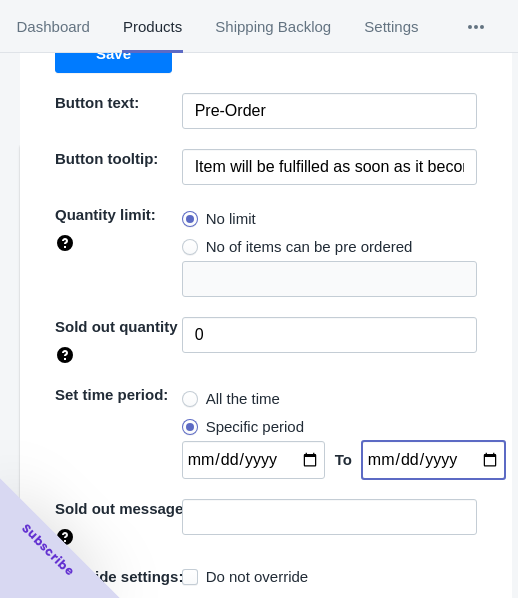 type on "[DATE]" 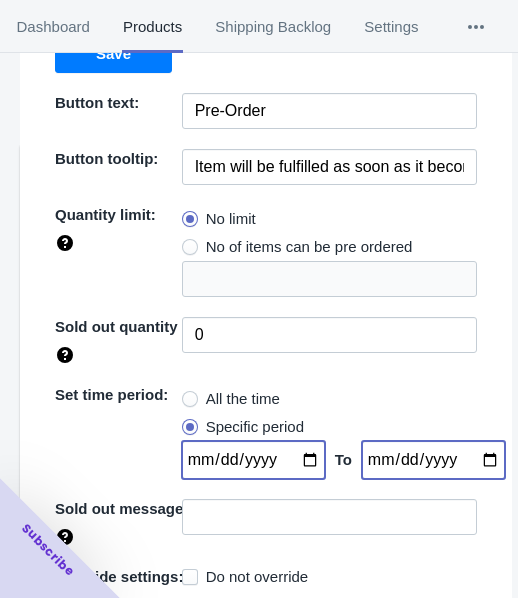 click at bounding box center (253, 460) 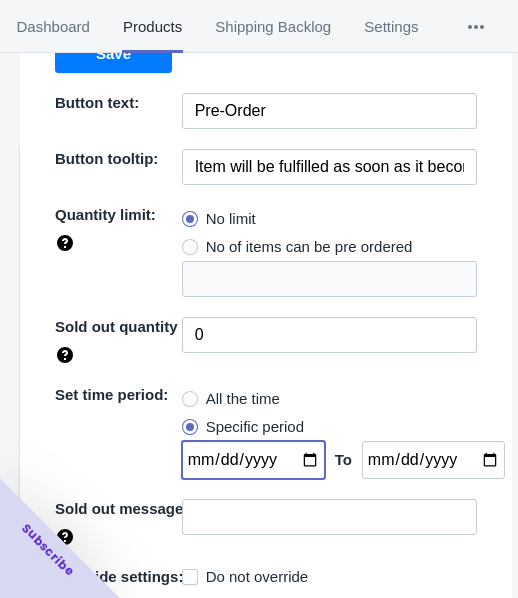 type on "[DATE]" 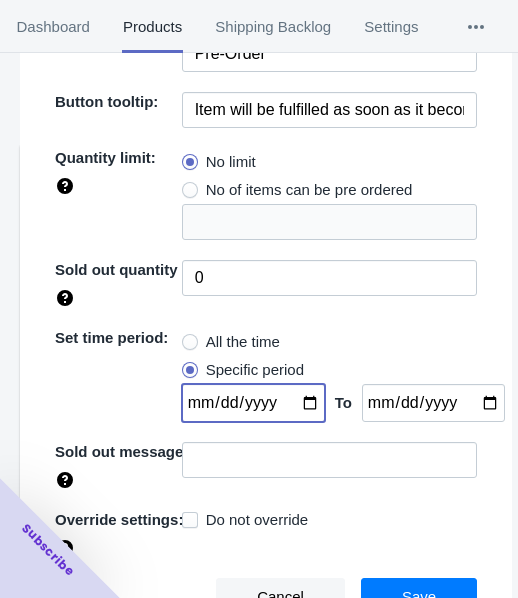scroll, scrollTop: 262, scrollLeft: 0, axis: vertical 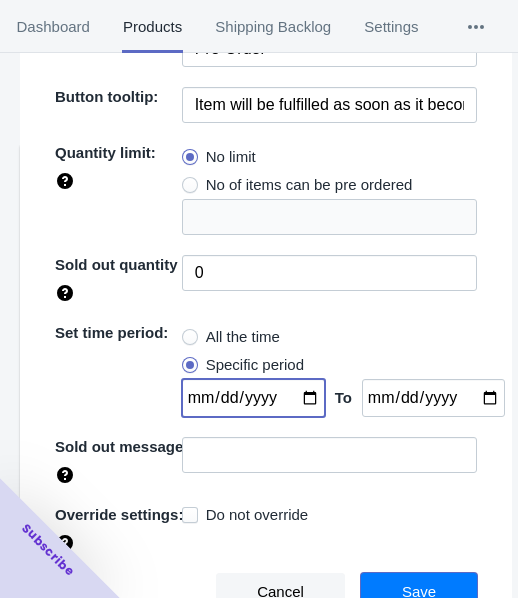 click on "Save" at bounding box center (419, 592) 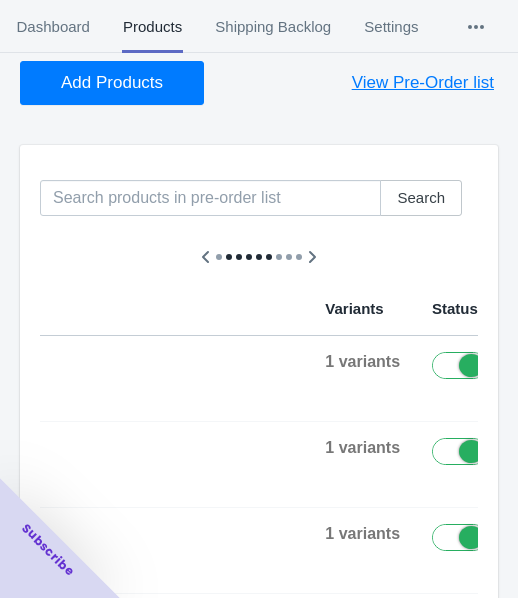 click 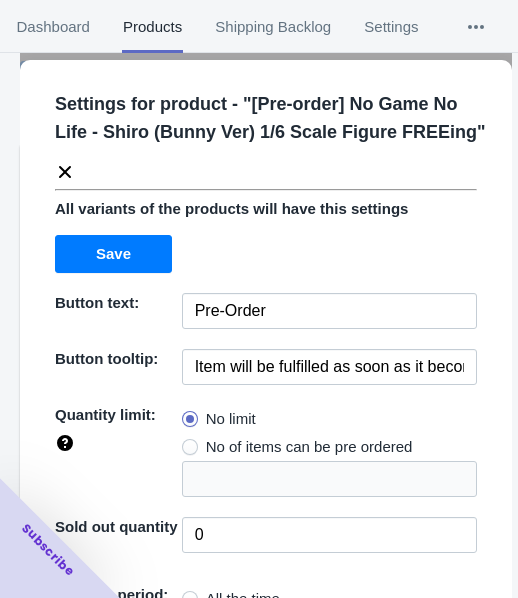 click 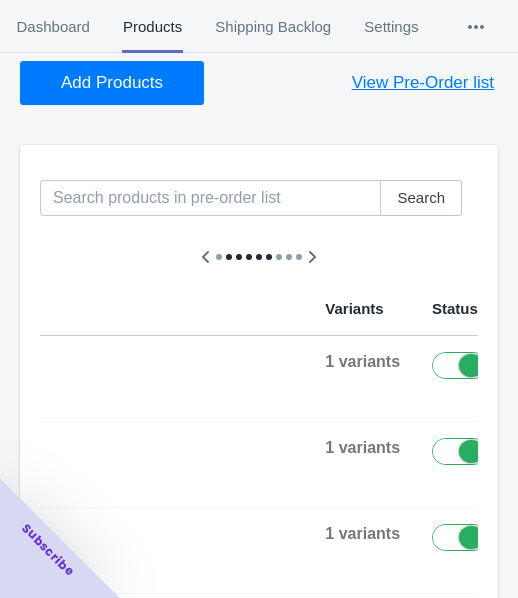 click at bounding box center [548, 456] 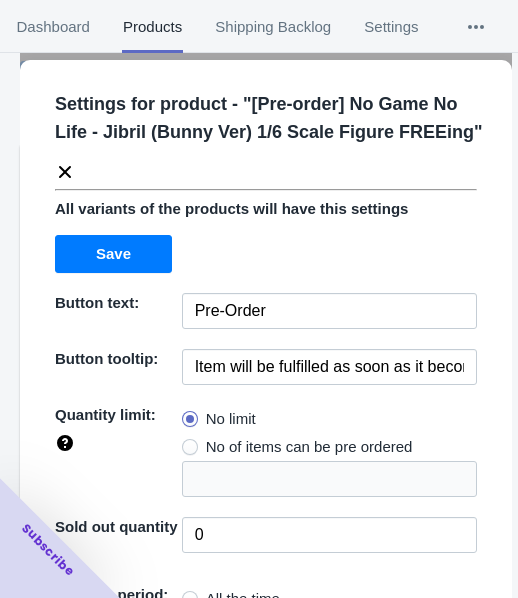 click 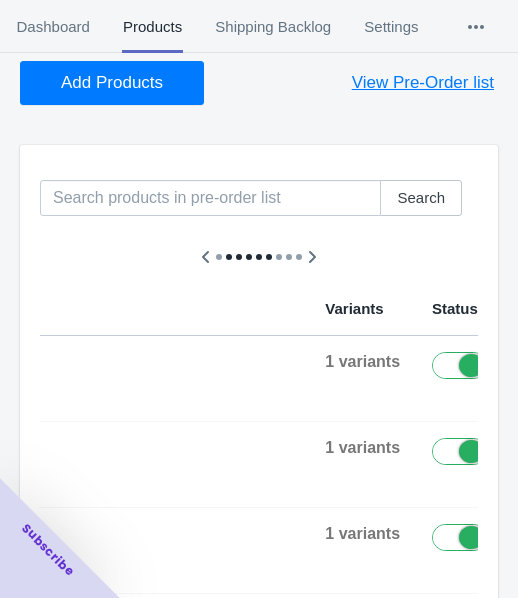 click on "Add Products" at bounding box center (112, 83) 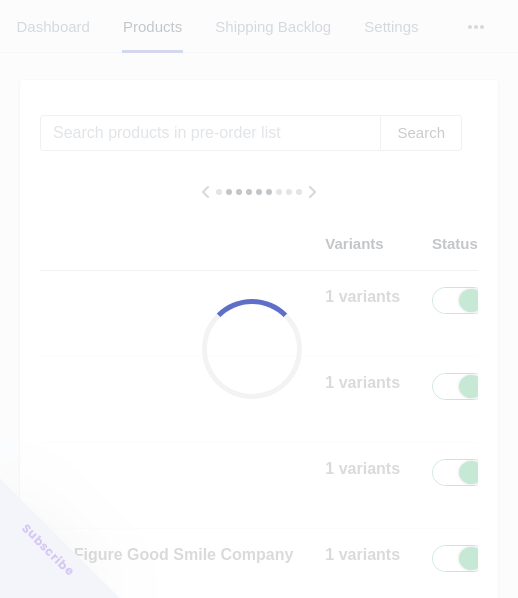 scroll, scrollTop: 200, scrollLeft: 0, axis: vertical 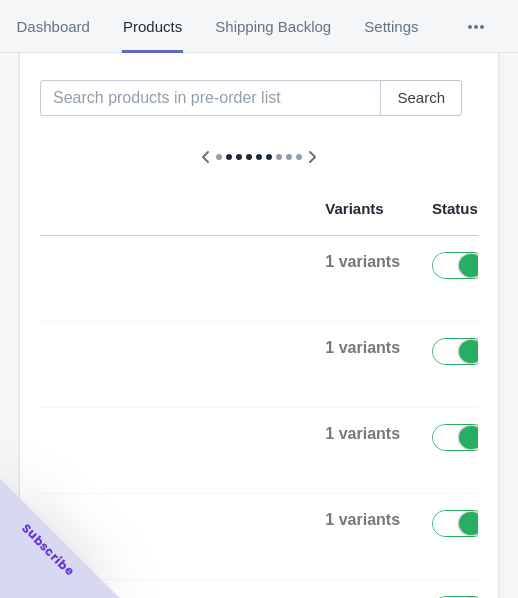 click 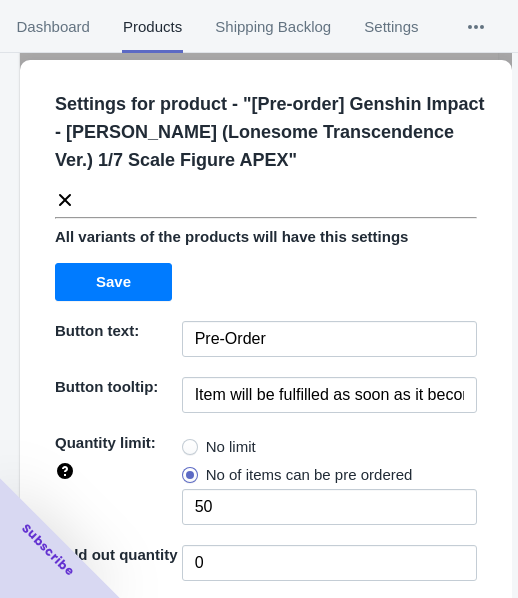drag, startPoint x: 64, startPoint y: 204, endPoint x: 110, endPoint y: 229, distance: 52.35456 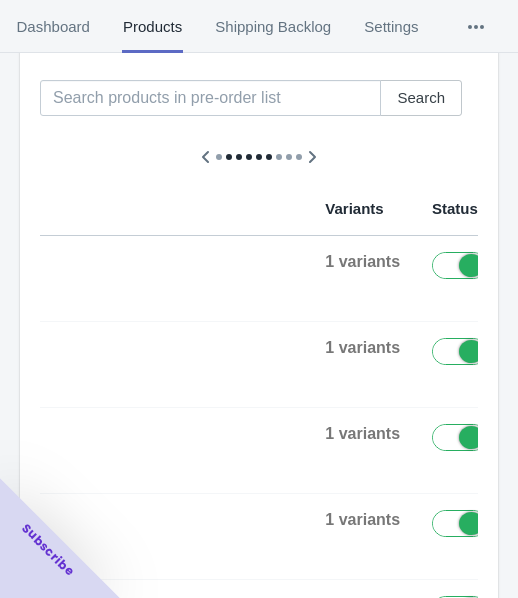 click at bounding box center (538, 442) 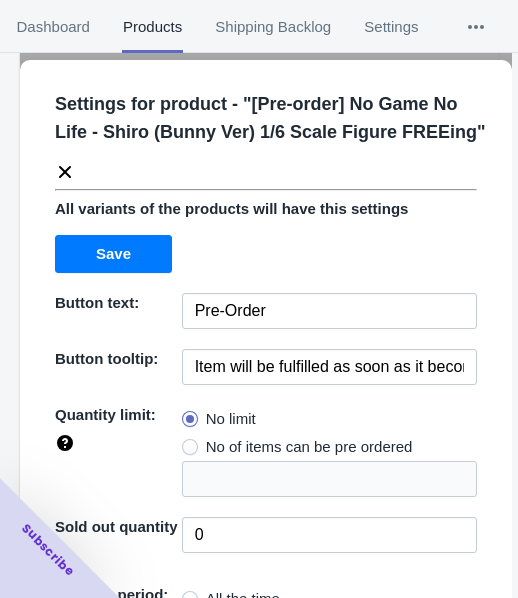 click 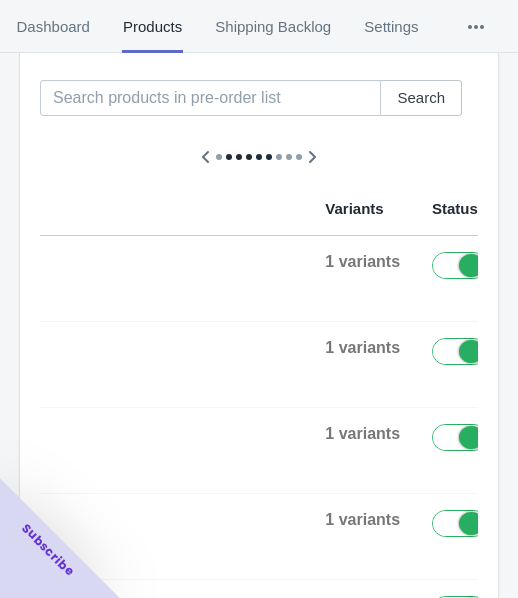 click 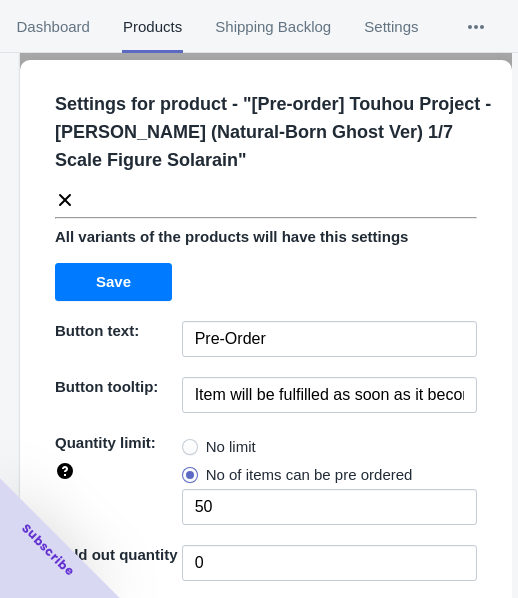 click on "Settings for product - " [Pre-order] Touhou Project - [PERSON_NAME] (Natural-Born Ghost Ver) 1/7 Scale Figure Solarain " All variants of the products will have this settings Save Button text: Pre-Order Button tooltip: Item will be fulfilled as soon as it becomes available Quantity limit: No limit No of items can be pre ordered 50 Sold out quantity 0 Set time period: All the time Specific period To Sold out message: Override settings: Do not override Cancel Save" at bounding box center (266, 495) 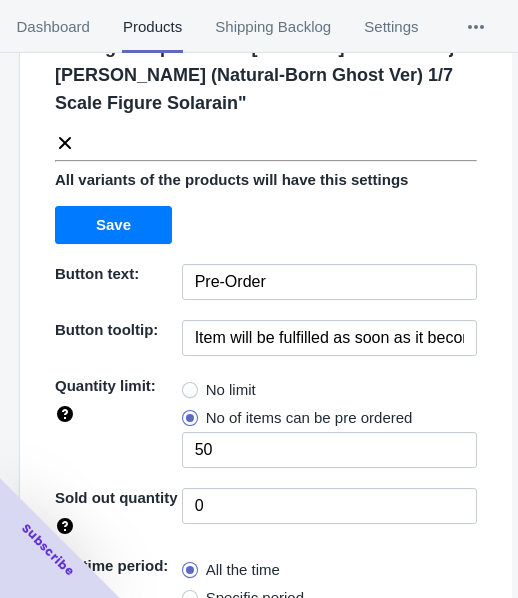 scroll, scrollTop: 290, scrollLeft: 0, axis: vertical 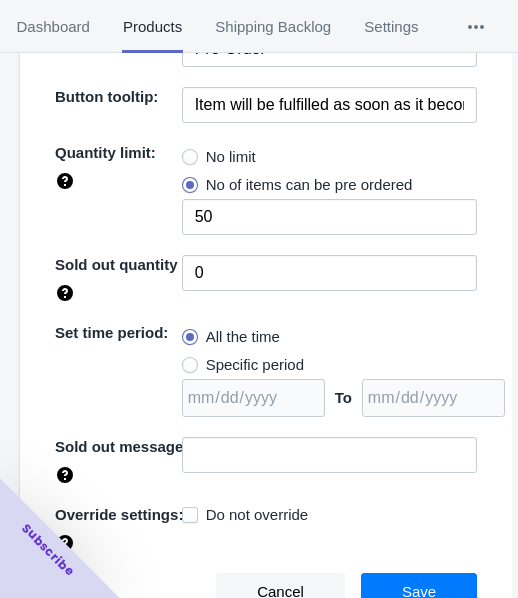 click on "No limit" at bounding box center (231, 157) 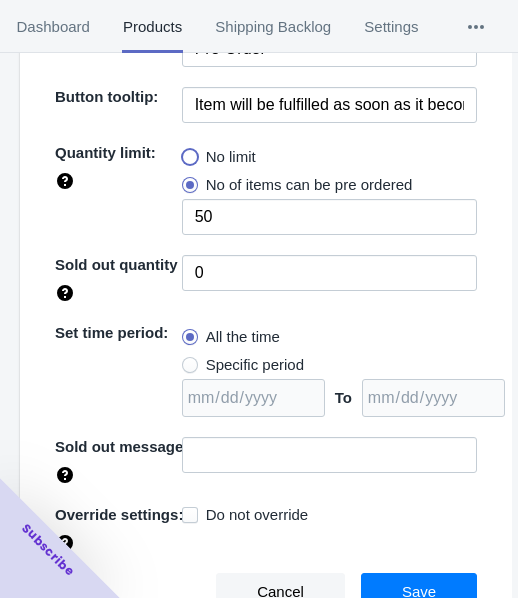 radio on "true" 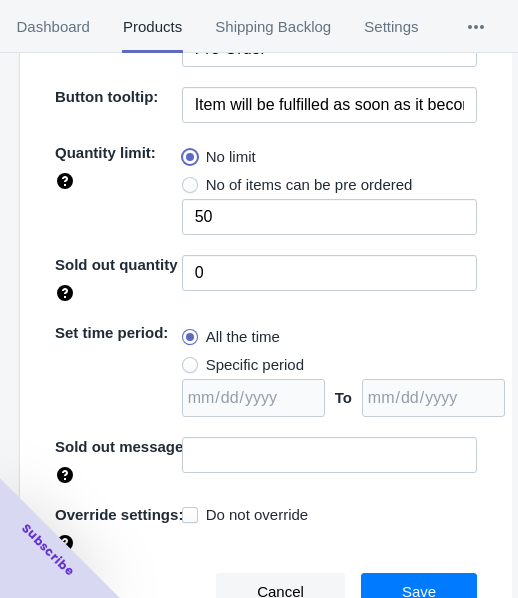 type 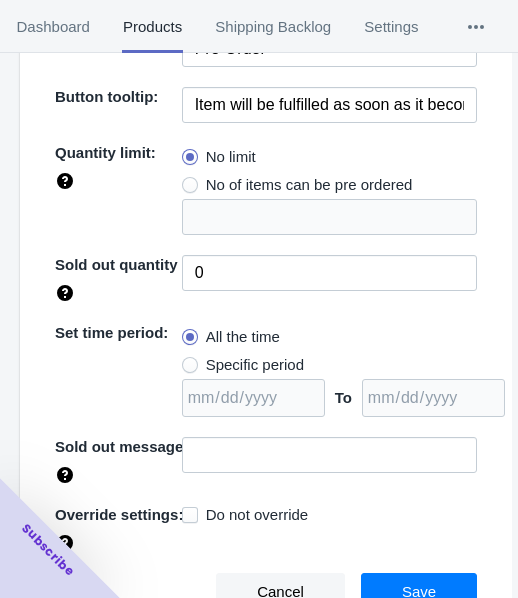 click on "Specific period" at bounding box center [255, 365] 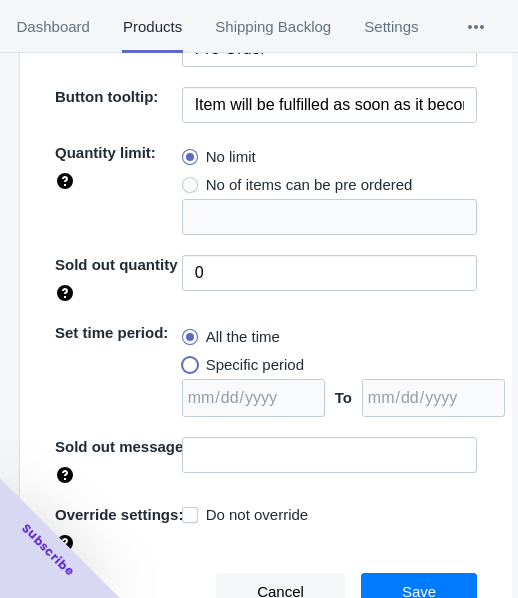 radio on "true" 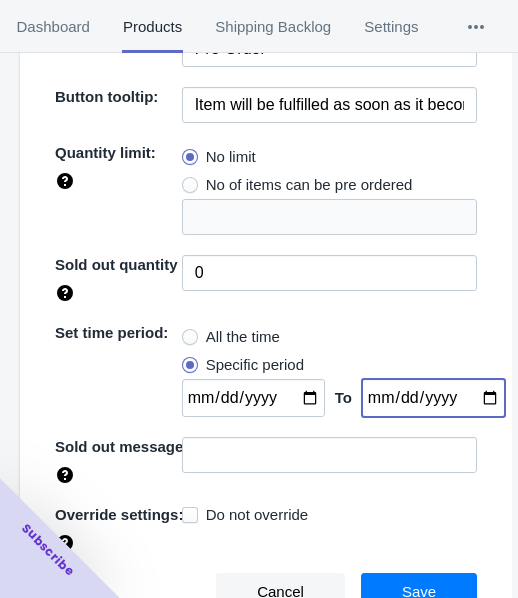 click at bounding box center [433, 398] 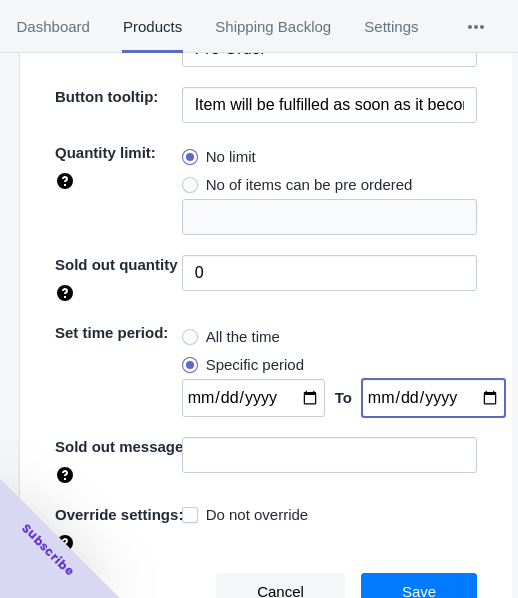type on "[DATE]" 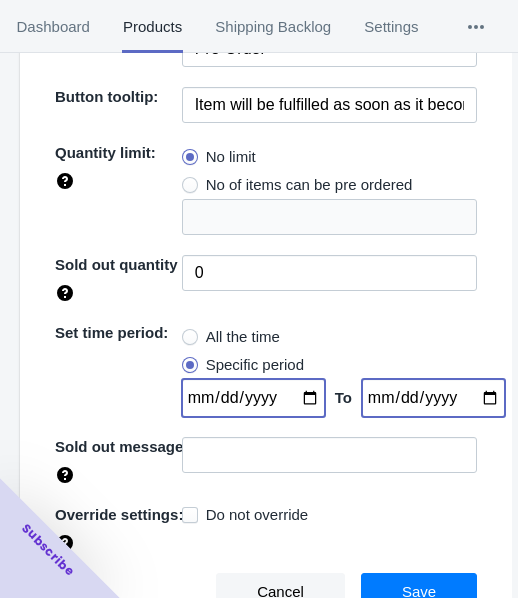 click at bounding box center (253, 398) 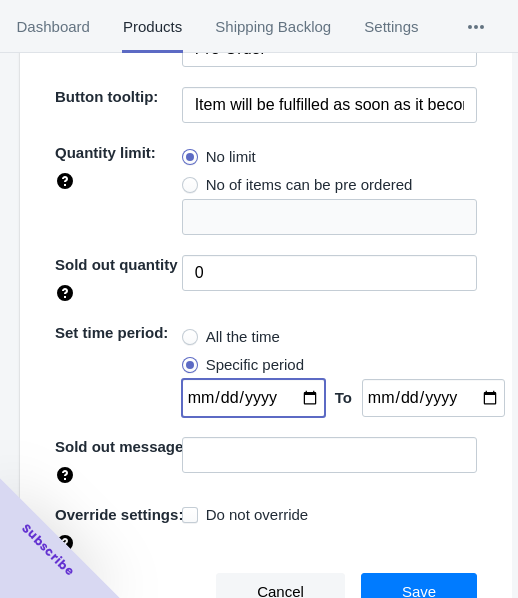 click at bounding box center (253, 398) 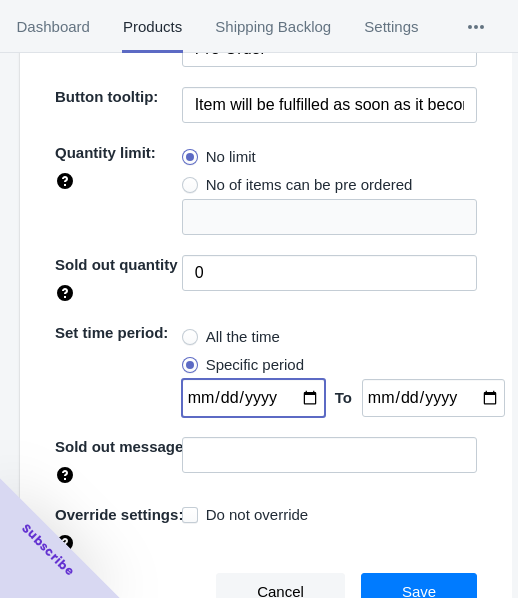 type on "[DATE]" 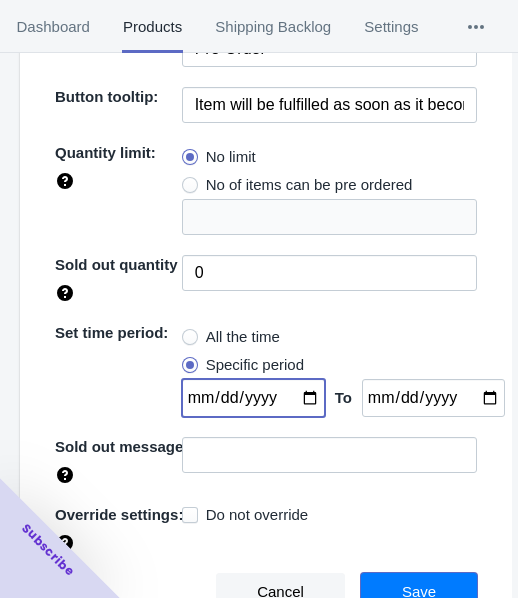 click on "Save" at bounding box center [419, 592] 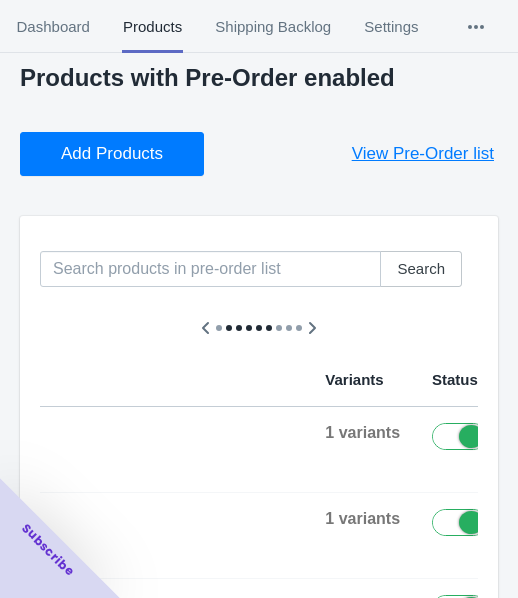 scroll, scrollTop: 0, scrollLeft: 0, axis: both 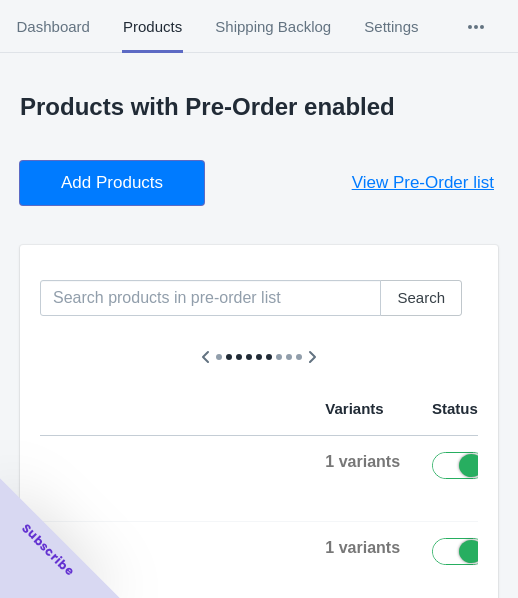click on "Add Products" at bounding box center [112, 183] 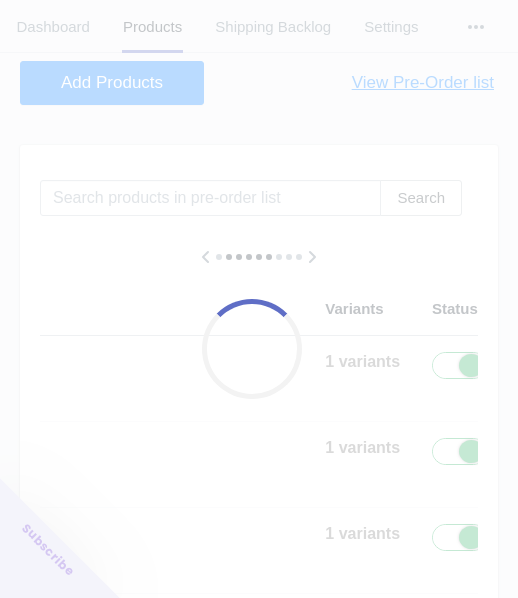 scroll, scrollTop: 200, scrollLeft: 0, axis: vertical 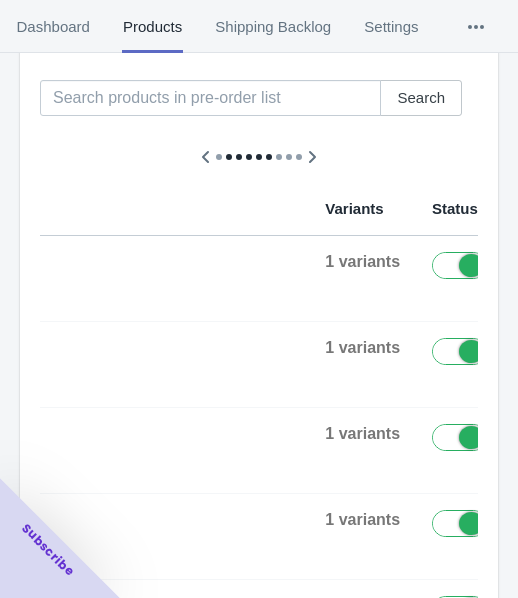 click 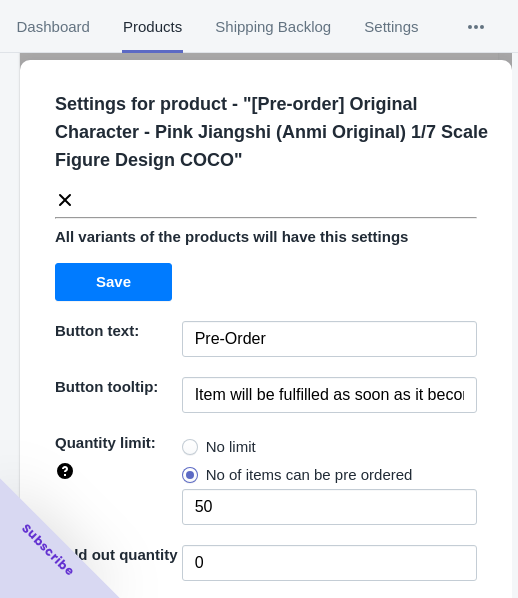 click on "No limit" at bounding box center (231, 447) 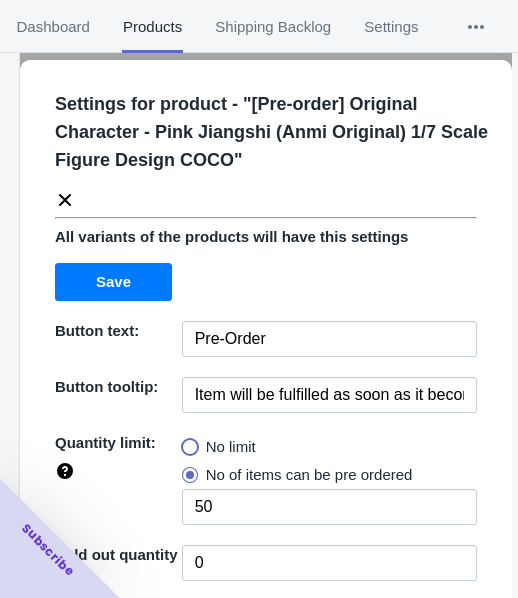 radio on "true" 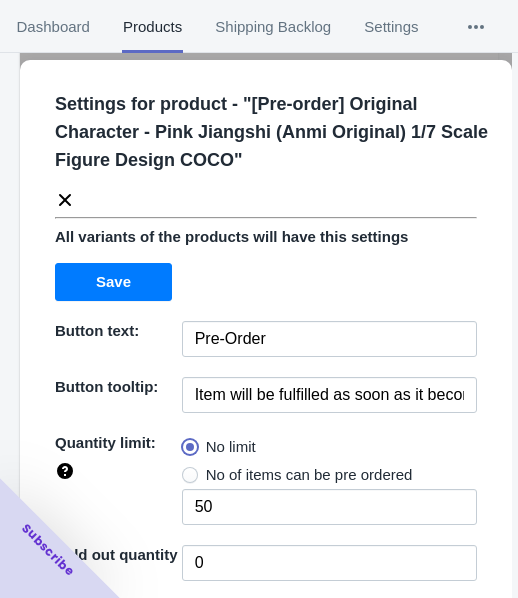 type 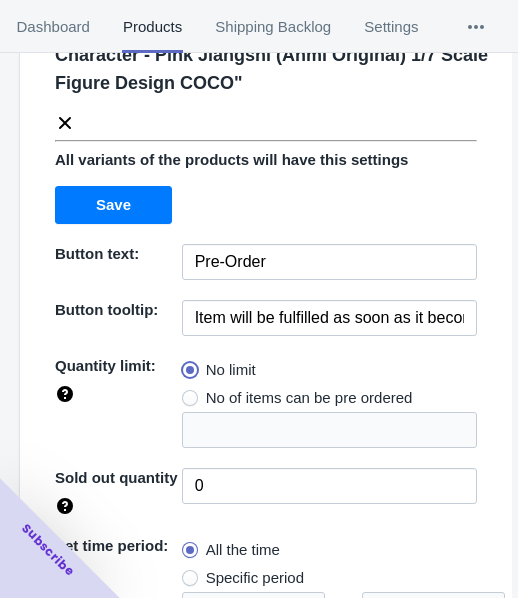 scroll, scrollTop: 290, scrollLeft: 0, axis: vertical 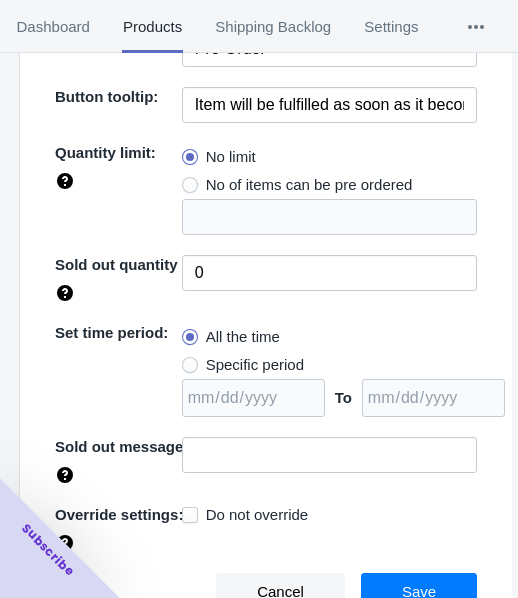 click on "Specific period" at bounding box center [255, 365] 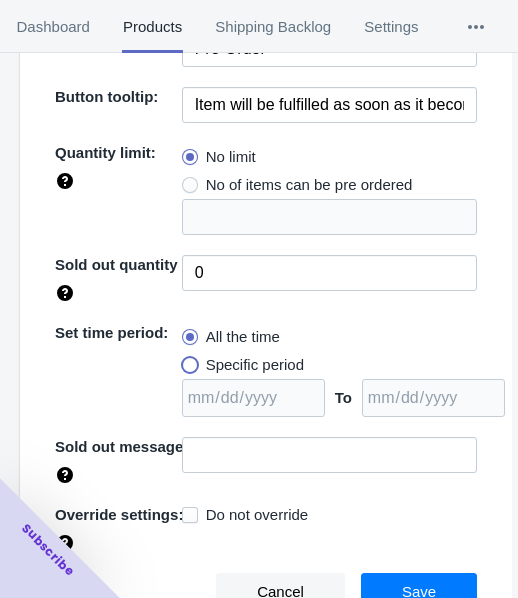 radio on "true" 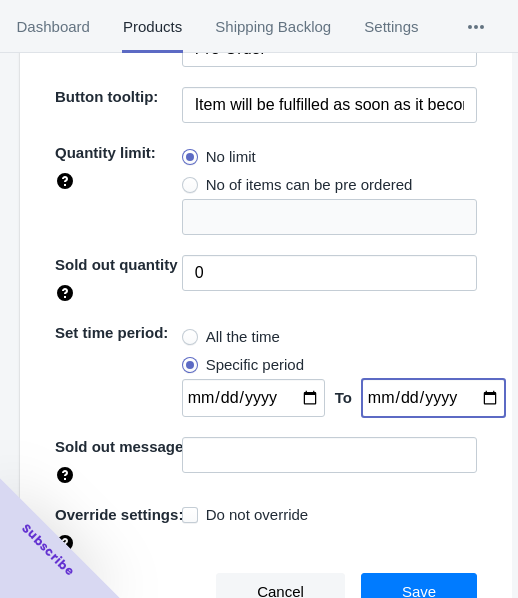 click at bounding box center (433, 398) 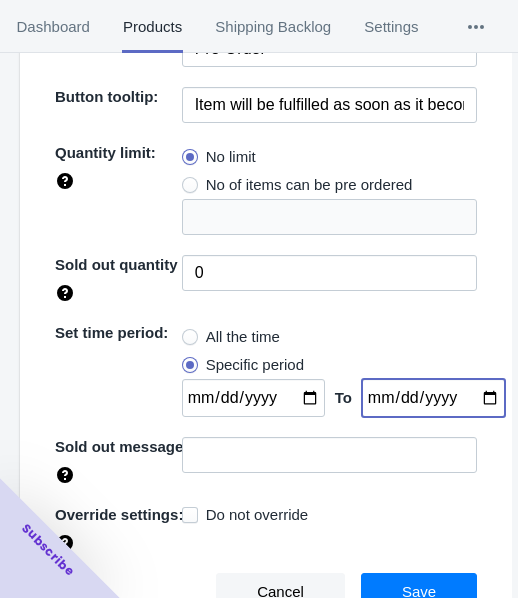type on "[DATE]" 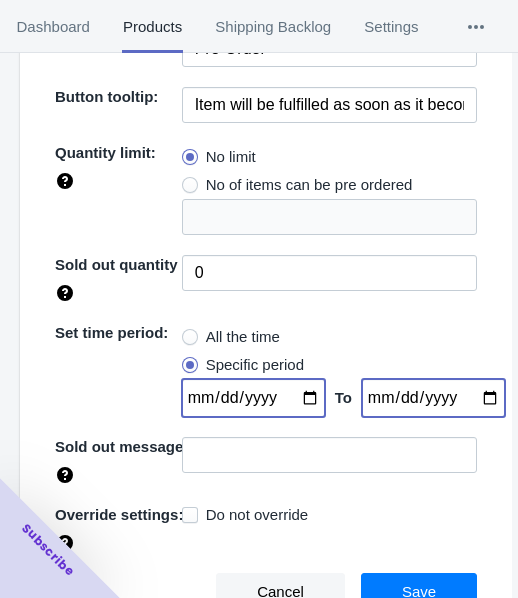 click at bounding box center [253, 398] 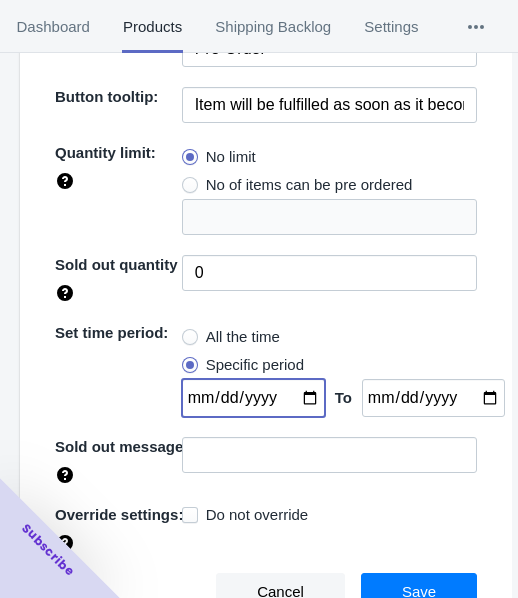 type on "[DATE]" 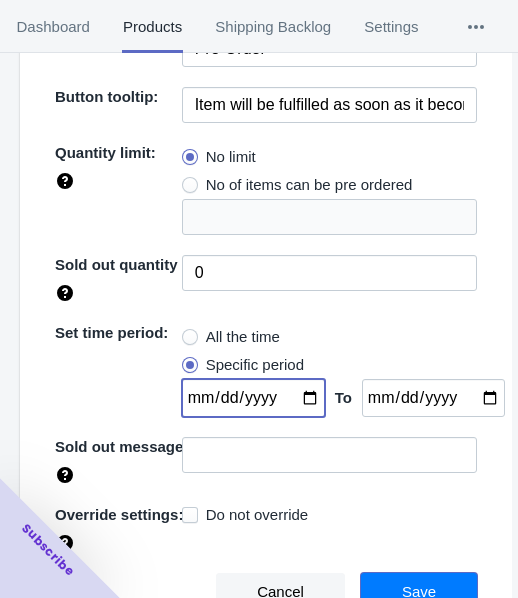 click on "Save" at bounding box center [419, 592] 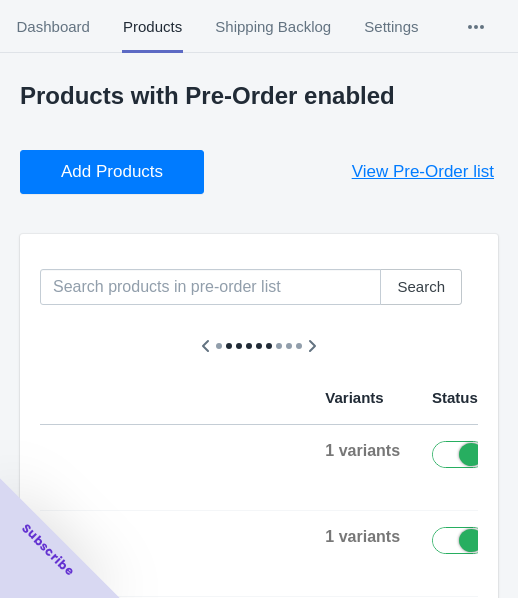 scroll, scrollTop: 0, scrollLeft: 0, axis: both 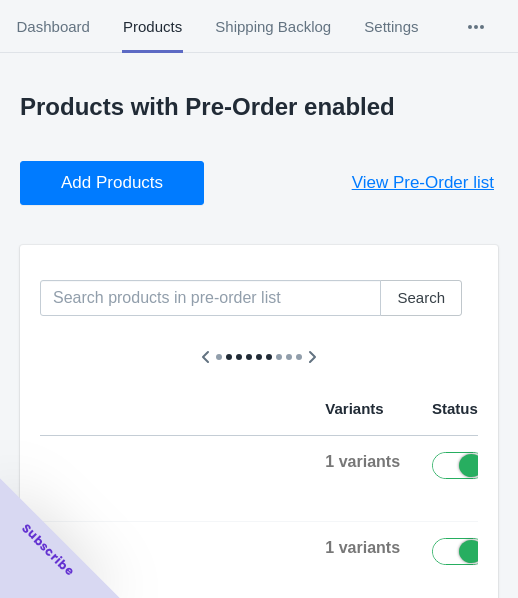 click on "Add Products View Pre-Order list" at bounding box center (251, 175) 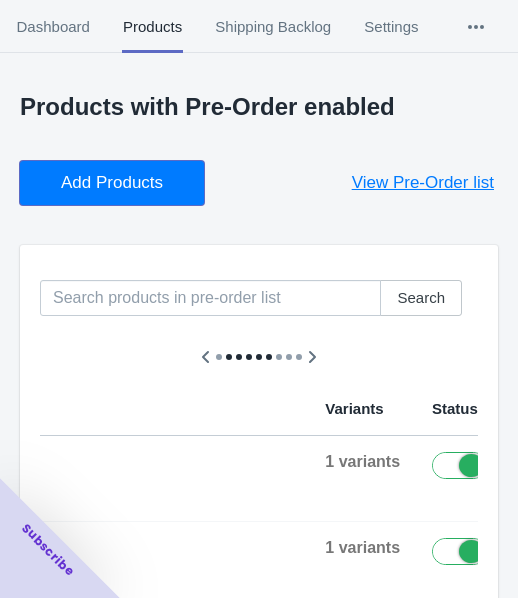 click on "Add Products" at bounding box center (112, 183) 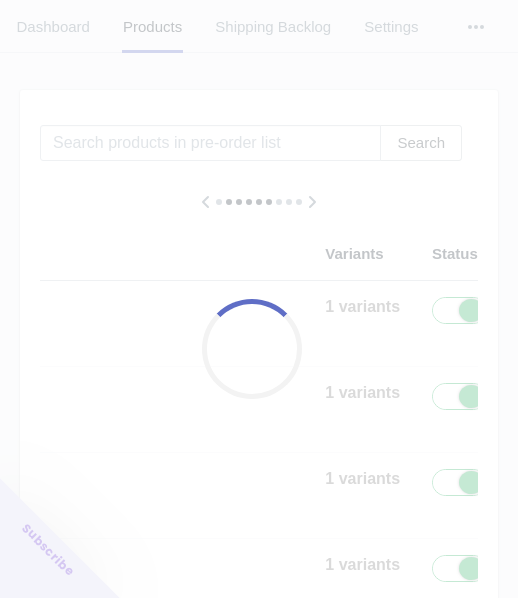 scroll, scrollTop: 200, scrollLeft: 0, axis: vertical 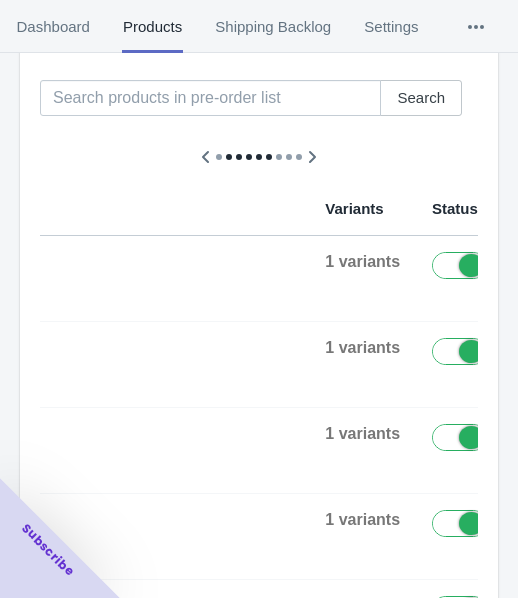 click at bounding box center (538, 270) 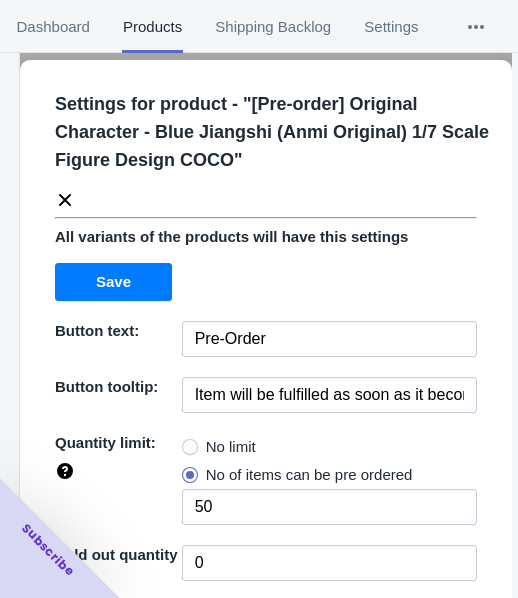 click on "No limit" at bounding box center (219, 447) 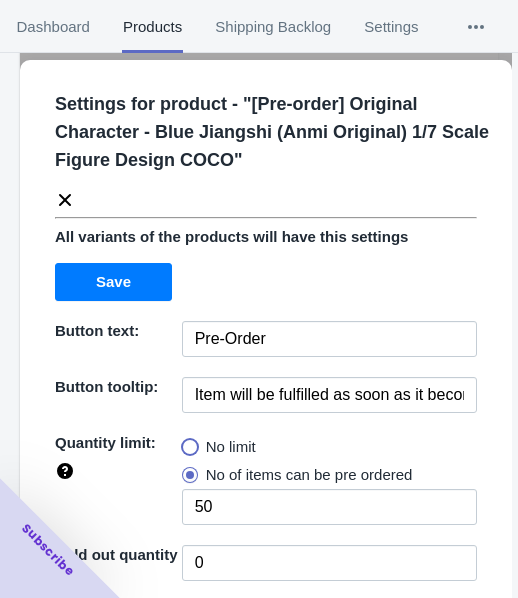click on "No limit" at bounding box center [187, 442] 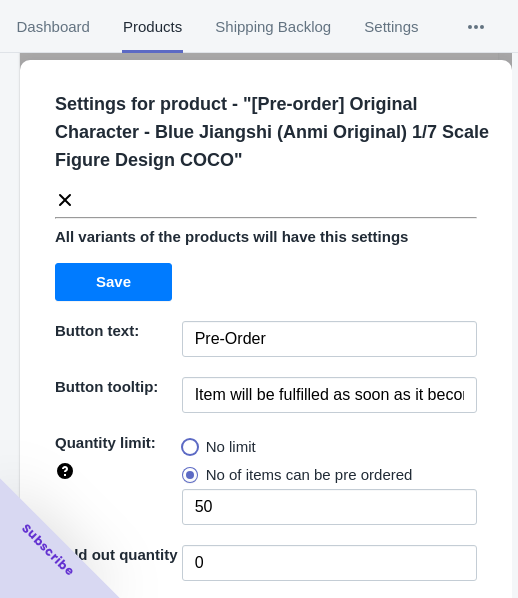 radio on "true" 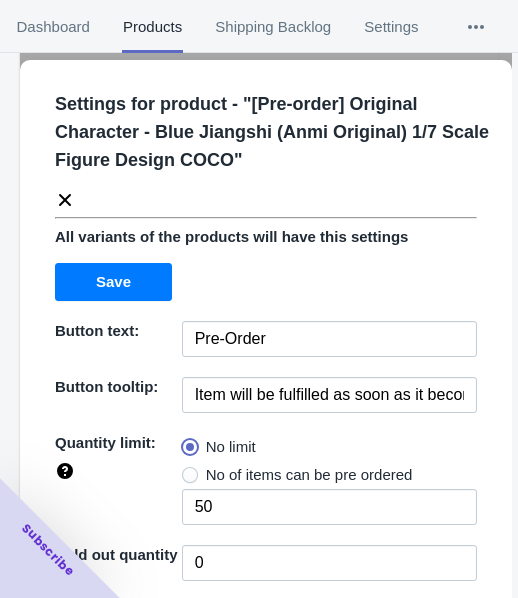 type 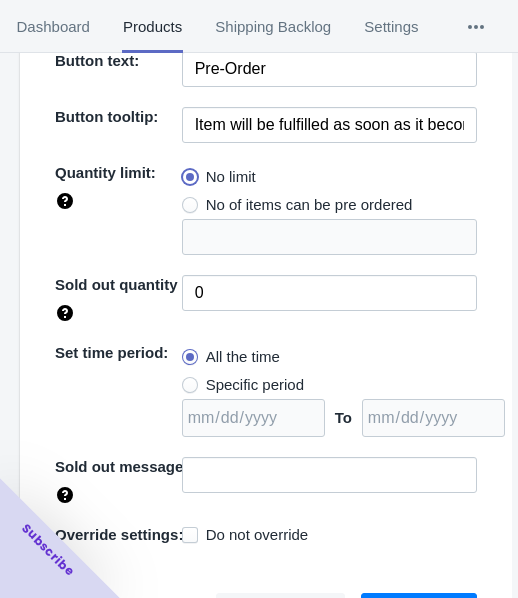 scroll, scrollTop: 290, scrollLeft: 0, axis: vertical 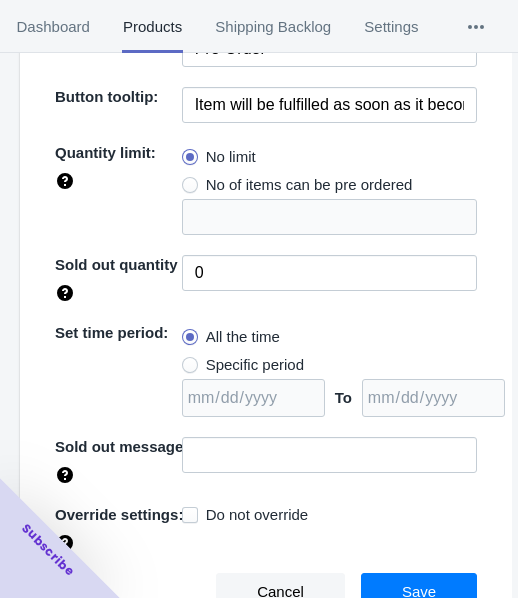 click on "Specific period" at bounding box center [255, 365] 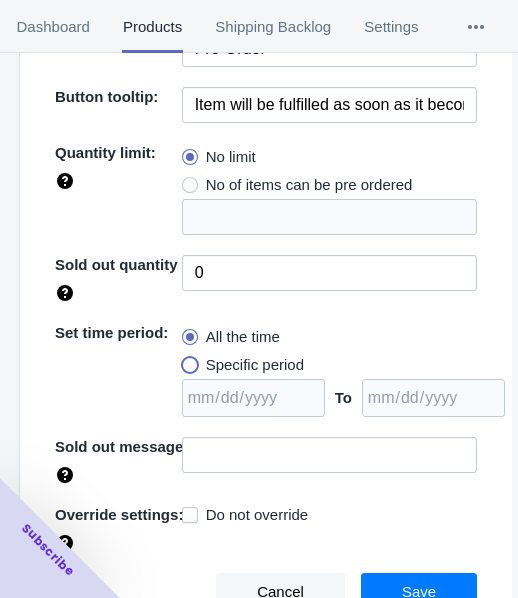 radio on "true" 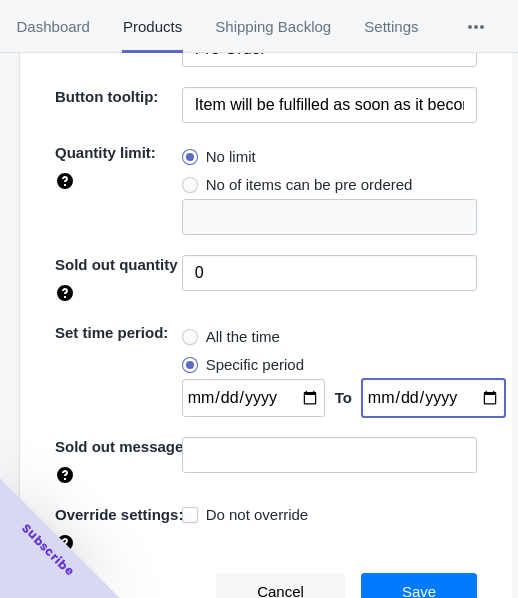 click at bounding box center (433, 398) 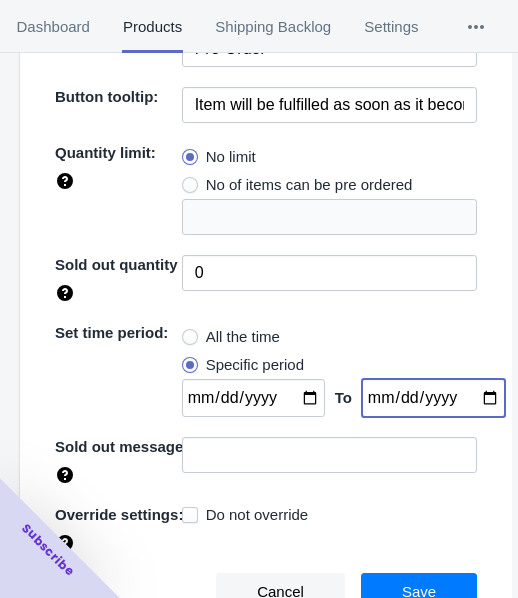 type on "[DATE]" 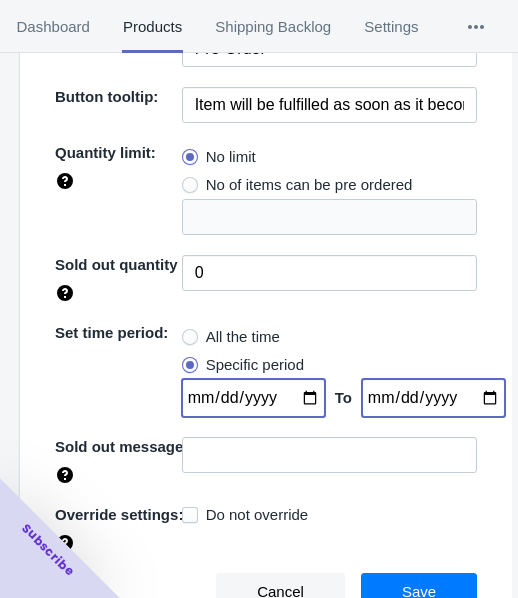 click at bounding box center (253, 398) 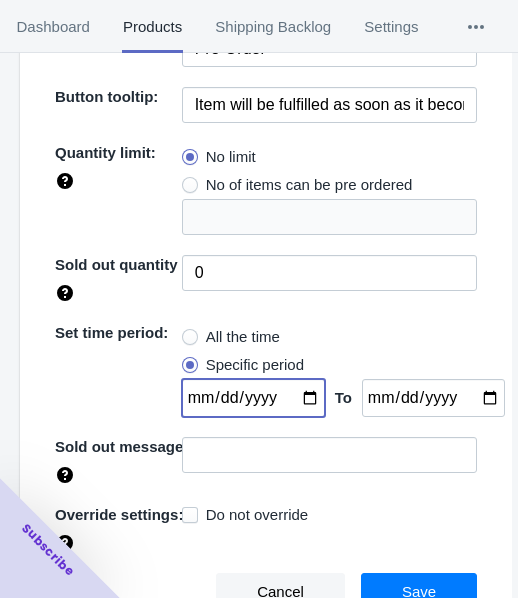 type on "[DATE]" 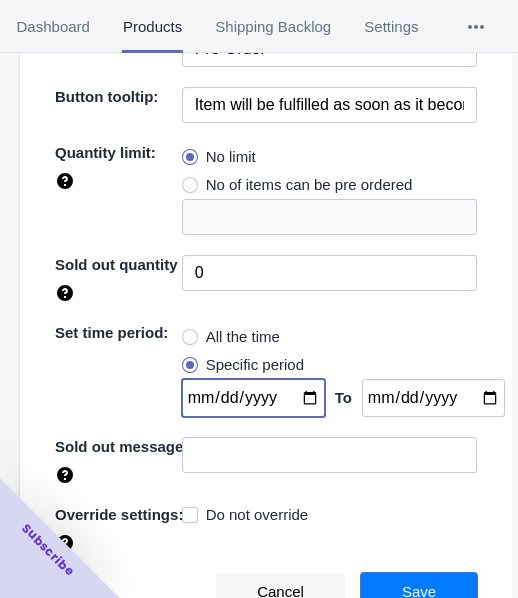 click on "Save" at bounding box center (419, 592) 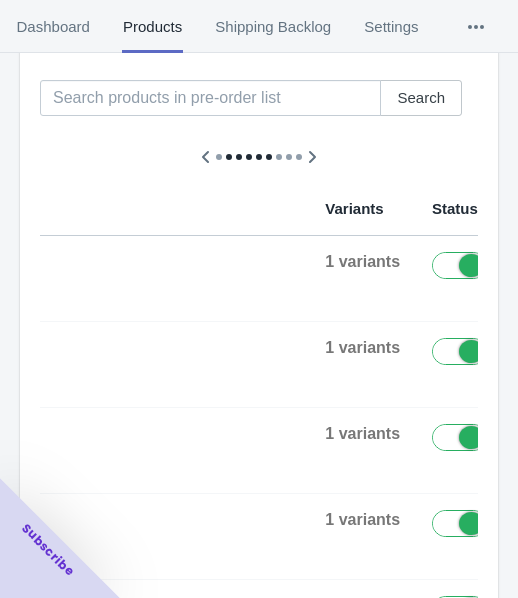 scroll, scrollTop: 0, scrollLeft: 0, axis: both 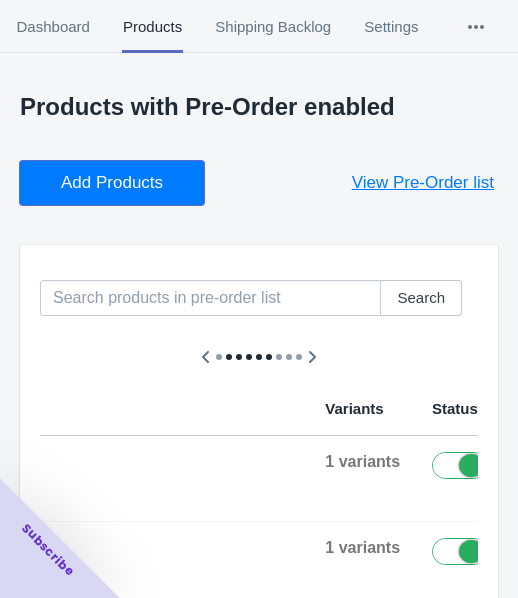 click on "Add Products" at bounding box center [112, 183] 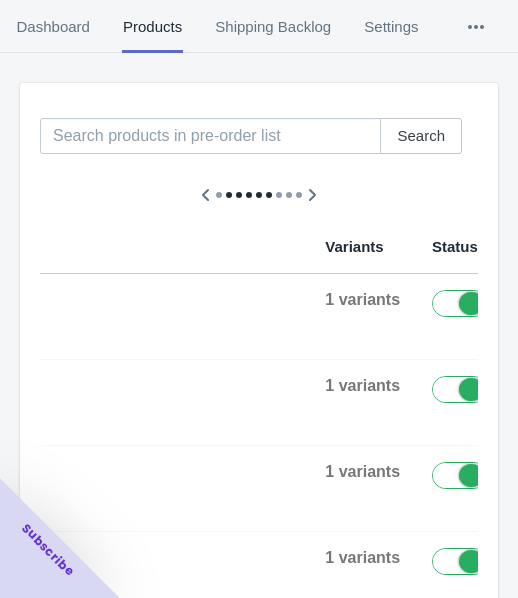 scroll, scrollTop: 200, scrollLeft: 0, axis: vertical 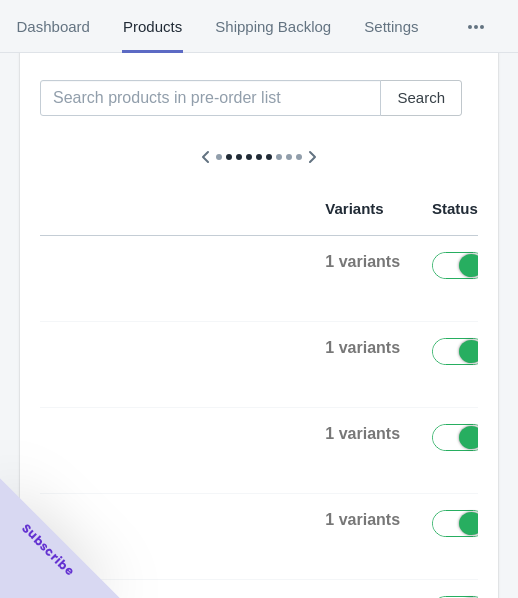 click 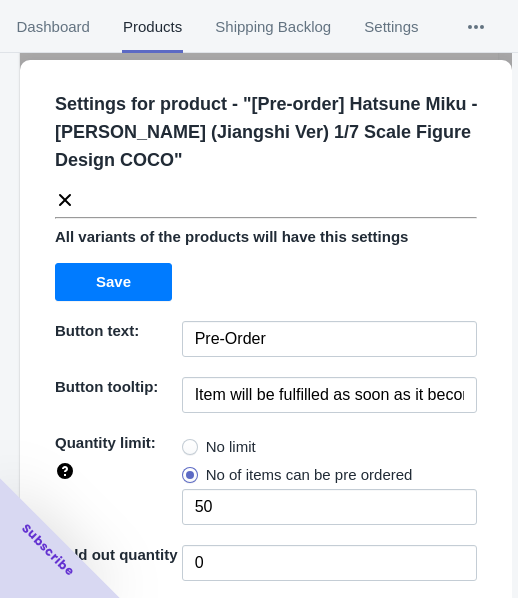 click on "No limit" at bounding box center (231, 447) 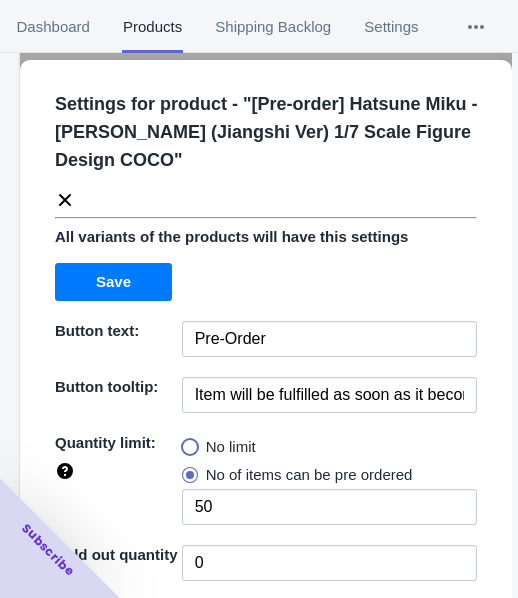 click on "No limit" at bounding box center [187, 442] 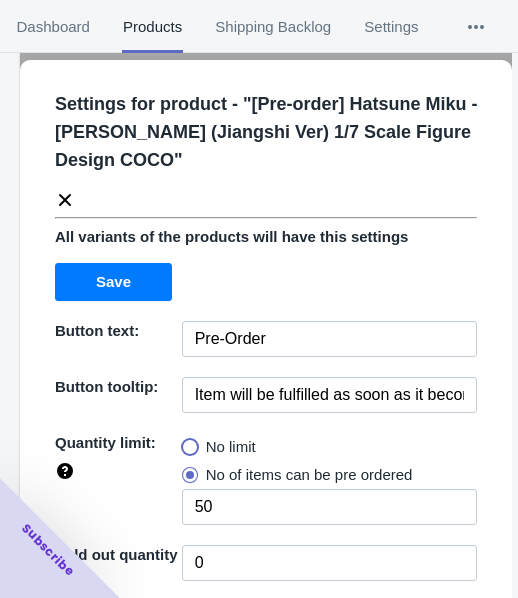 radio on "true" 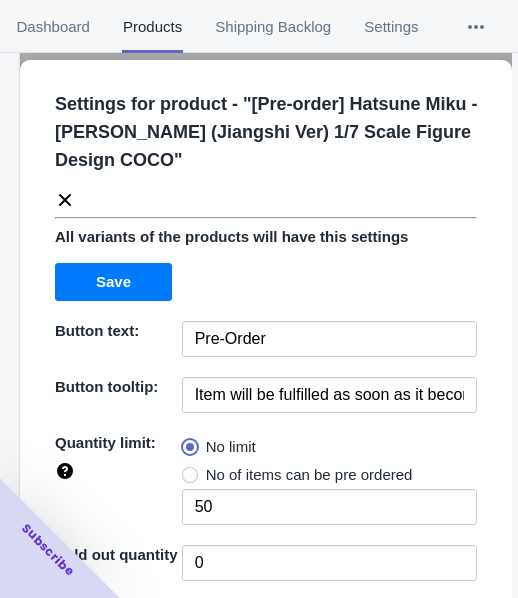 type 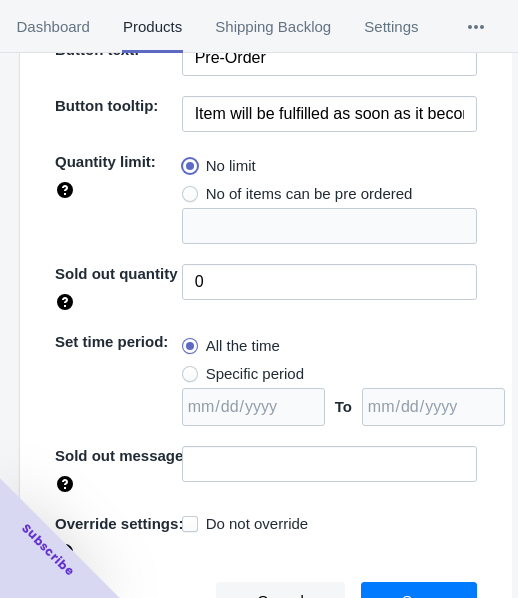 scroll, scrollTop: 290, scrollLeft: 0, axis: vertical 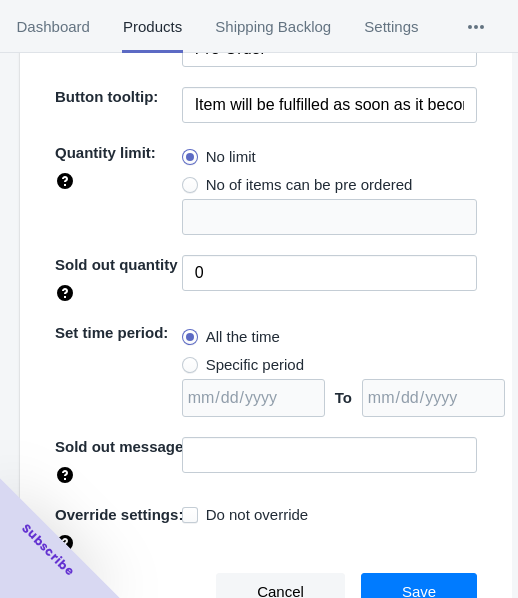 click on "Specific period" at bounding box center [255, 365] 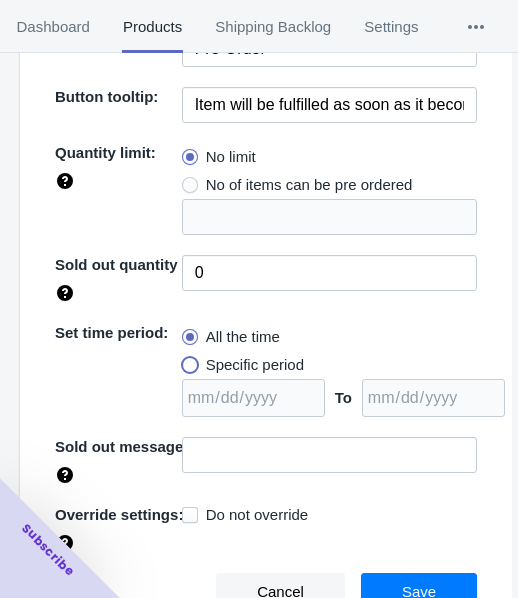 click on "Specific period" at bounding box center [187, 360] 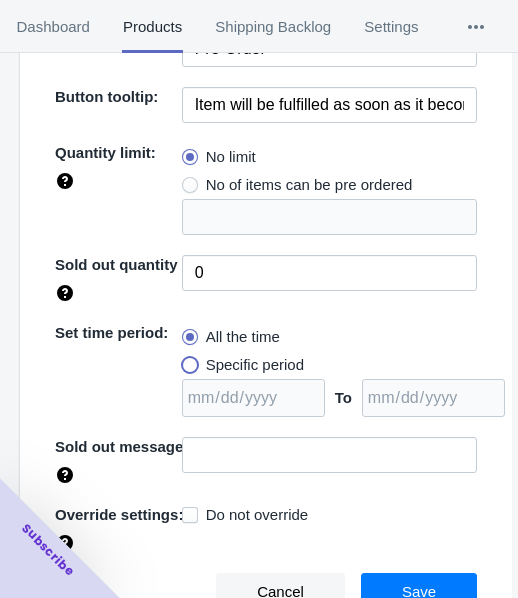 radio on "true" 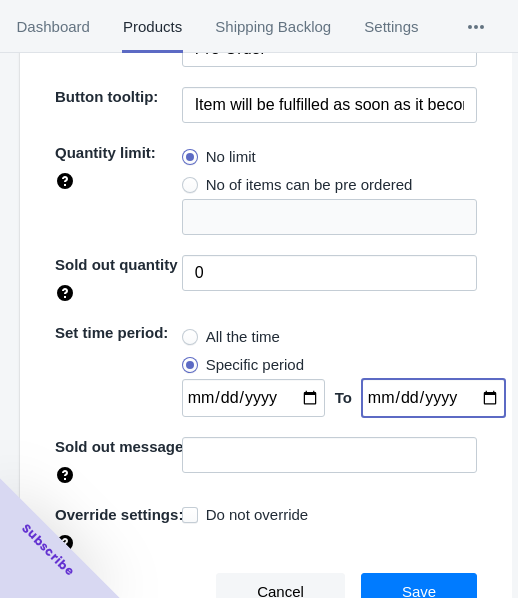click at bounding box center [433, 398] 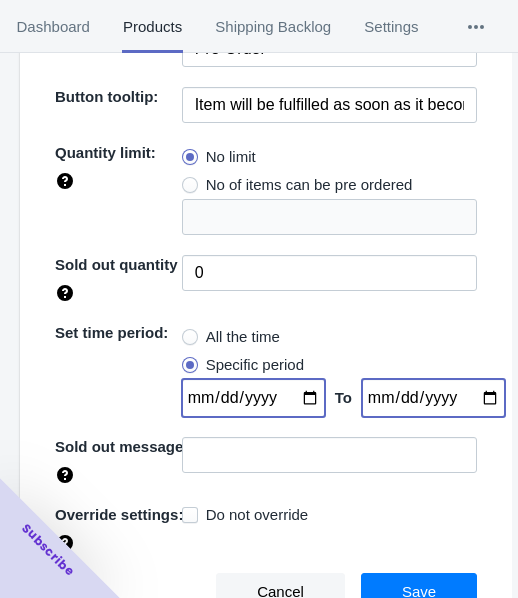 type on "[DATE]" 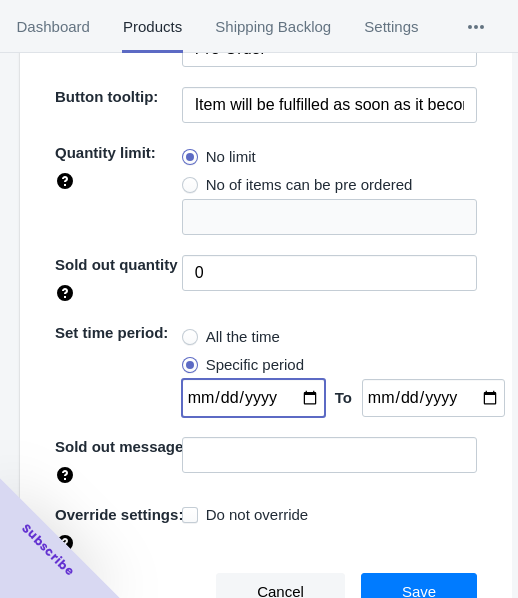click at bounding box center (253, 398) 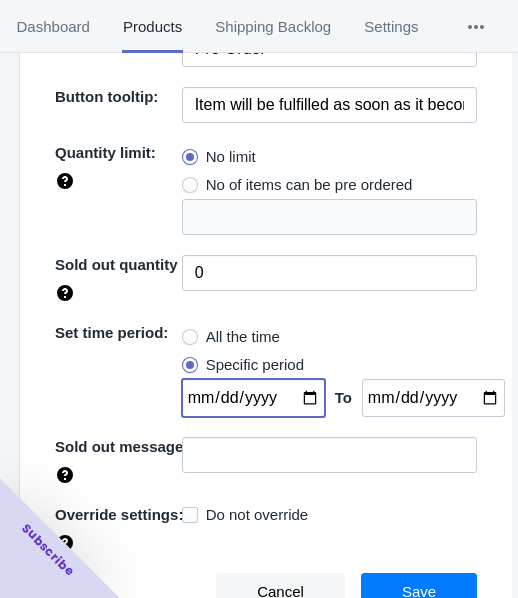 type on "[DATE]" 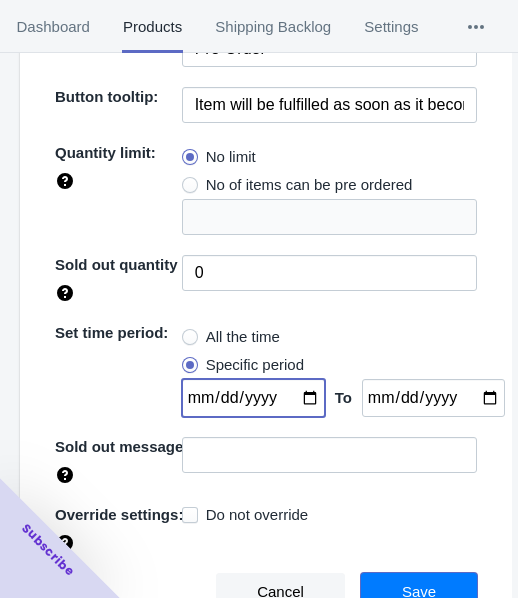 click on "Save" at bounding box center (419, 592) 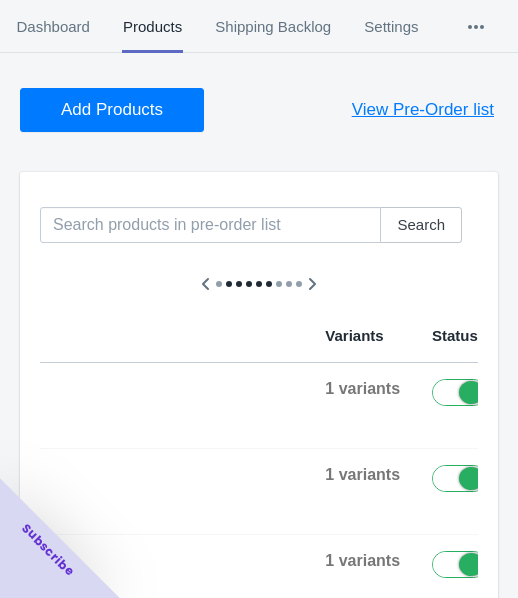 scroll, scrollTop: 0, scrollLeft: 0, axis: both 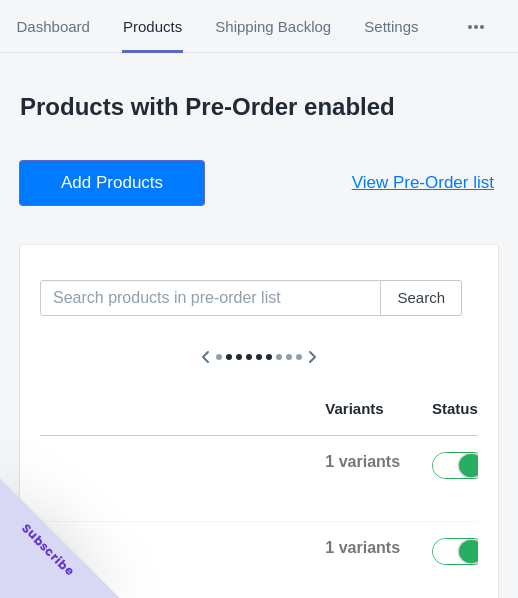 click on "Add Products" at bounding box center [112, 183] 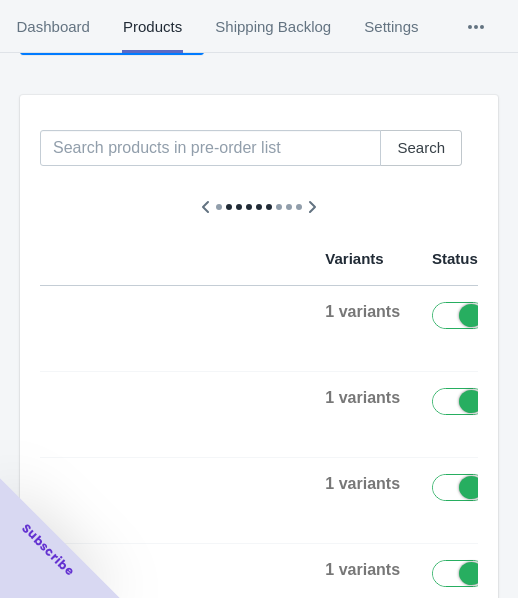 scroll, scrollTop: 200, scrollLeft: 0, axis: vertical 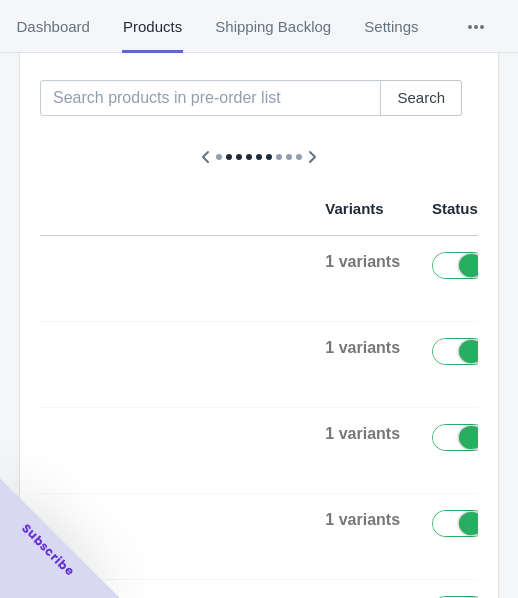 click at bounding box center (538, 270) 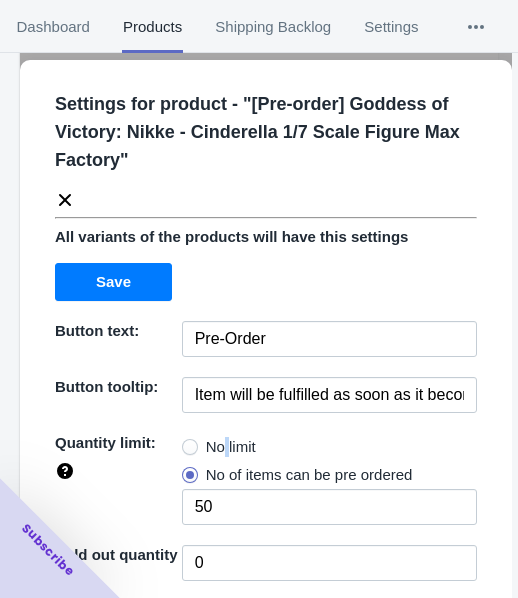 click on "No limit" at bounding box center (231, 447) 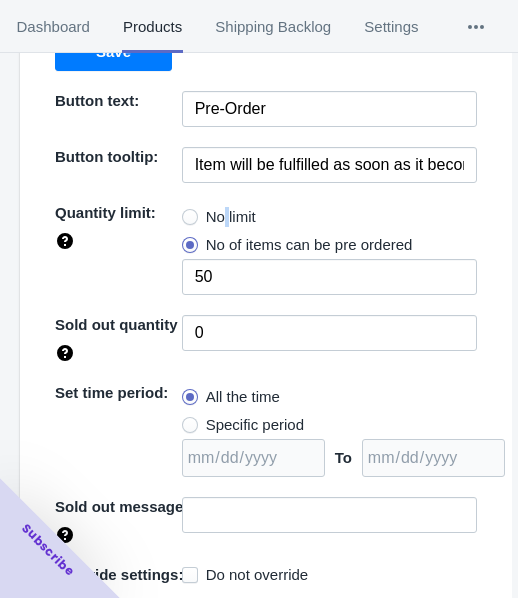 scroll, scrollTop: 290, scrollLeft: 0, axis: vertical 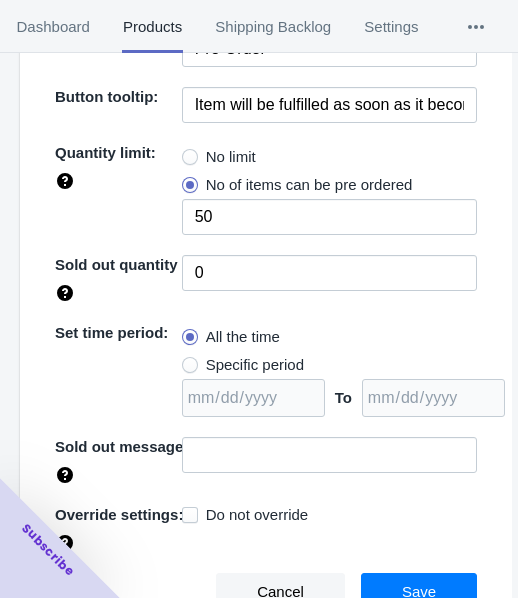 click on "No limit" at bounding box center (231, 157) 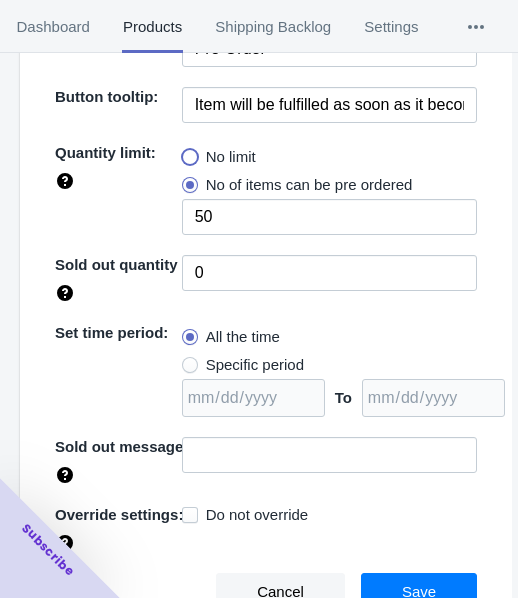 radio on "true" 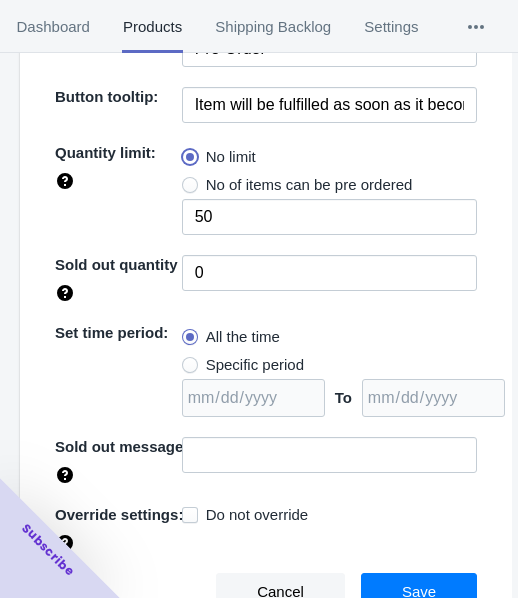 type 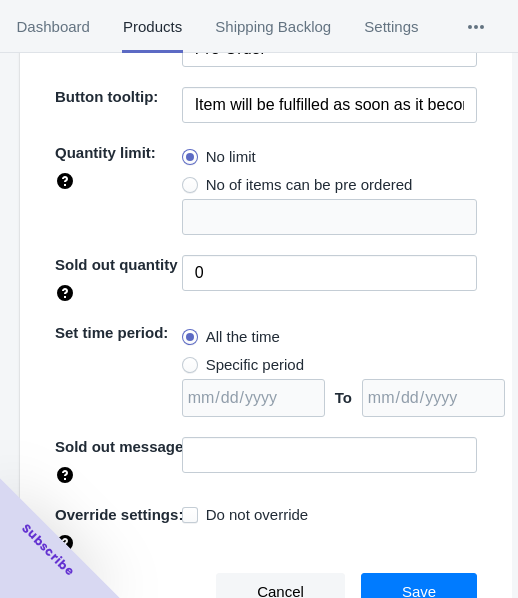 click on "Specific period" at bounding box center (255, 365) 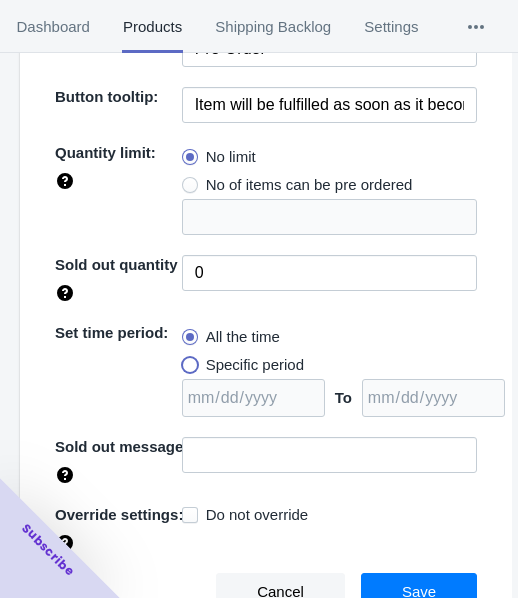 radio on "true" 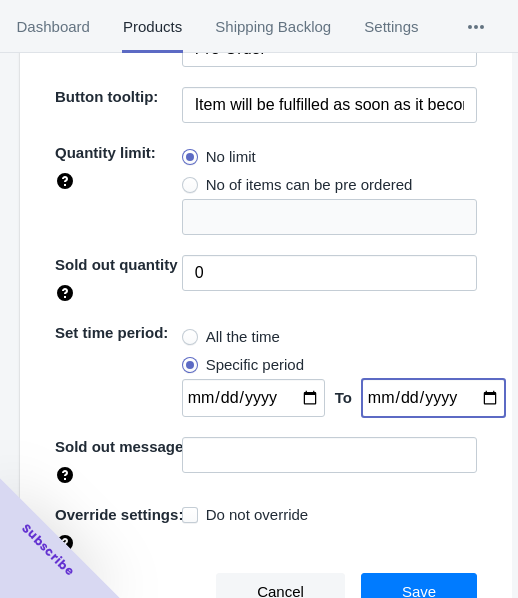 click at bounding box center [433, 398] 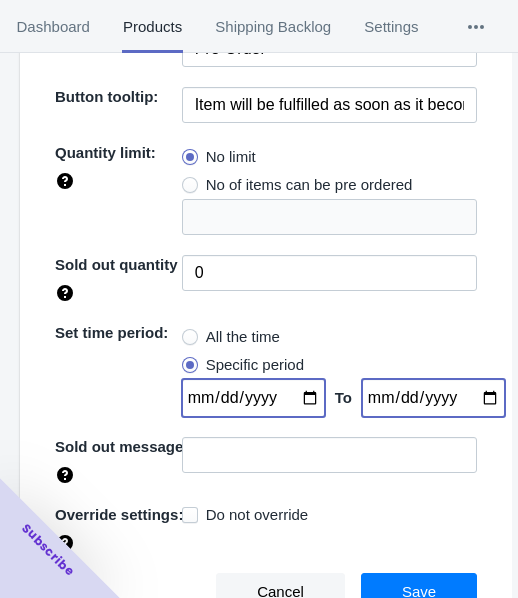 type on "[DATE]" 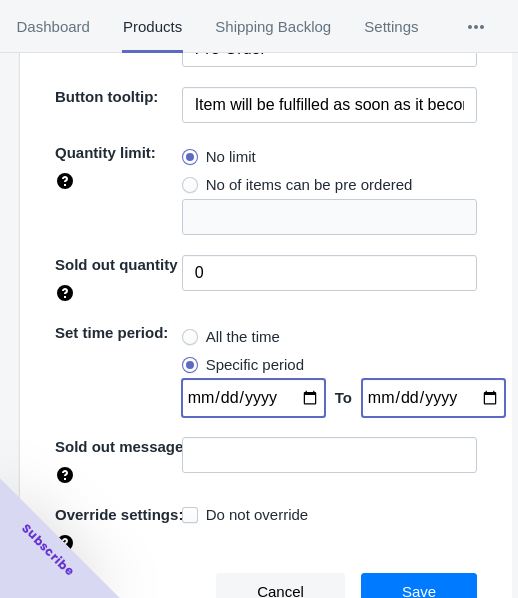click at bounding box center [253, 398] 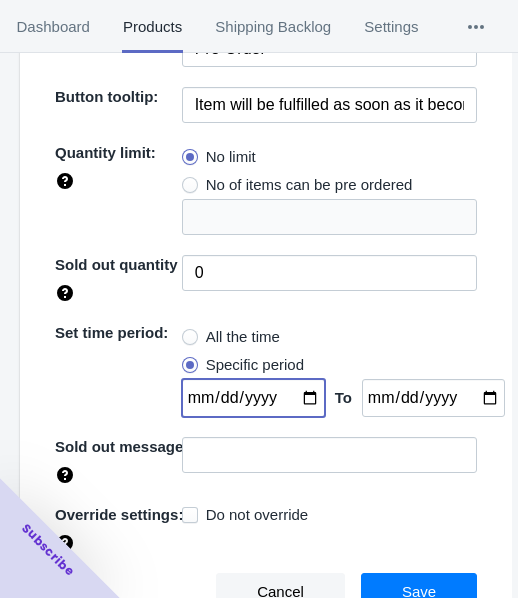 type on "[DATE]" 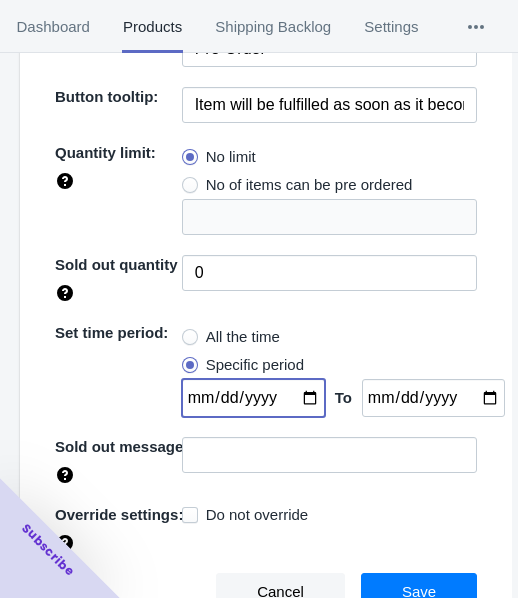 click on "Save" at bounding box center [419, 592] 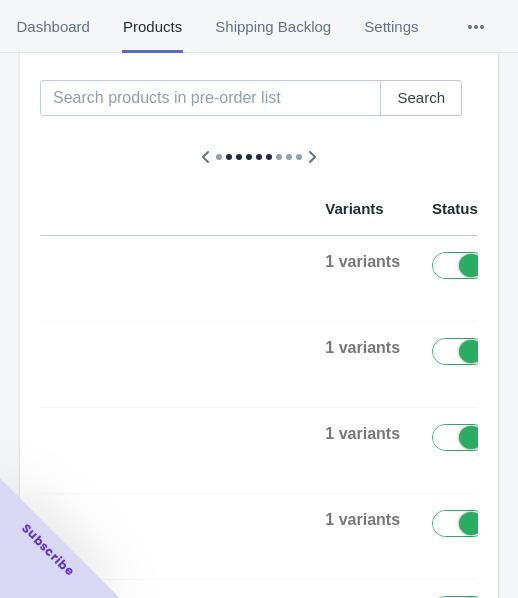 click 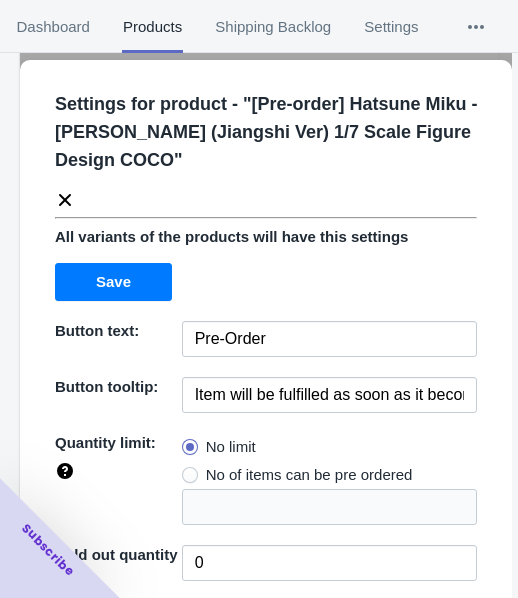 click 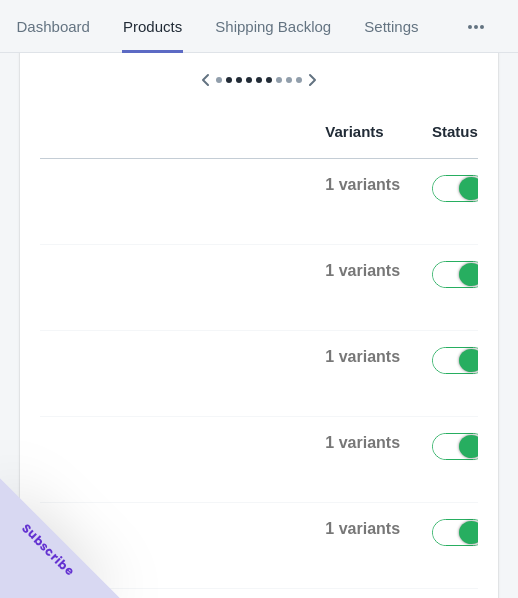 scroll, scrollTop: 400, scrollLeft: 0, axis: vertical 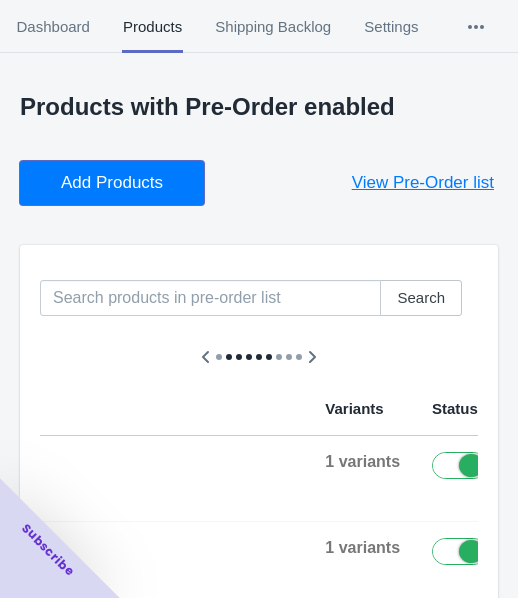 click on "Add Products" at bounding box center (112, 183) 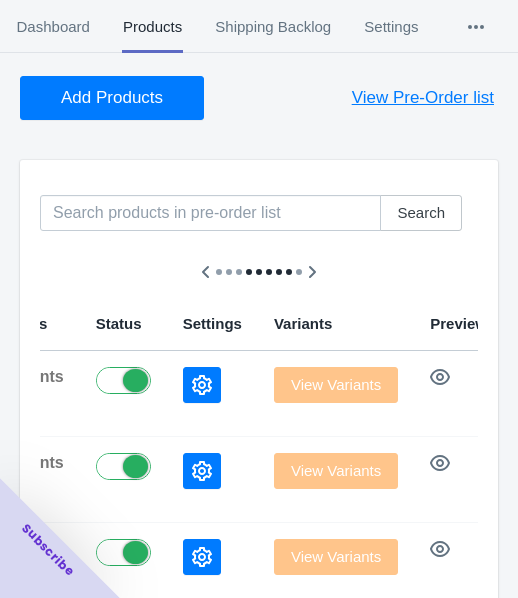 scroll, scrollTop: 200, scrollLeft: 0, axis: vertical 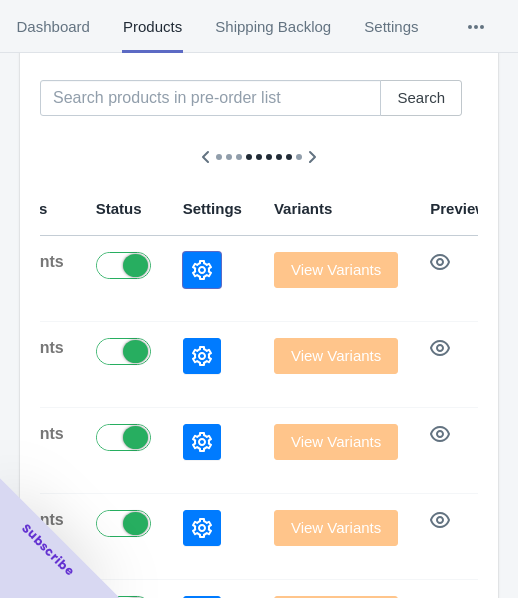 click 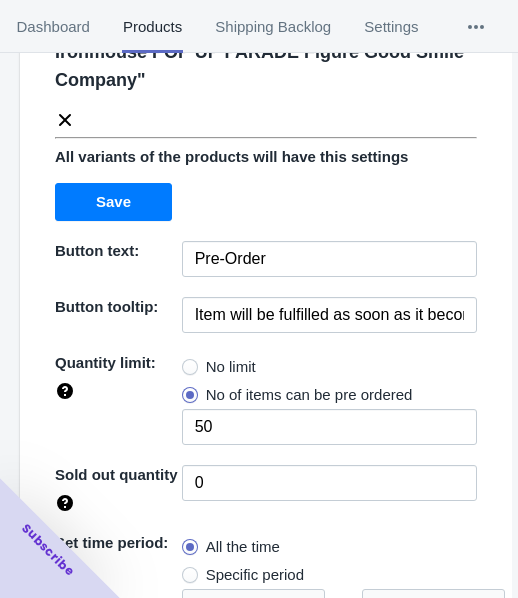 scroll, scrollTop: 290, scrollLeft: 0, axis: vertical 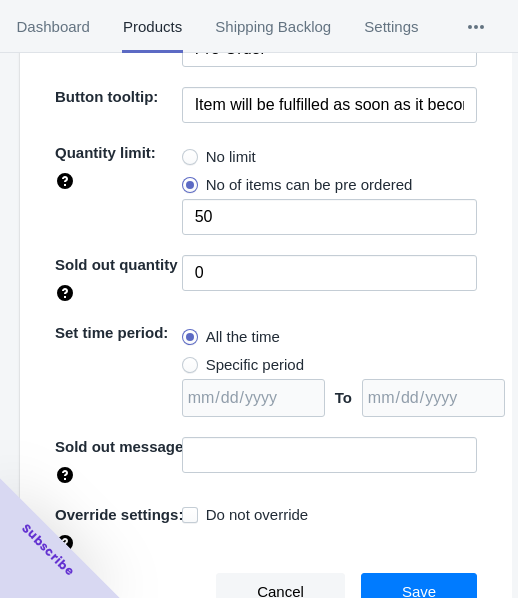click on "Specific period" at bounding box center (255, 365) 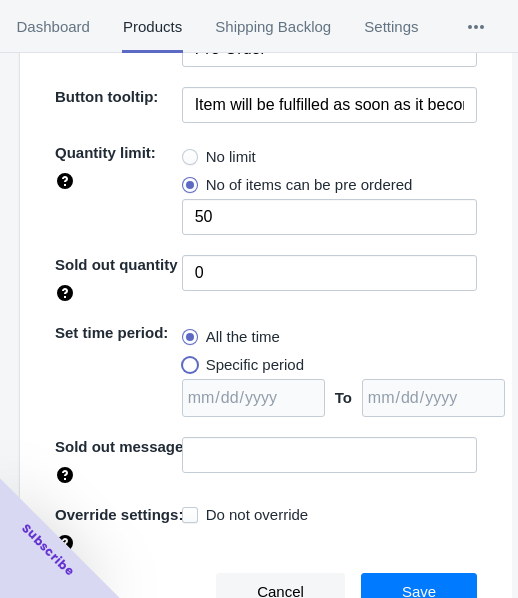click on "Specific period" at bounding box center (187, 360) 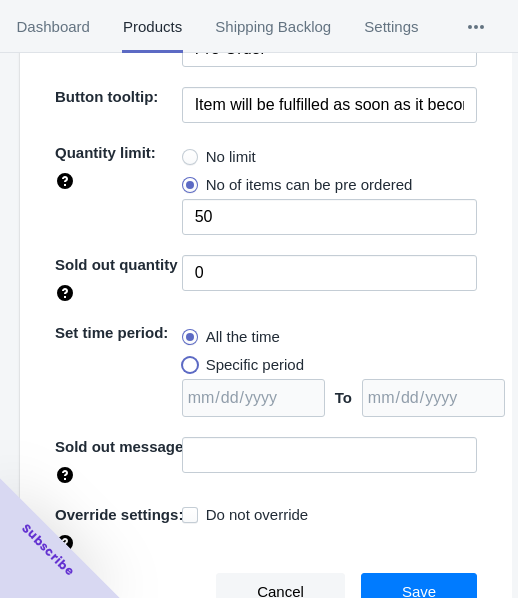 radio on "true" 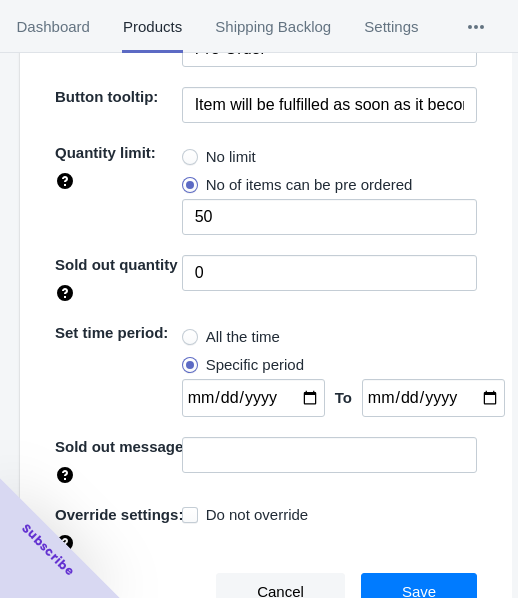 click on "No limit" at bounding box center (231, 157) 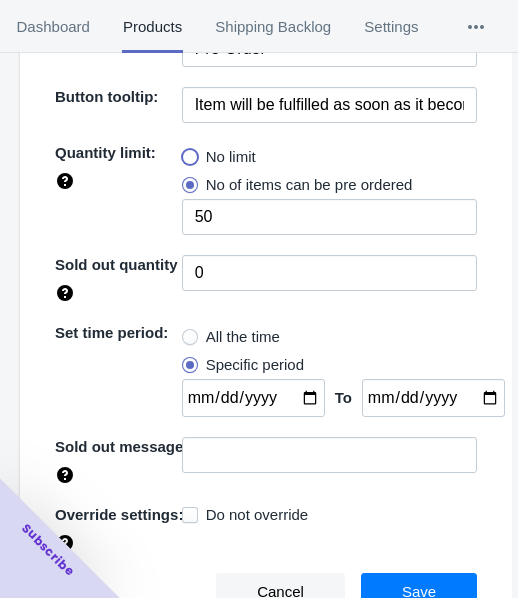 radio on "true" 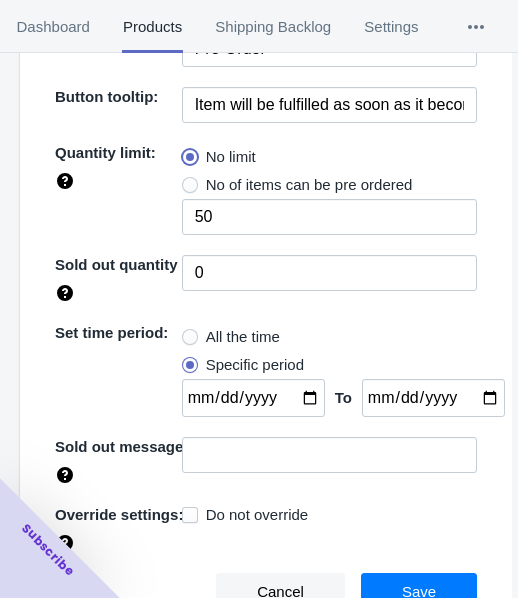 type 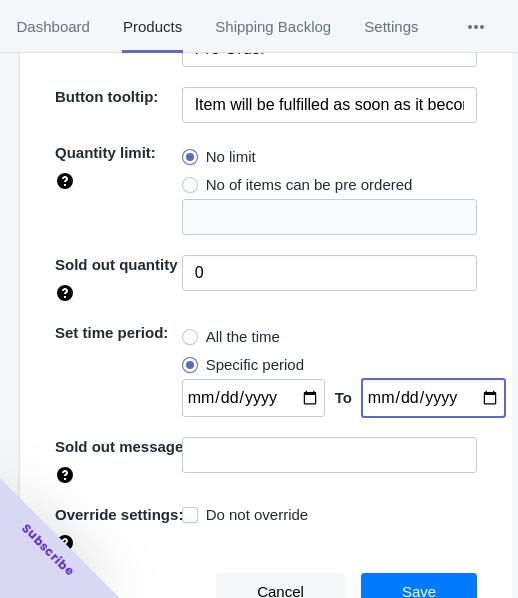 click at bounding box center (433, 398) 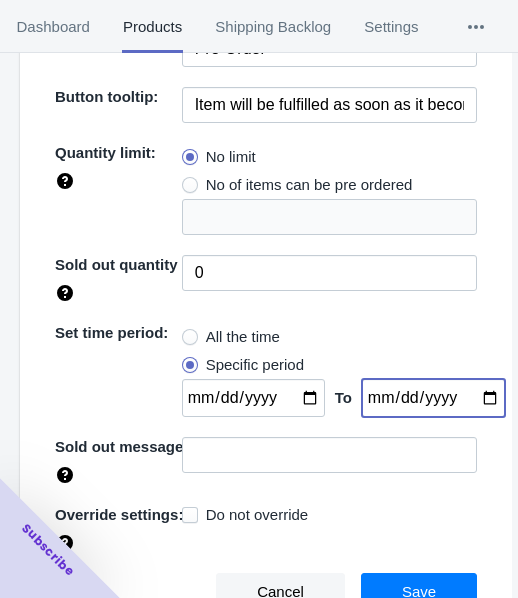 type on "[DATE]" 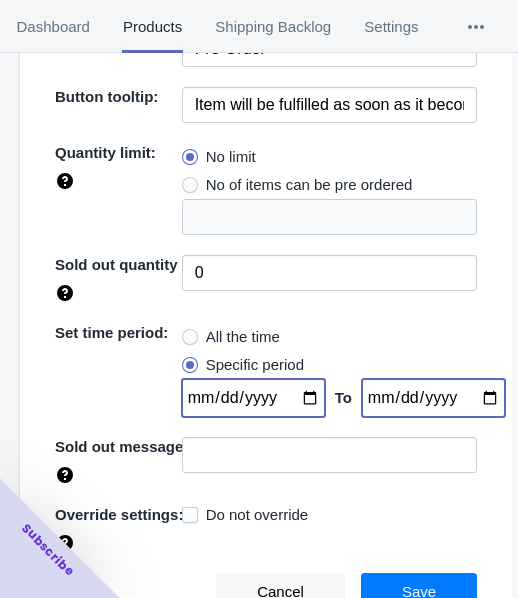 click at bounding box center [253, 398] 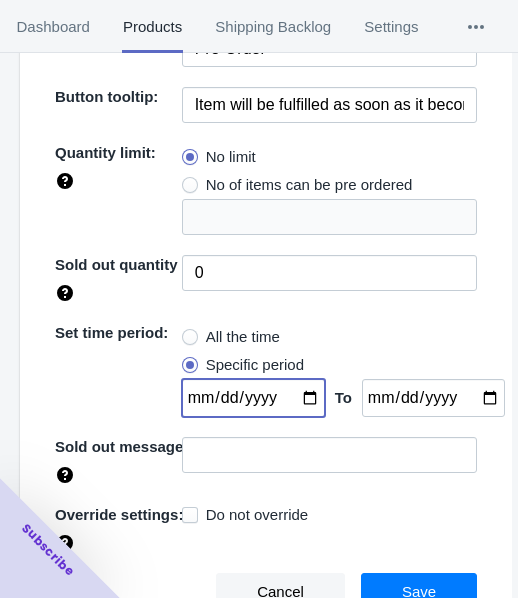 type on "[DATE]" 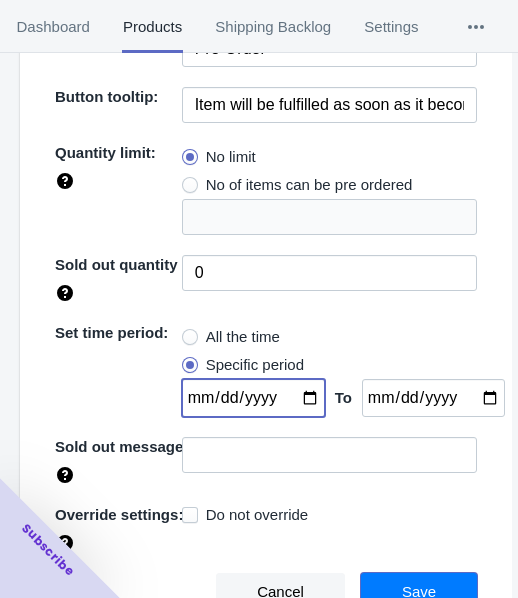 click on "Save" at bounding box center [419, 592] 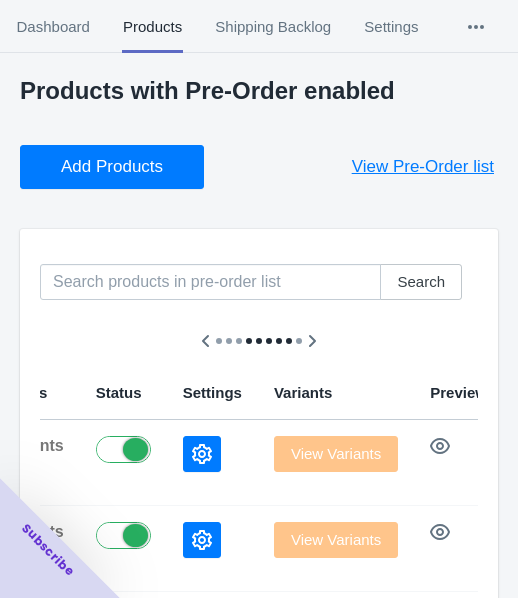 scroll, scrollTop: 0, scrollLeft: 0, axis: both 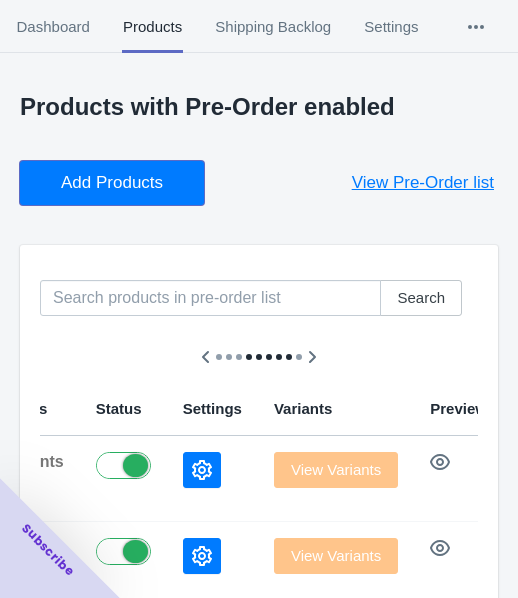 click on "Add Products" at bounding box center (112, 183) 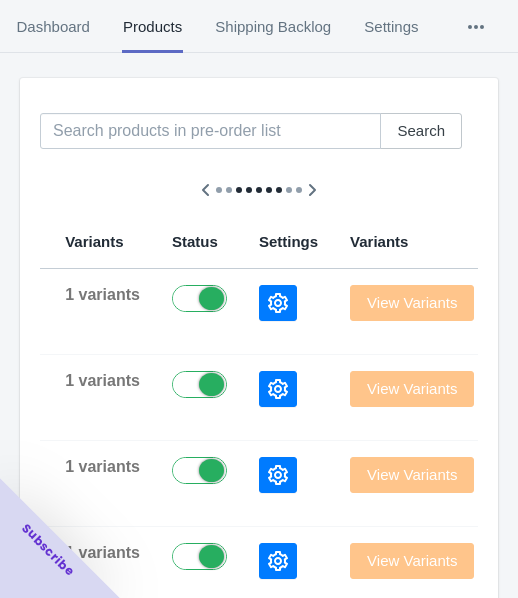 scroll, scrollTop: 200, scrollLeft: 0, axis: vertical 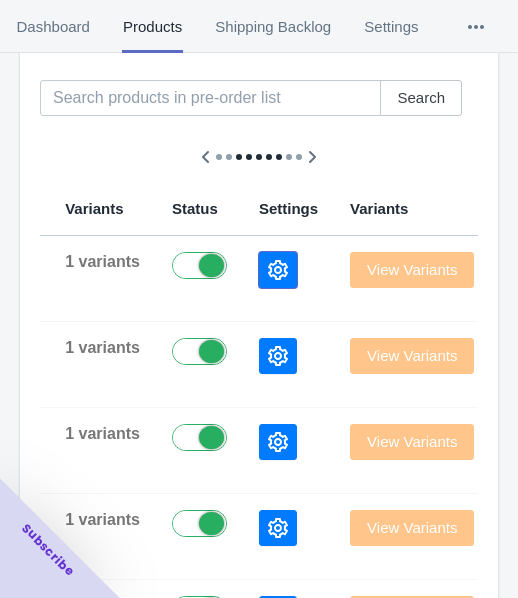click at bounding box center [278, 270] 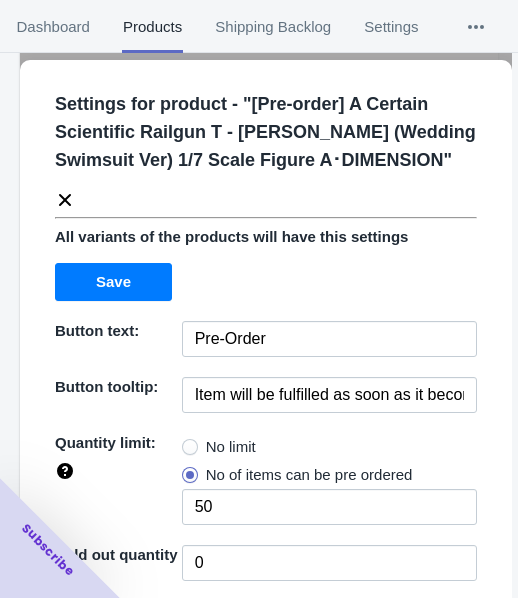 click on "No limit" at bounding box center [231, 447] 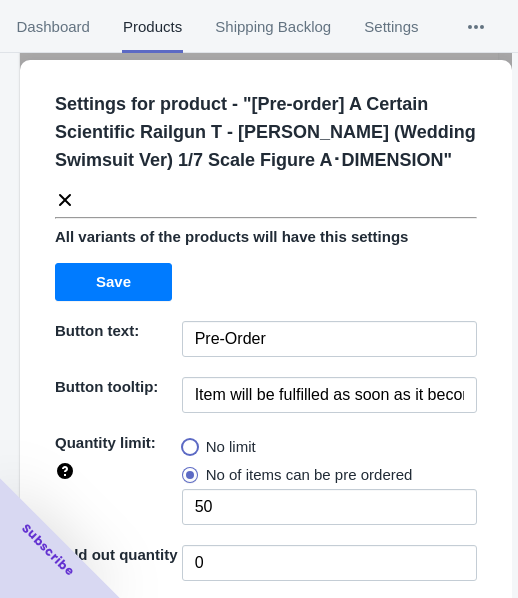 radio on "true" 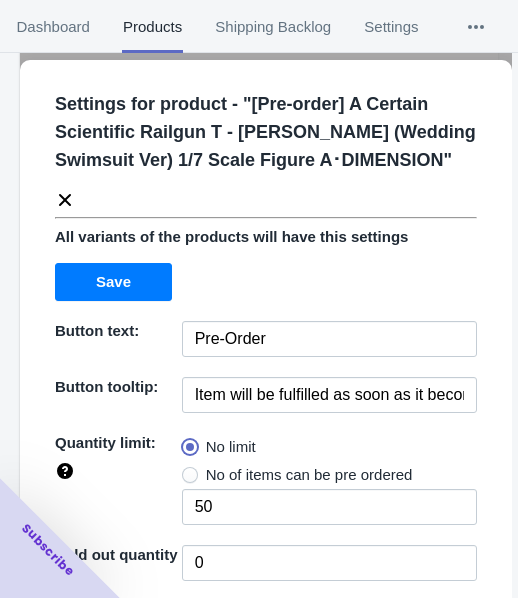 type 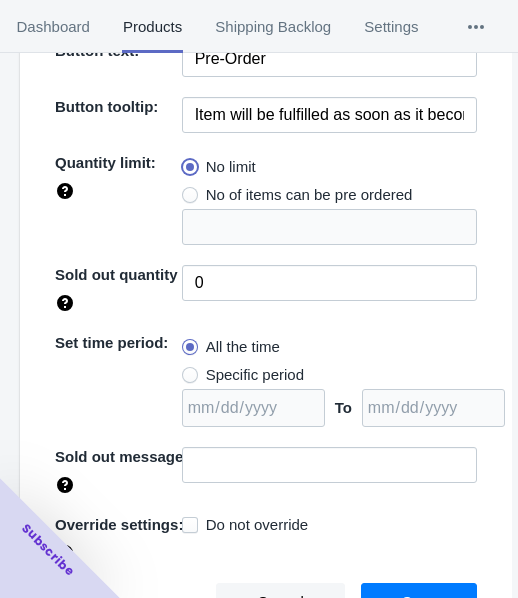 scroll, scrollTop: 290, scrollLeft: 0, axis: vertical 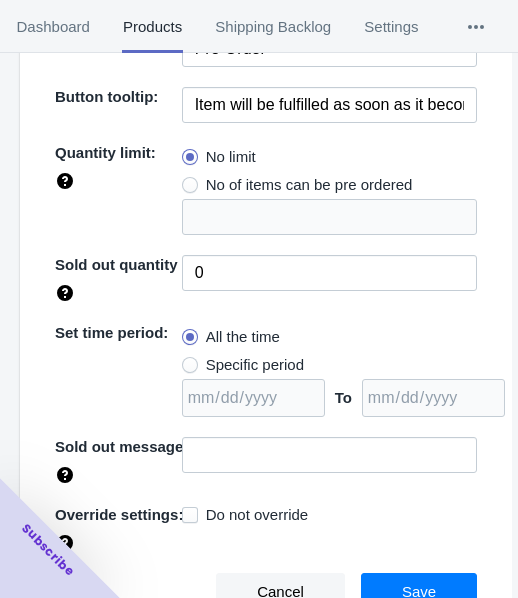 click on "Specific period" at bounding box center [255, 365] 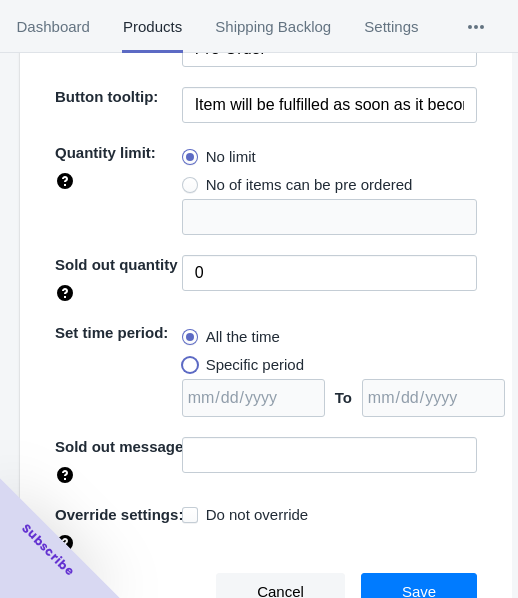 radio on "true" 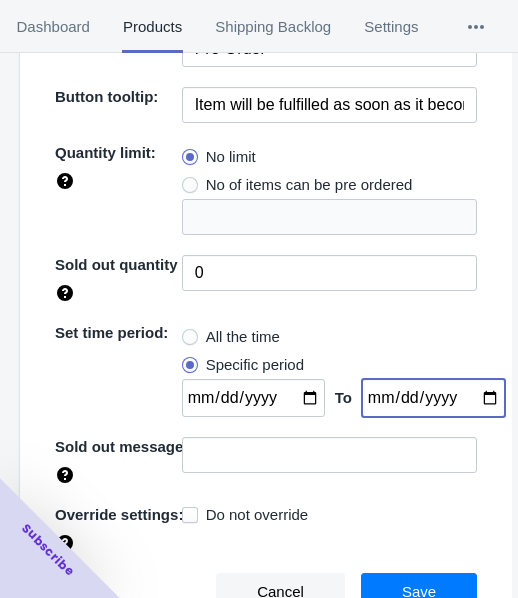 click at bounding box center (433, 398) 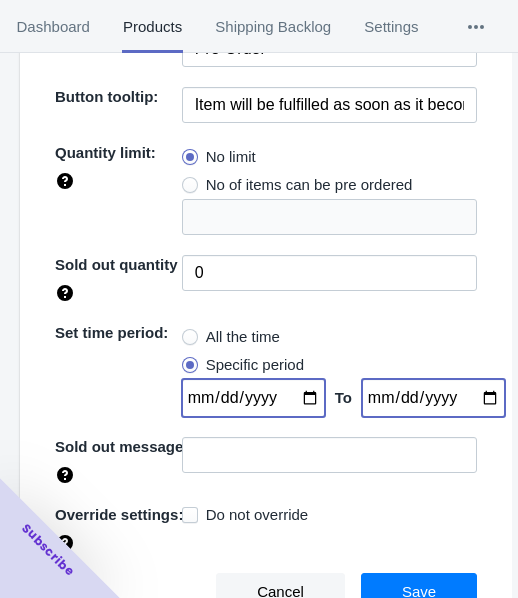 type on "[DATE]" 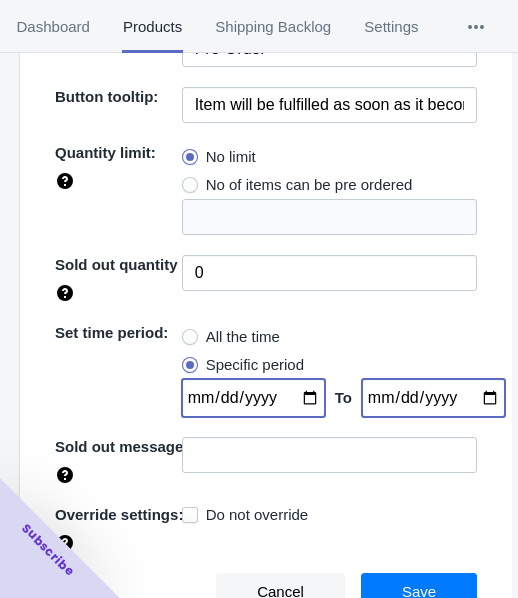 click at bounding box center [253, 398] 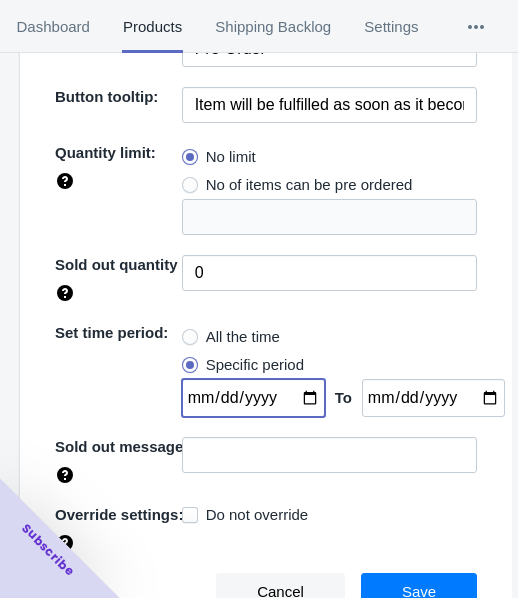type on "[DATE]" 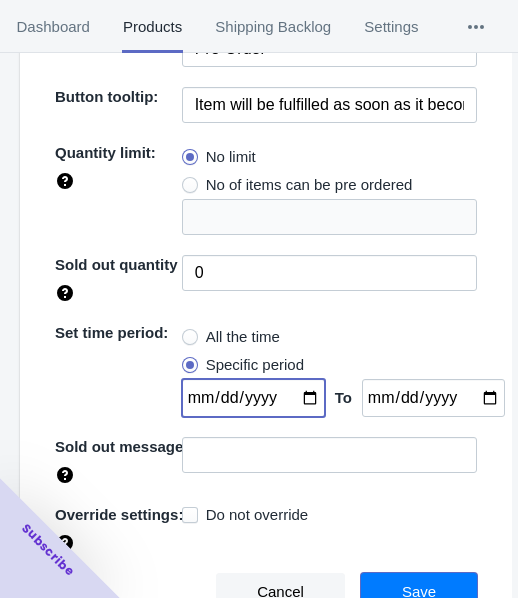 click on "Save" at bounding box center [419, 592] 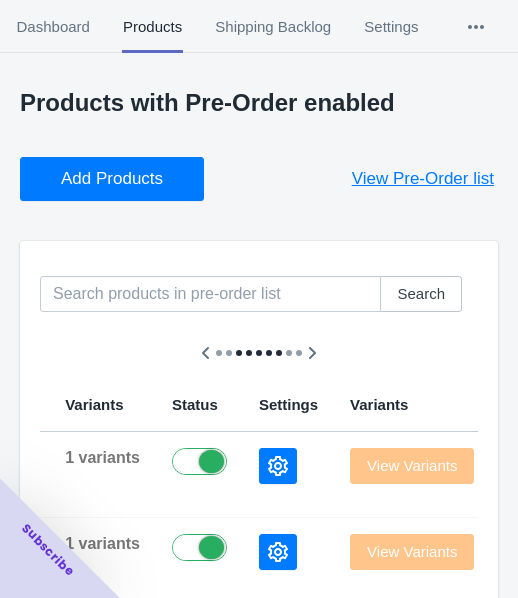 scroll, scrollTop: 0, scrollLeft: 0, axis: both 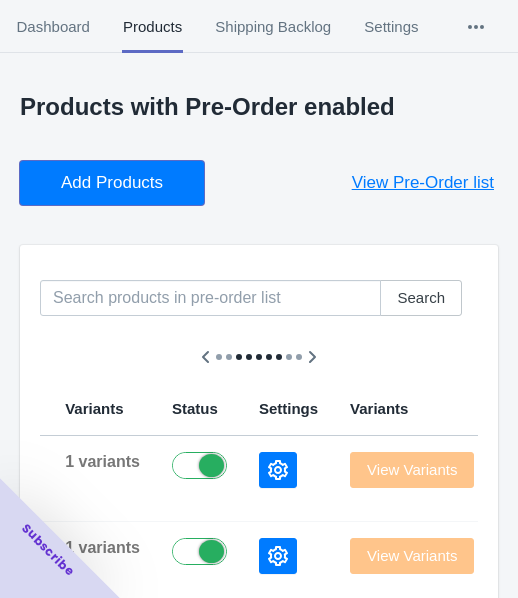click on "Add Products" at bounding box center [112, 183] 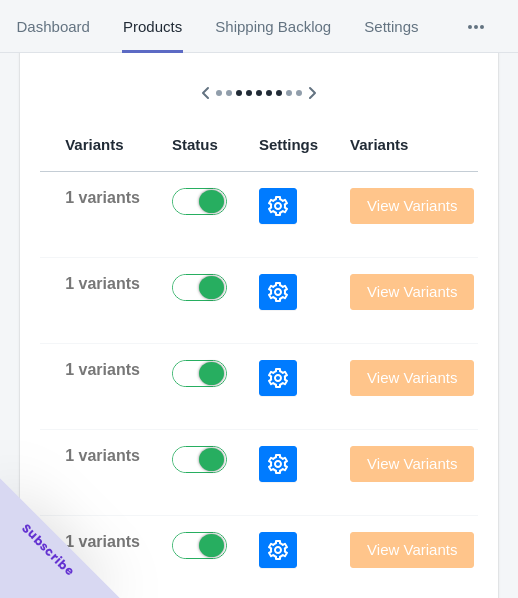 scroll, scrollTop: 300, scrollLeft: 0, axis: vertical 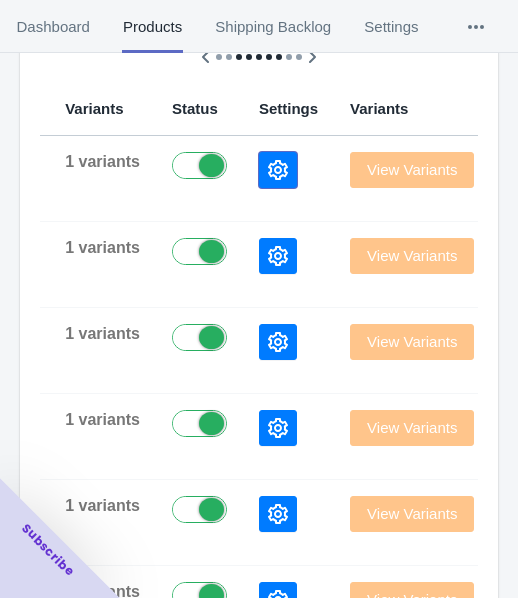 click 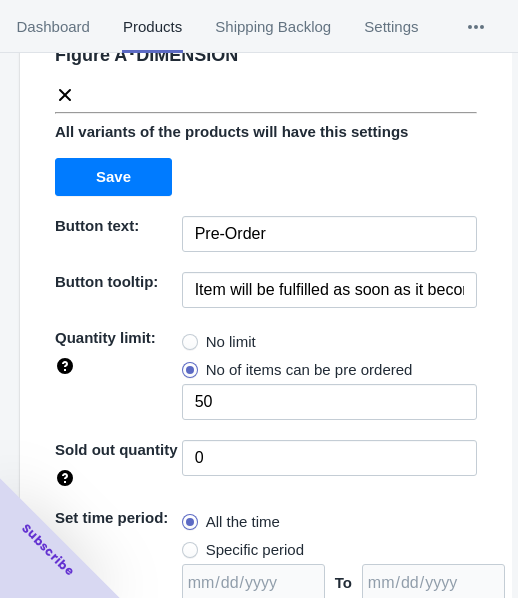 scroll, scrollTop: 200, scrollLeft: 0, axis: vertical 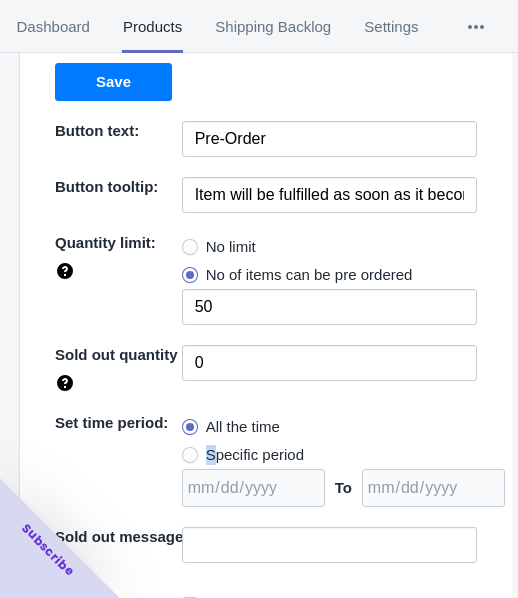click on "Specific period" at bounding box center [255, 455] 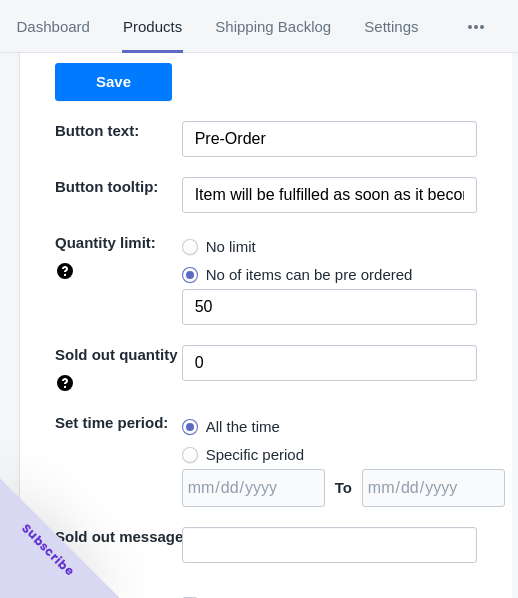 click on "Specific period" at bounding box center [255, 455] 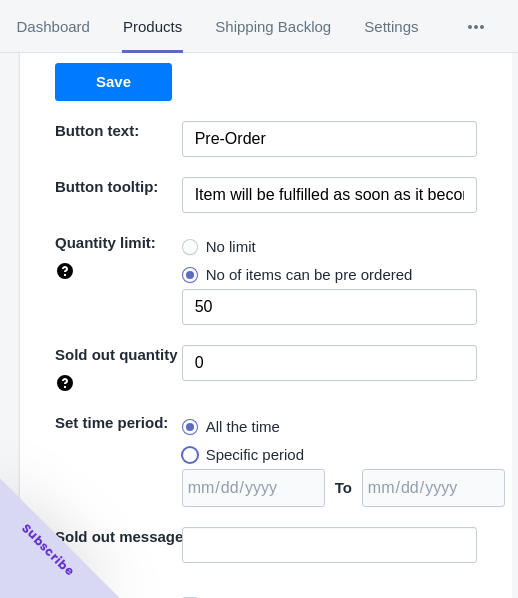 radio on "true" 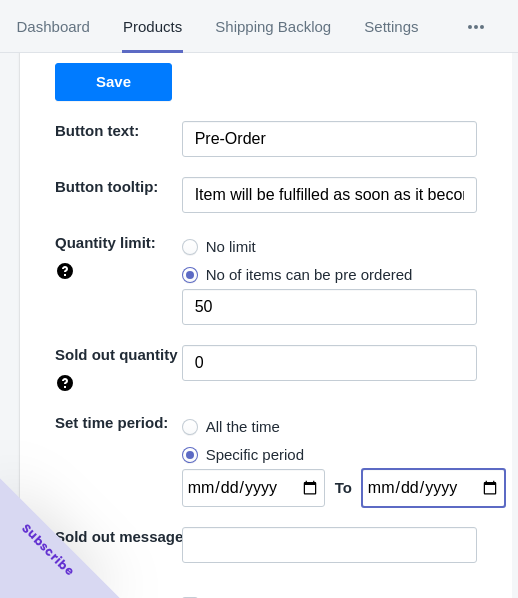 click at bounding box center (433, 488) 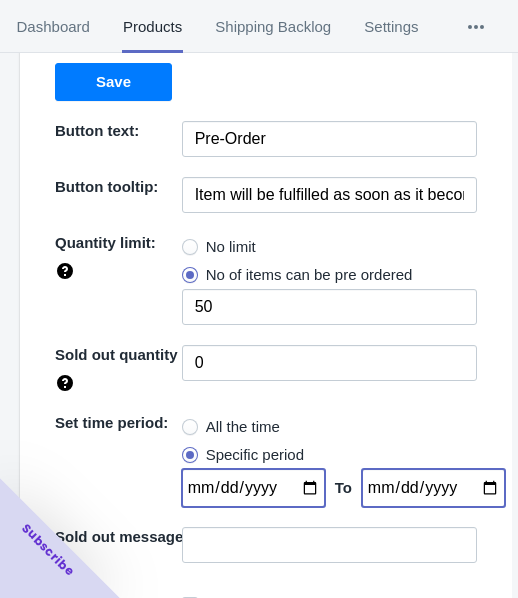 type on "[DATE]" 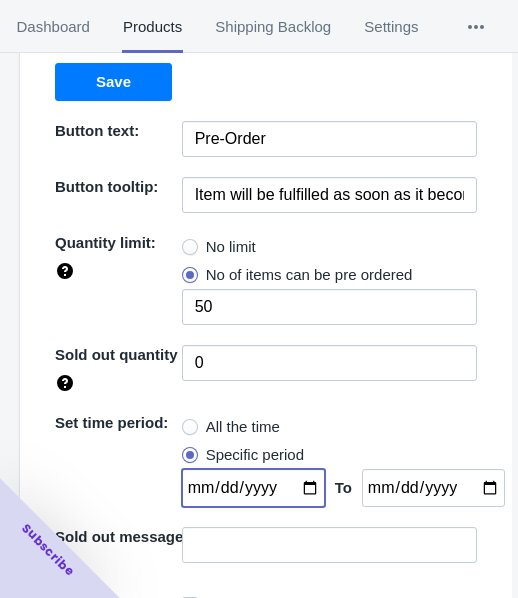 click at bounding box center [253, 488] 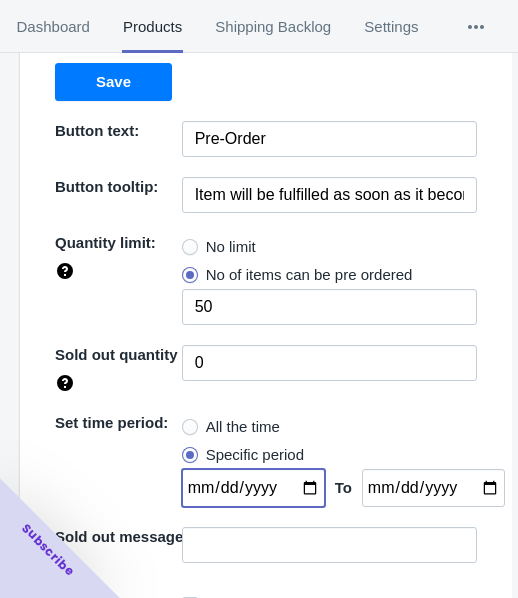 type on "[DATE]" 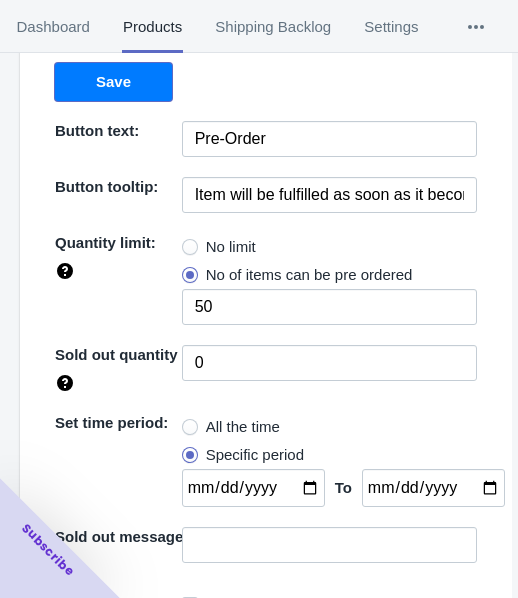 click on "Save" at bounding box center [113, 82] 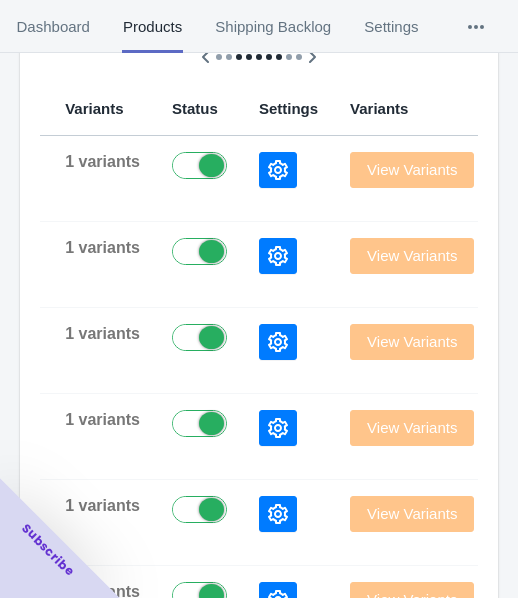 scroll, scrollTop: 0, scrollLeft: 0, axis: both 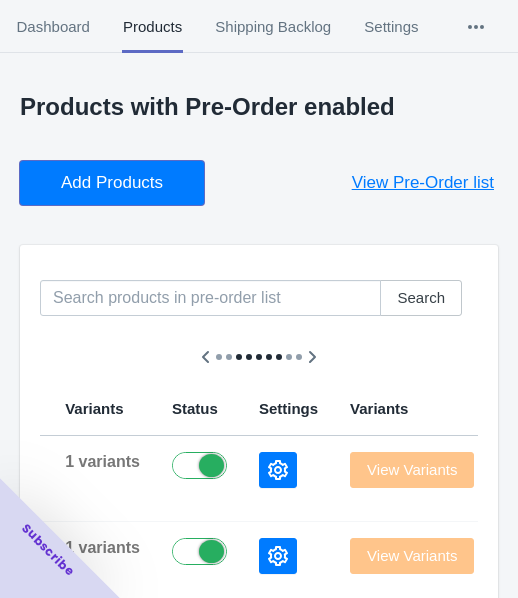 click on "Add Products" at bounding box center (112, 183) 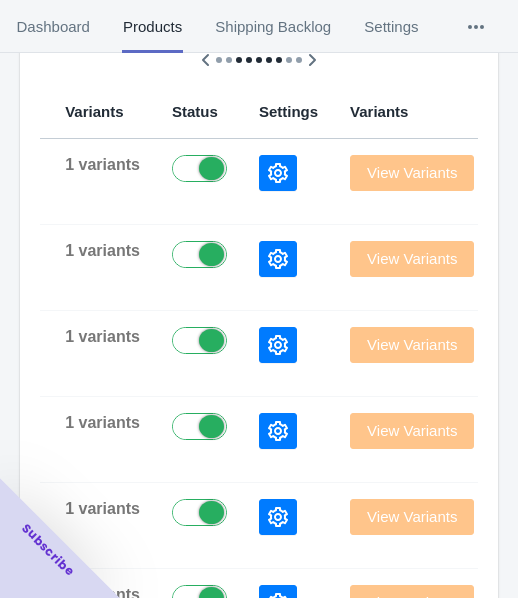 scroll, scrollTop: 300, scrollLeft: 0, axis: vertical 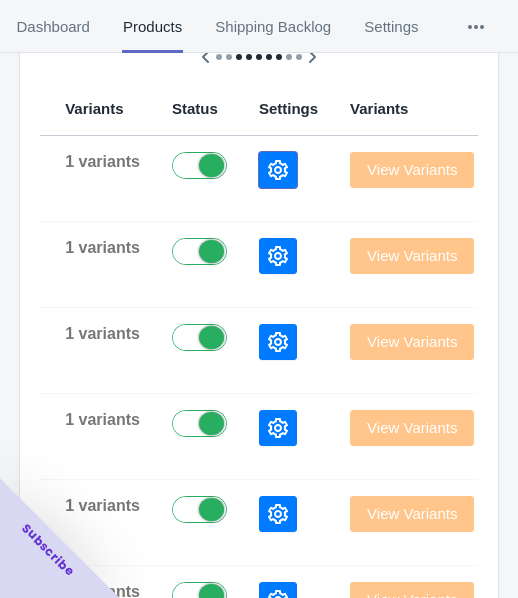 click 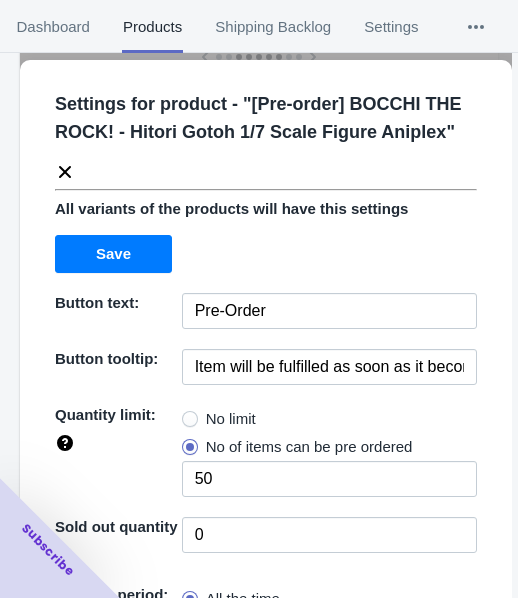 click on "No limit" at bounding box center [231, 419] 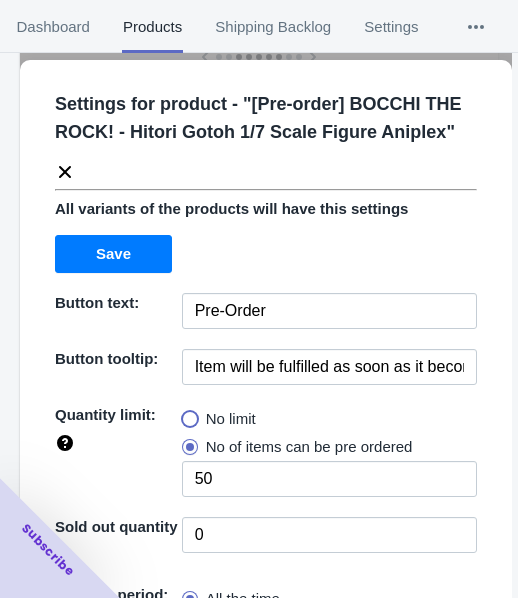 click on "No limit" at bounding box center (187, 414) 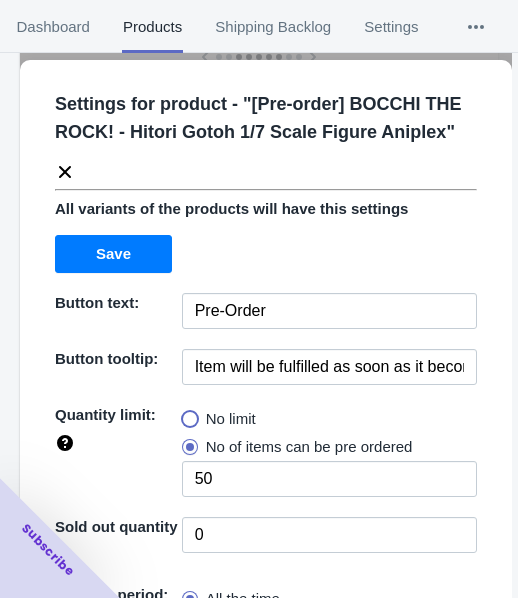 radio on "true" 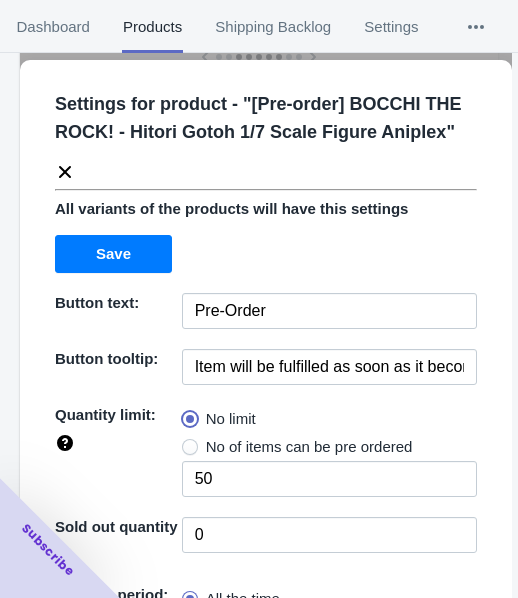 type 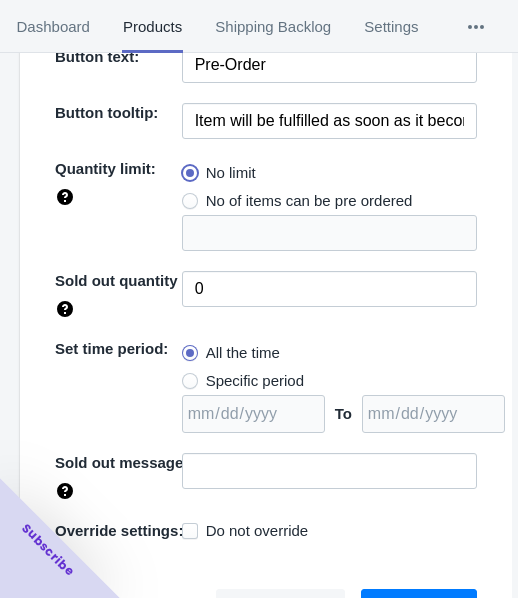 scroll, scrollTop: 262, scrollLeft: 0, axis: vertical 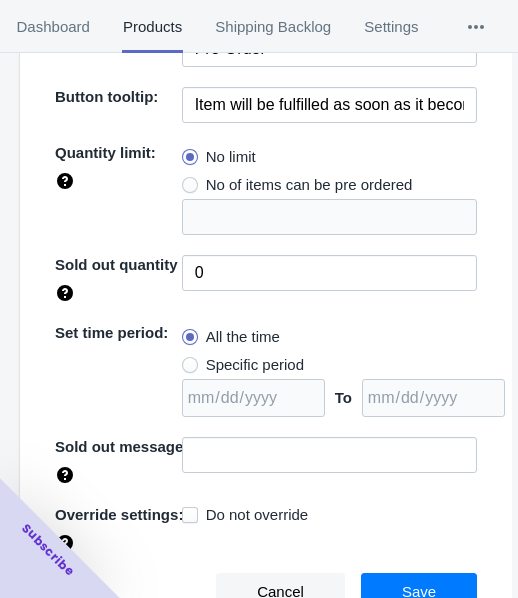 click on "Specific period" at bounding box center [255, 365] 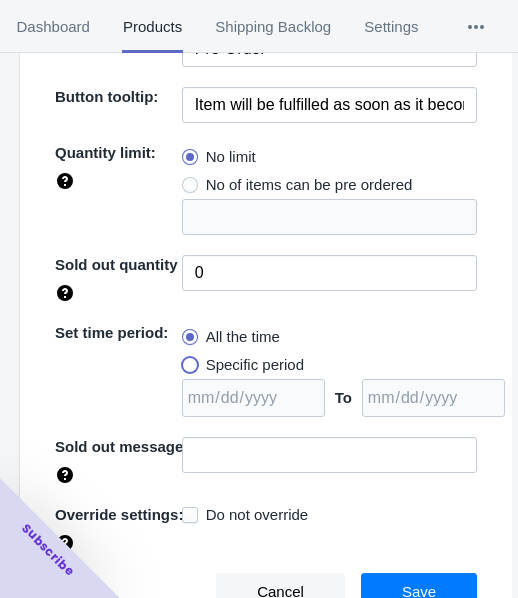 radio on "true" 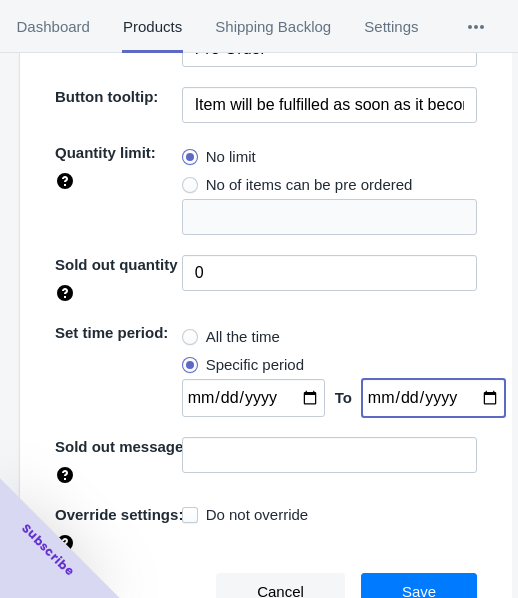 click at bounding box center (433, 398) 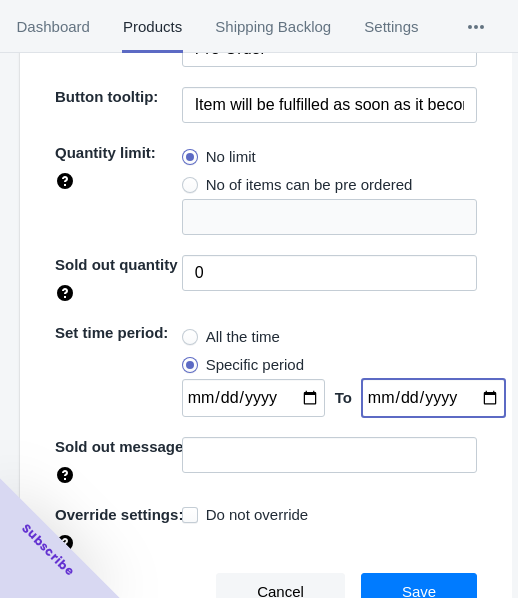 type on "[DATE]" 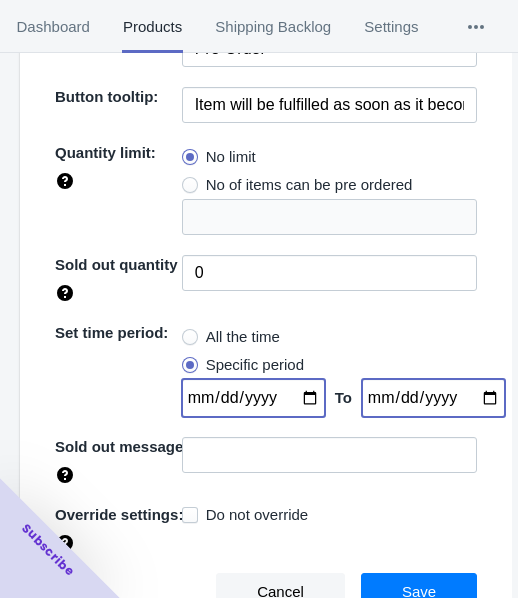 click at bounding box center [253, 398] 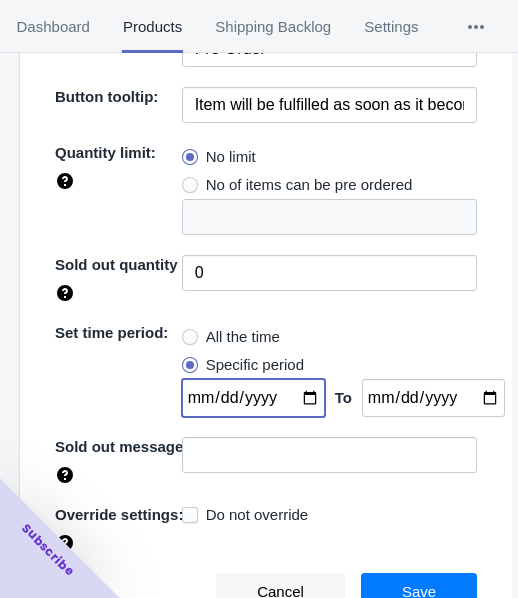 type on "[DATE]" 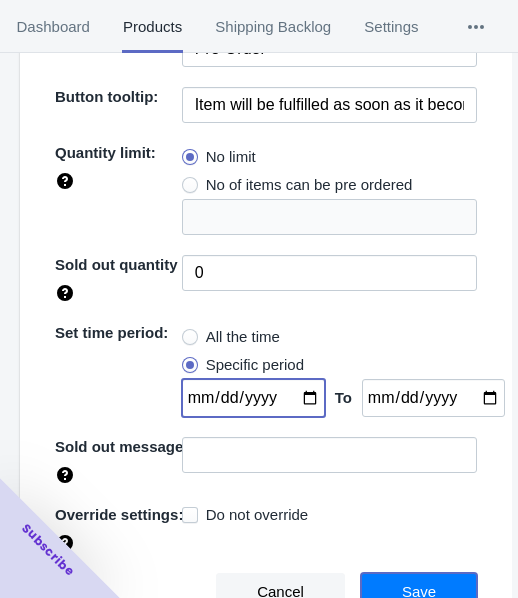 click on "Save" at bounding box center [419, 592] 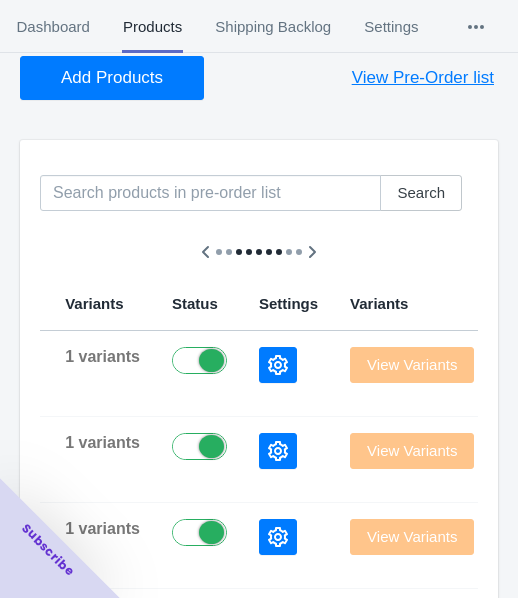 scroll, scrollTop: 0, scrollLeft: 0, axis: both 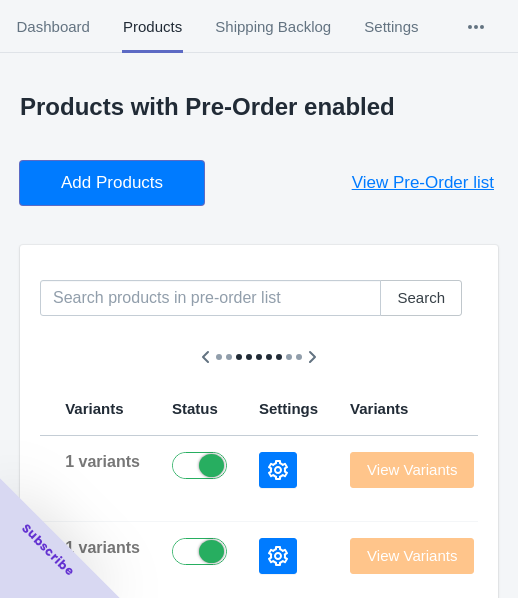 click on "Add Products" at bounding box center (112, 183) 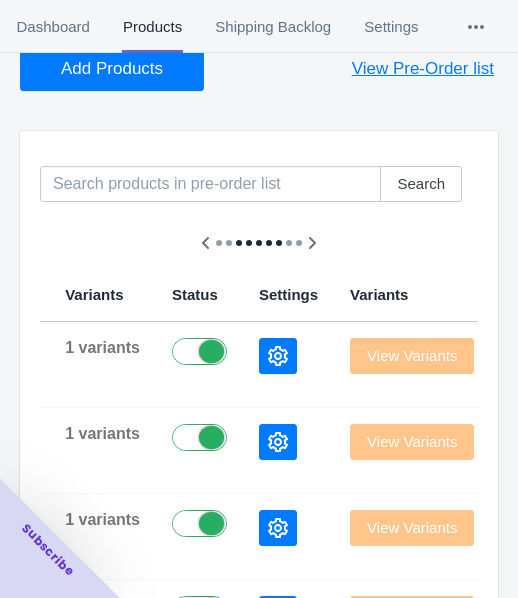 scroll, scrollTop: 200, scrollLeft: 0, axis: vertical 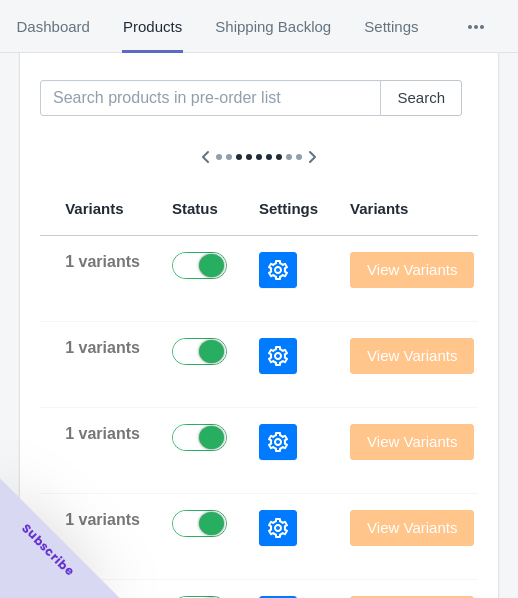click 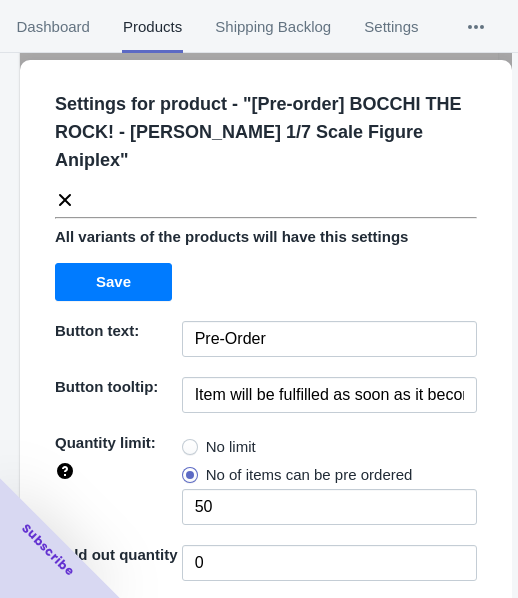click on "No limit" at bounding box center [231, 447] 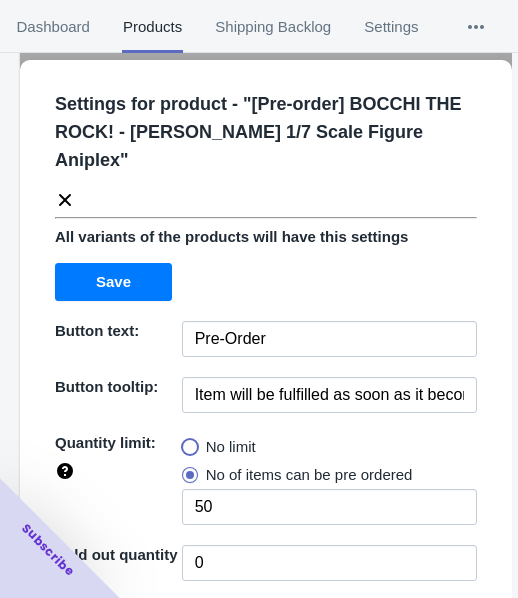 radio on "true" 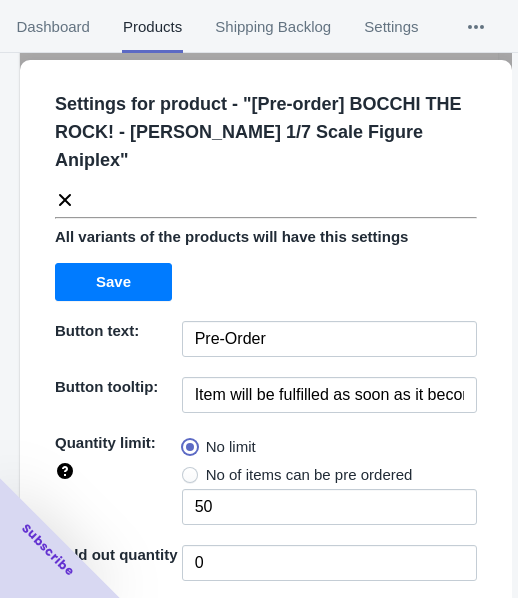 type 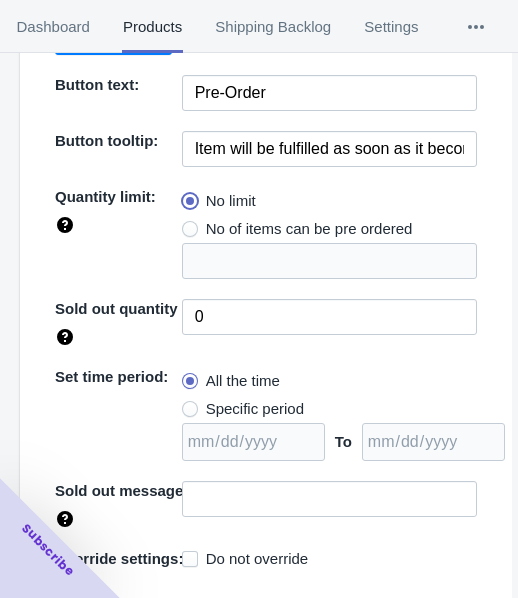 scroll, scrollTop: 262, scrollLeft: 0, axis: vertical 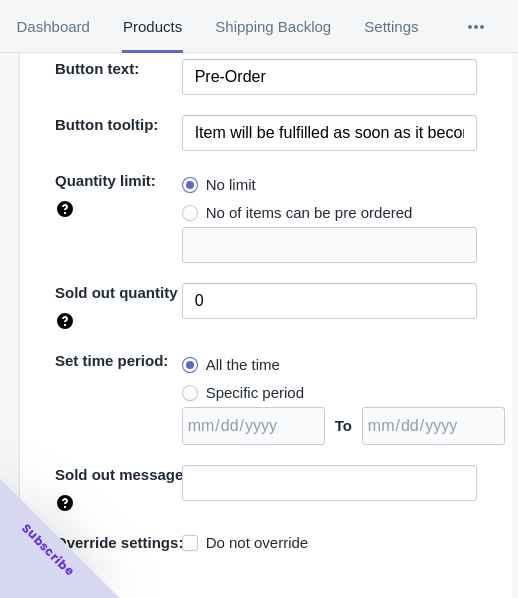 click on "Specific period" at bounding box center [255, 393] 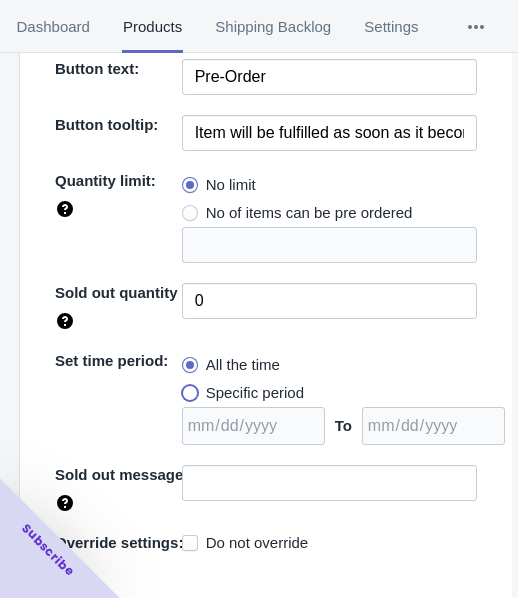 click on "Specific period" at bounding box center (187, 388) 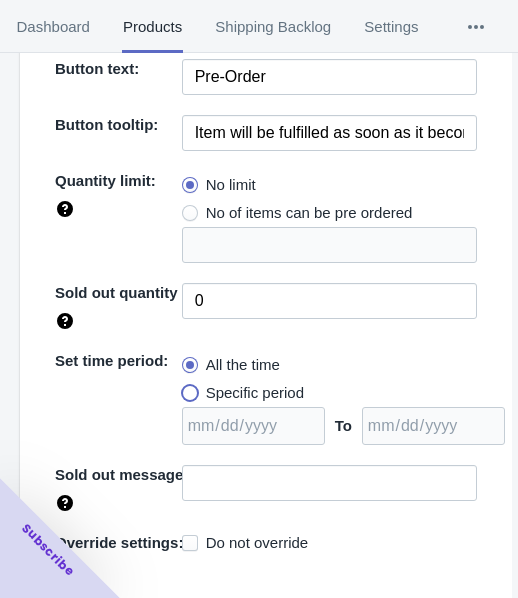 radio on "true" 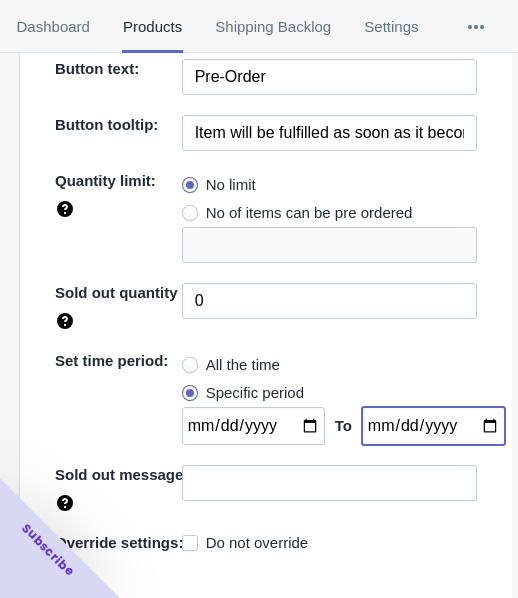click at bounding box center (433, 426) 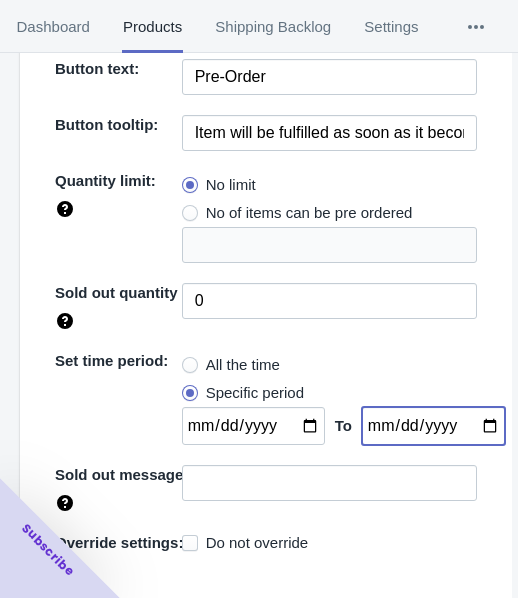 type on "[DATE]" 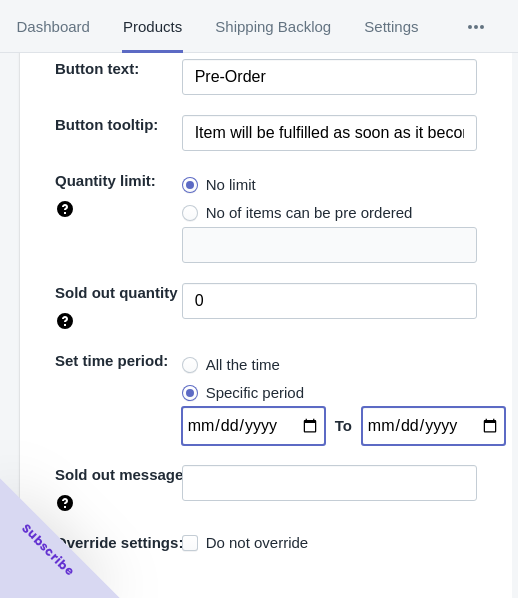 click at bounding box center (253, 426) 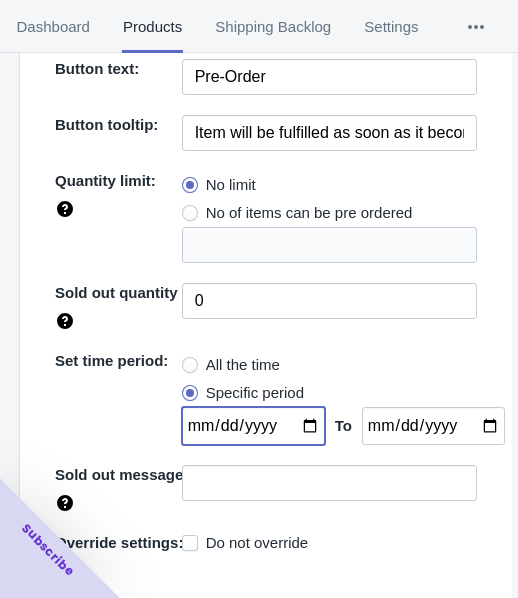 type on "[DATE]" 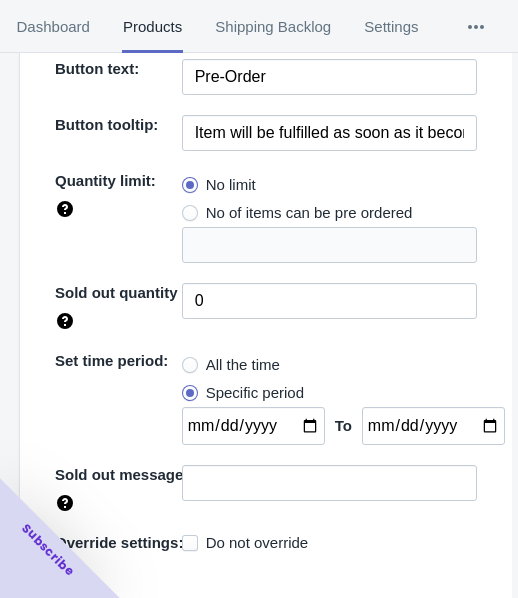 click on "Save" at bounding box center (419, 620) 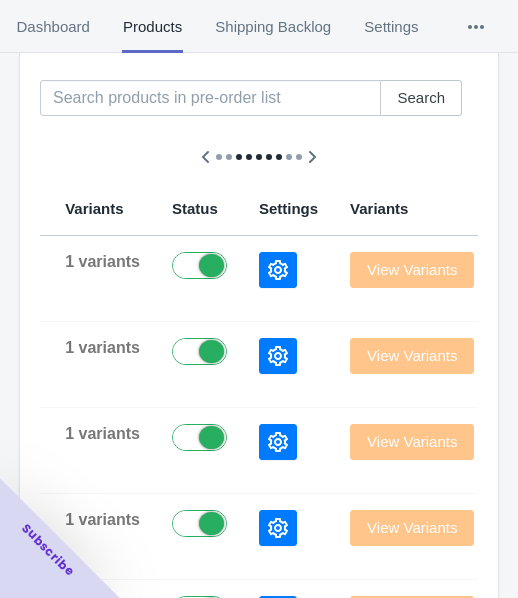 click at bounding box center [288, 279] 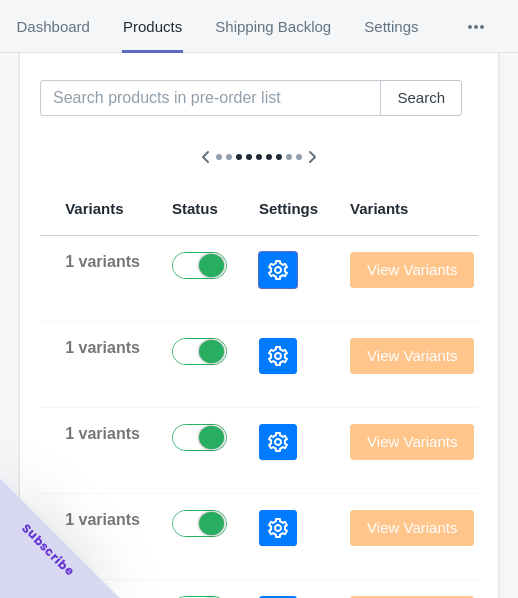 click at bounding box center (278, 270) 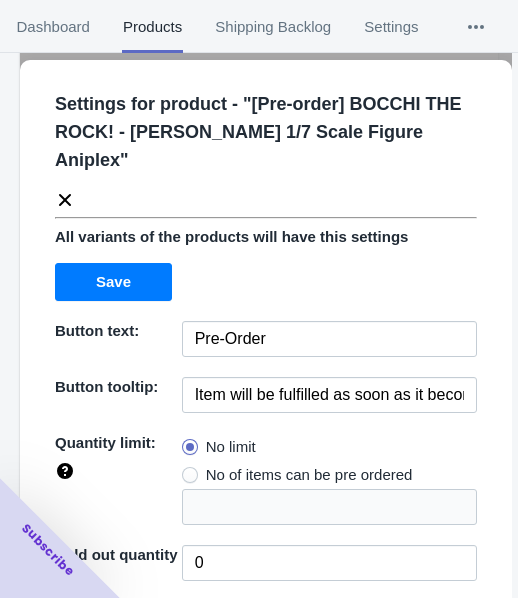 click 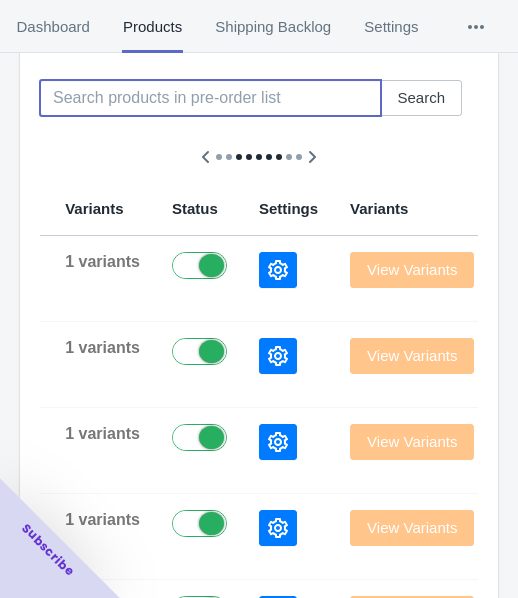 click at bounding box center [210, 98] 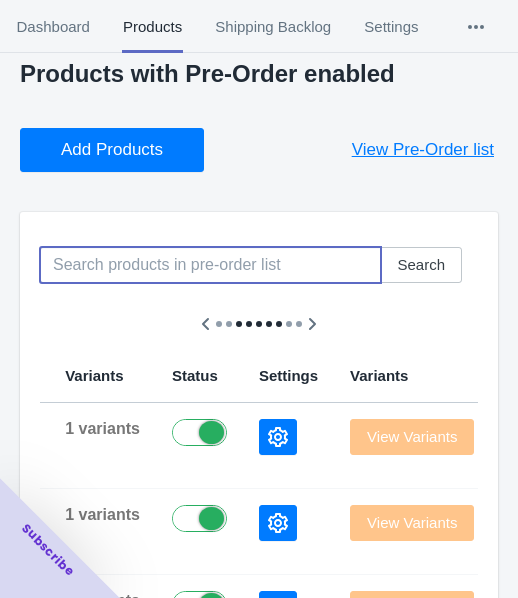 scroll, scrollTop: 0, scrollLeft: 0, axis: both 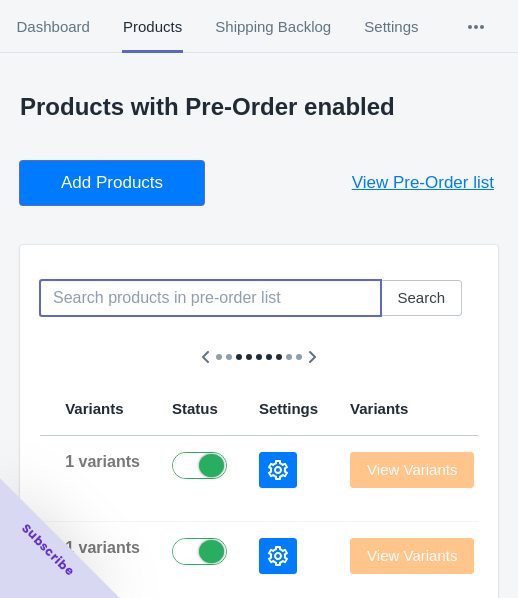 click on "Add Products" at bounding box center (112, 183) 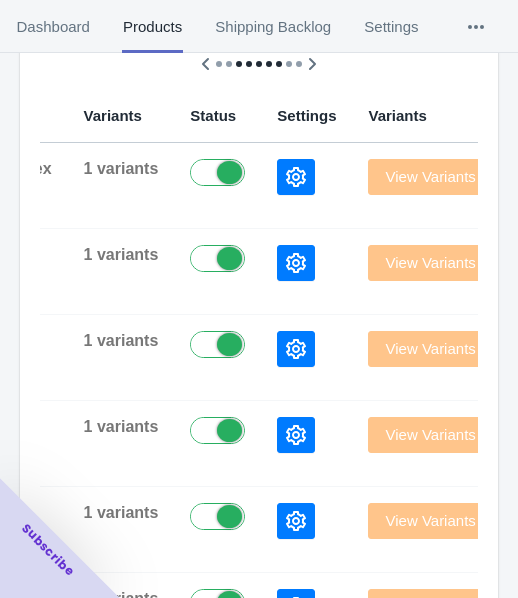 scroll, scrollTop: 300, scrollLeft: 0, axis: vertical 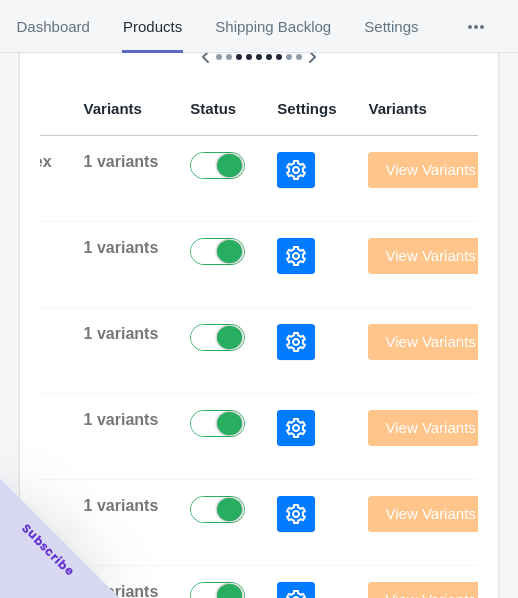 click 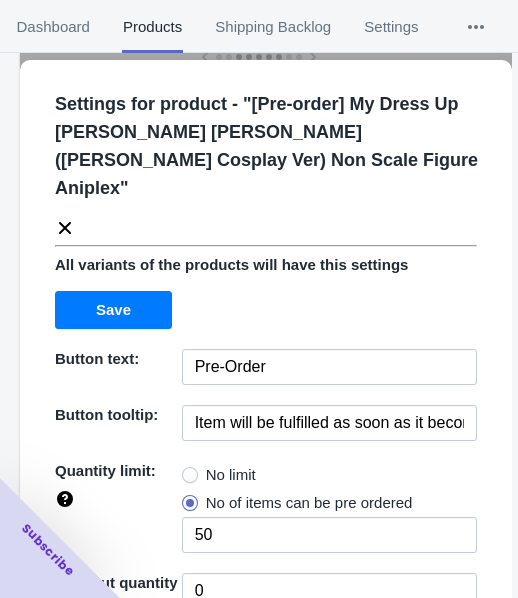 click on "No limit" at bounding box center [231, 475] 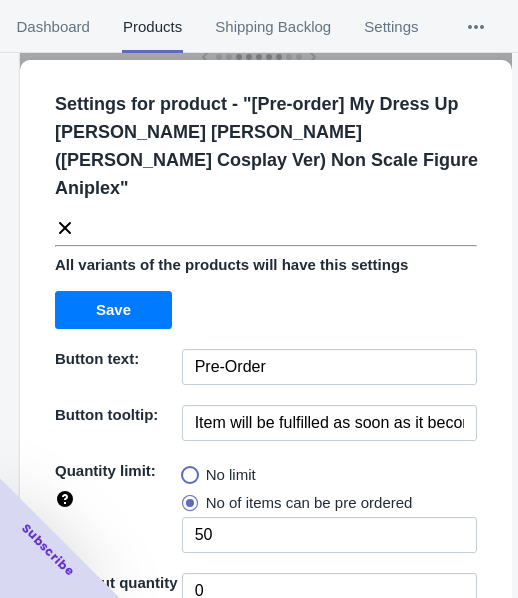 click on "No limit" at bounding box center (187, 470) 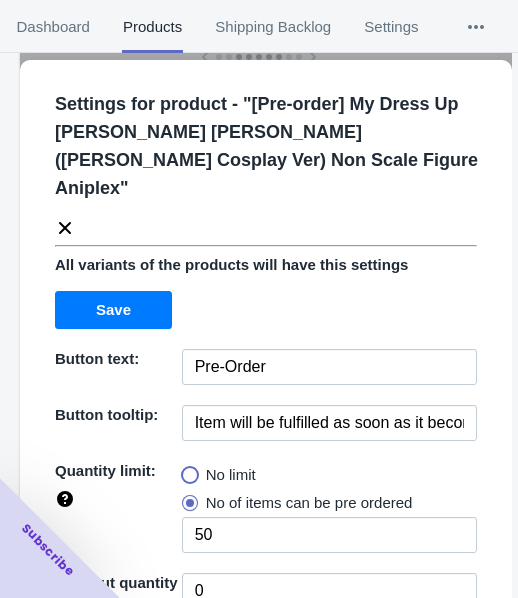 radio on "true" 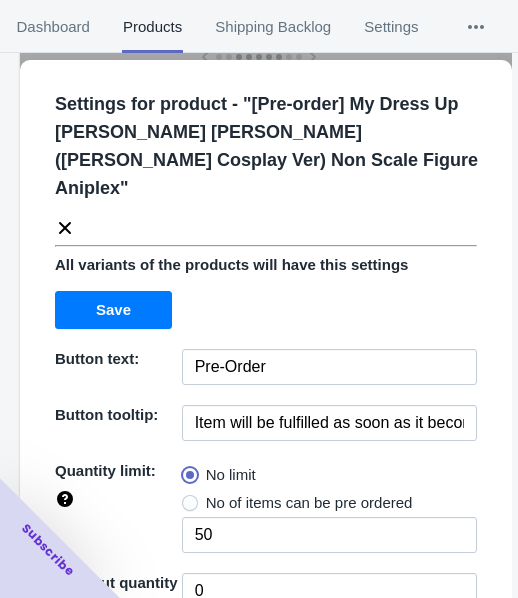 type 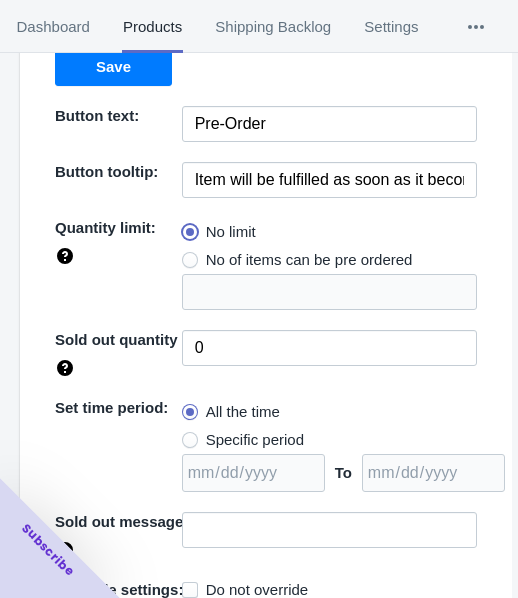 scroll, scrollTop: 290, scrollLeft: 0, axis: vertical 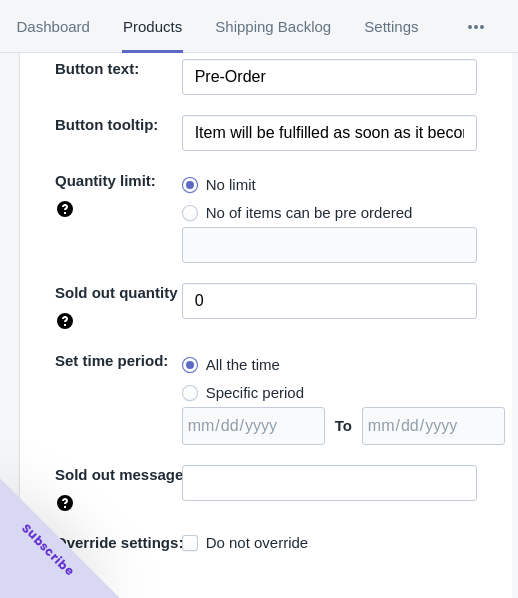 click on "Specific period" at bounding box center [255, 393] 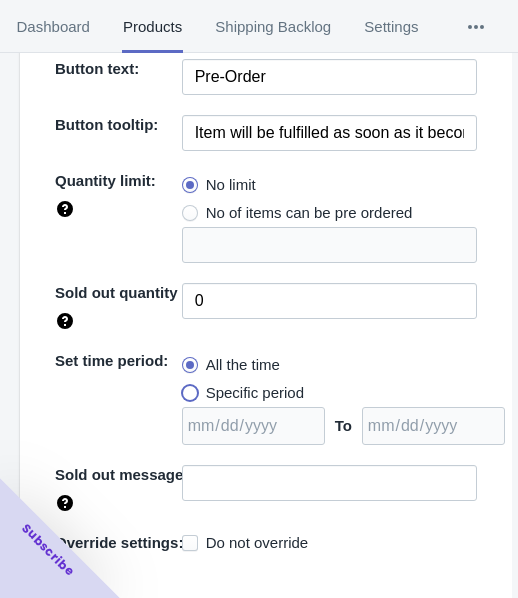 click on "Specific period" at bounding box center [187, 388] 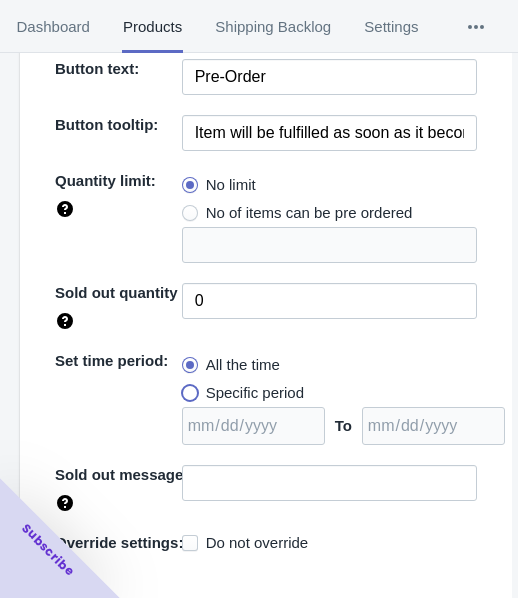 radio on "true" 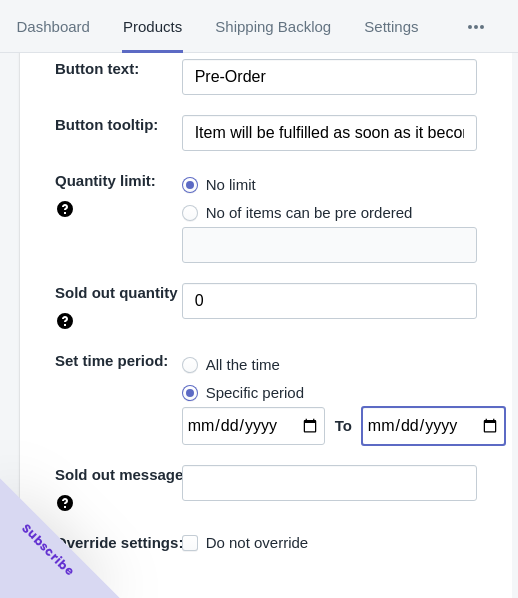click at bounding box center [433, 426] 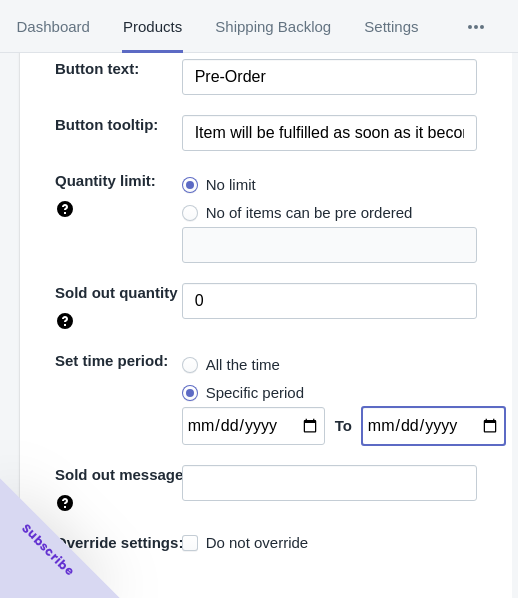 type on "[DATE]" 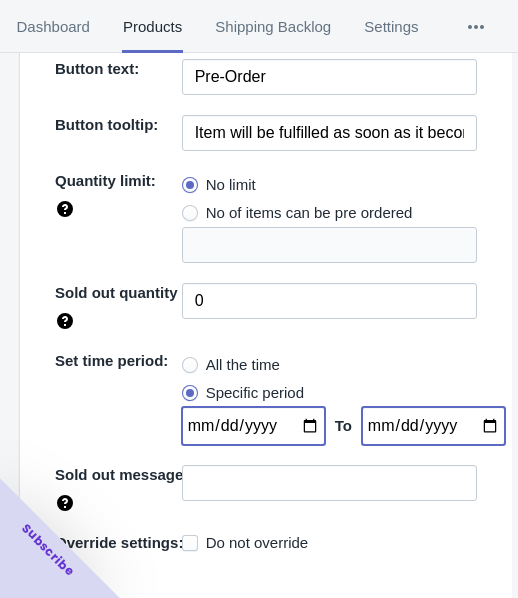click at bounding box center [253, 426] 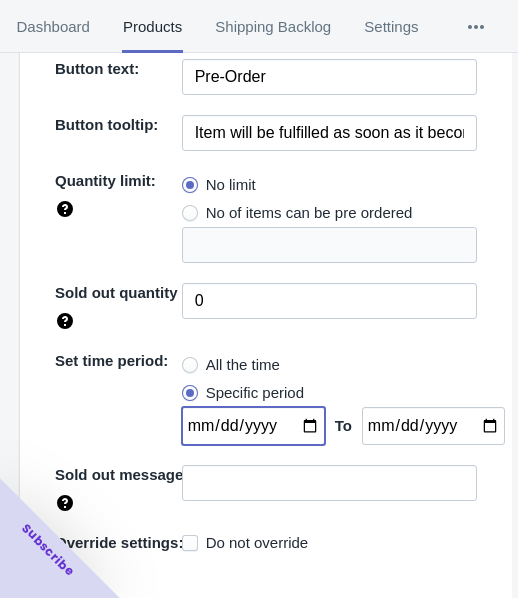 type on "[DATE]" 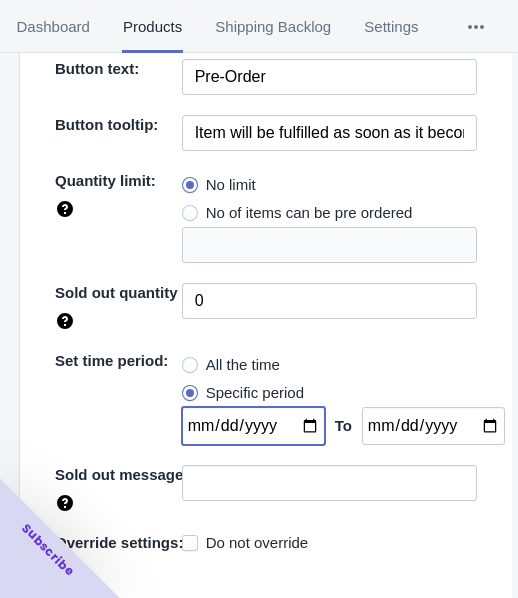 click on "Save" at bounding box center [419, 620] 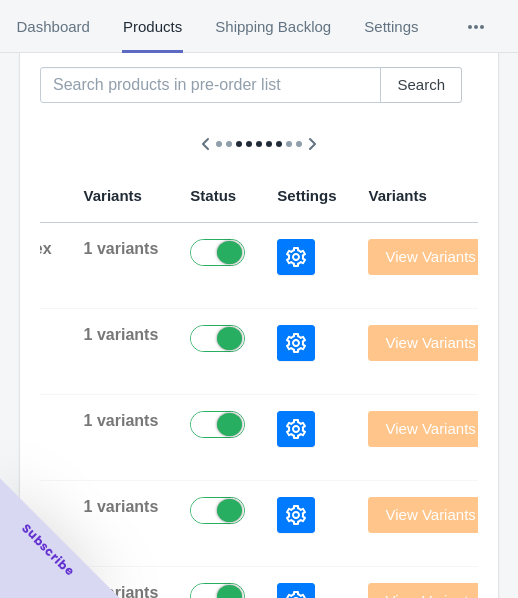 scroll, scrollTop: 0, scrollLeft: 0, axis: both 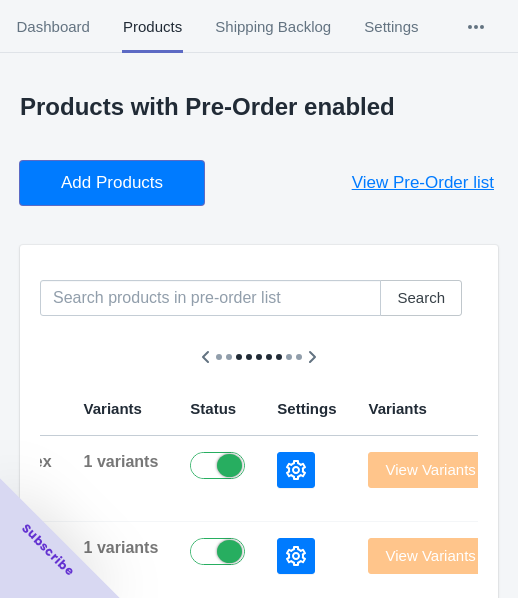 click on "Add Products" at bounding box center (112, 183) 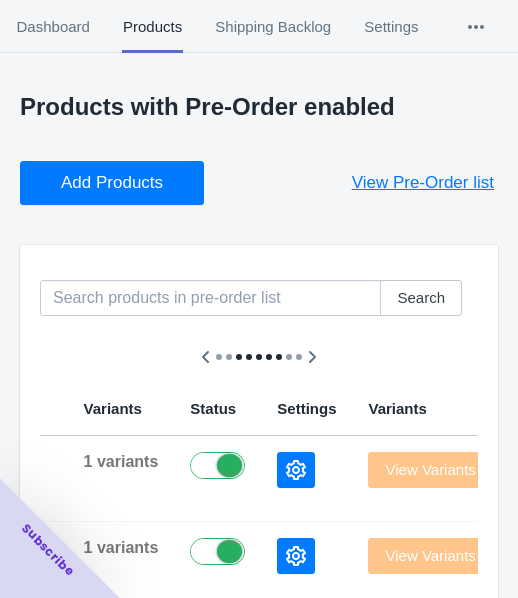 scroll, scrollTop: 100, scrollLeft: 0, axis: vertical 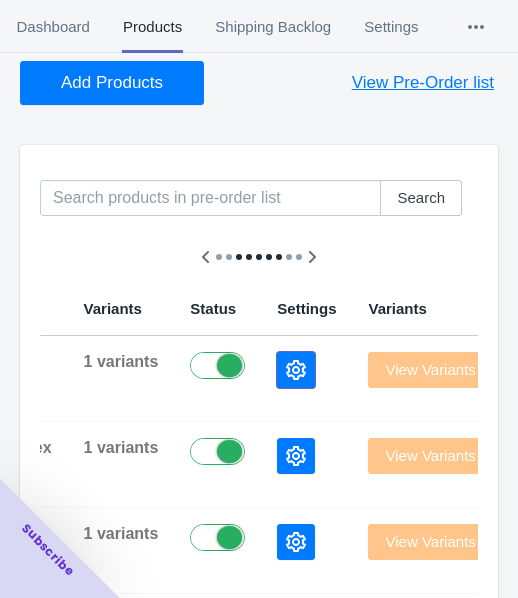 click 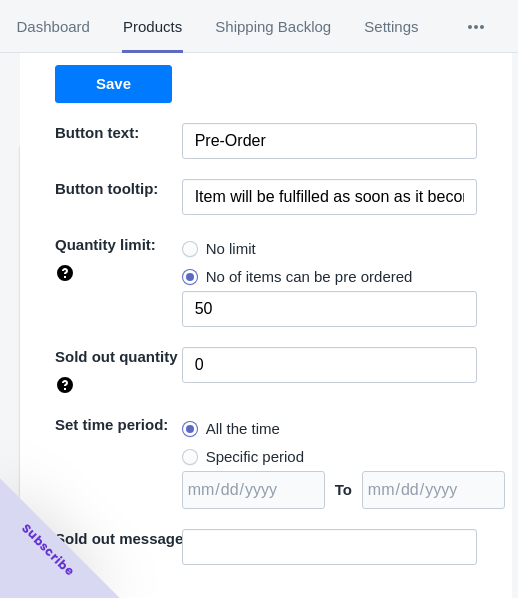 scroll, scrollTop: 290, scrollLeft: 0, axis: vertical 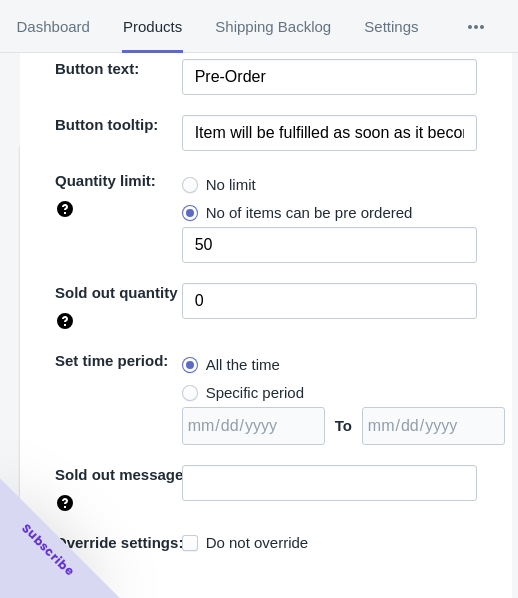 click on "No limit" at bounding box center [231, 185] 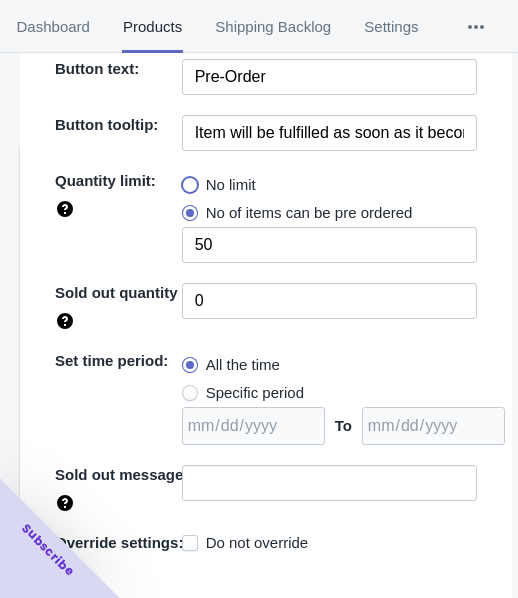 radio on "true" 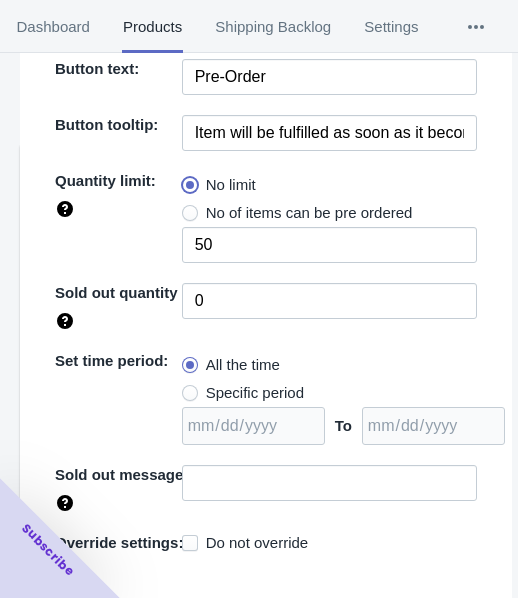 type 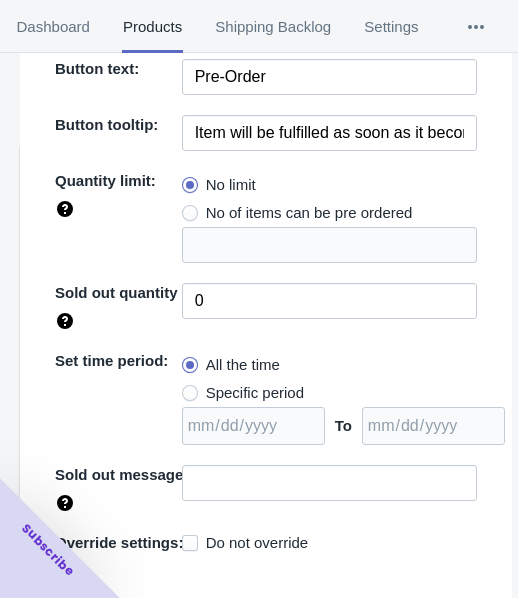 click on "Specific period" at bounding box center (255, 393) 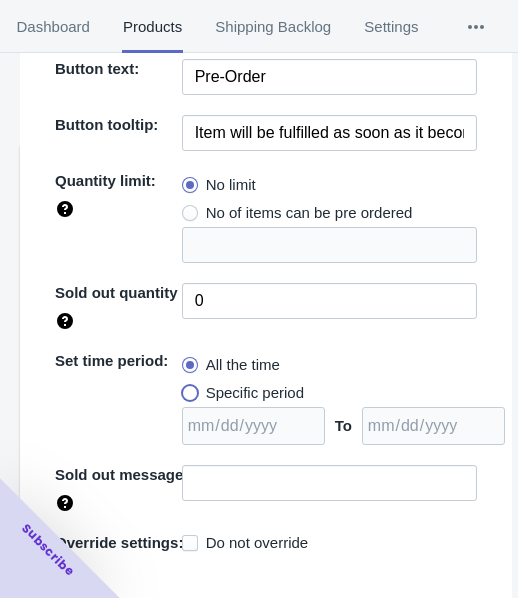 click on "Specific period" at bounding box center (187, 388) 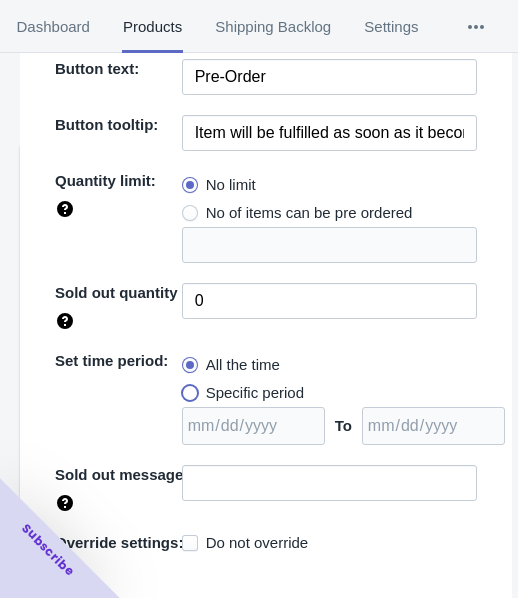 radio on "true" 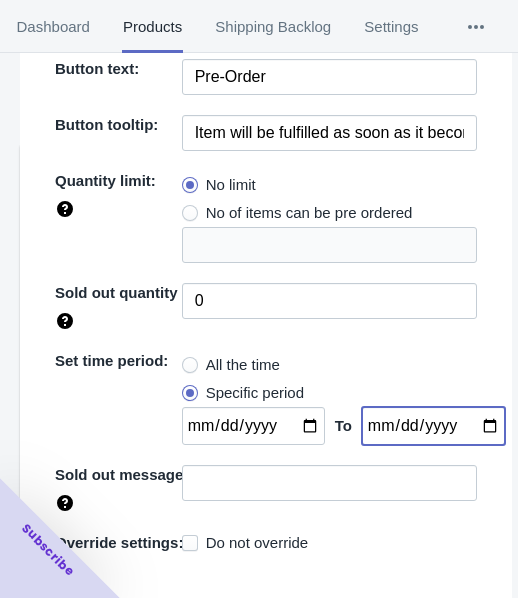 click at bounding box center (433, 426) 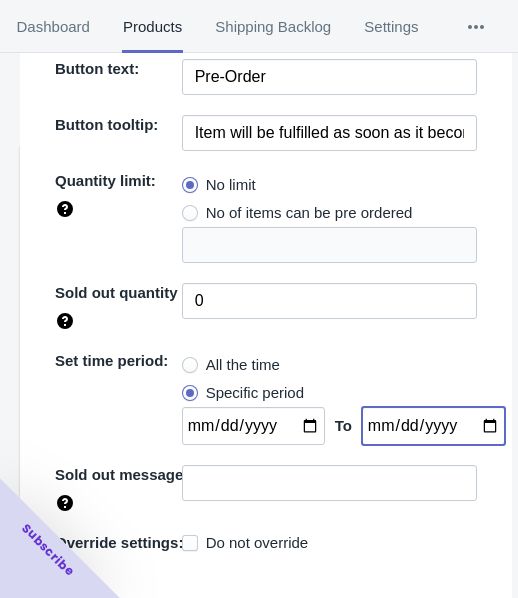 type on "[DATE]" 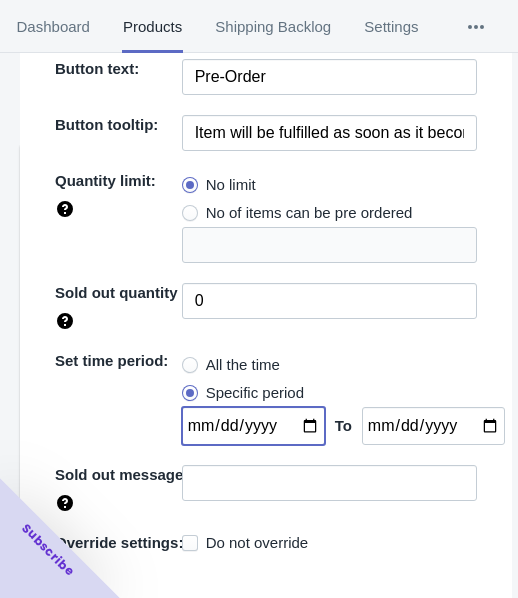click at bounding box center (253, 426) 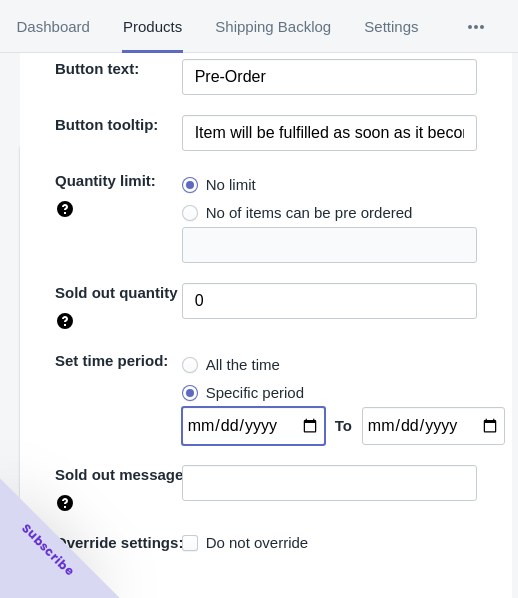 type on "[DATE]" 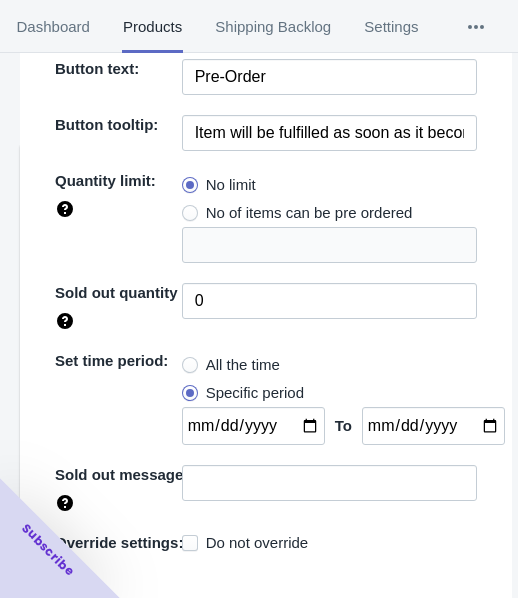 click on "Save" at bounding box center (419, 620) 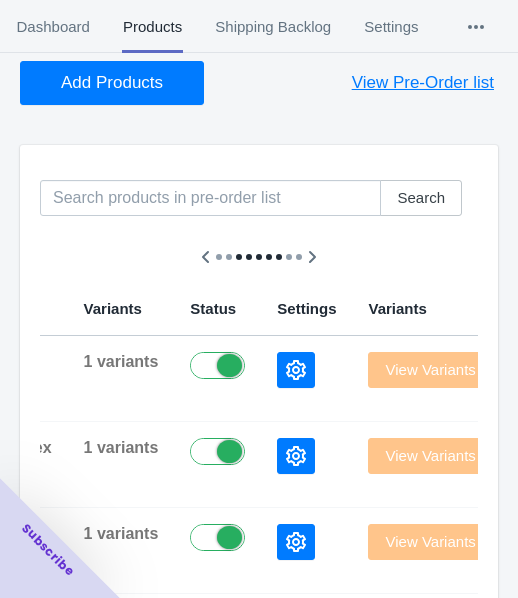 click on "Add Products" at bounding box center [112, 83] 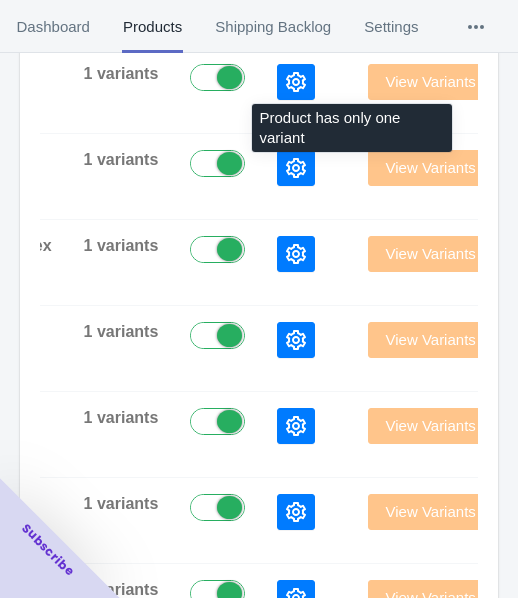scroll, scrollTop: 400, scrollLeft: 0, axis: vertical 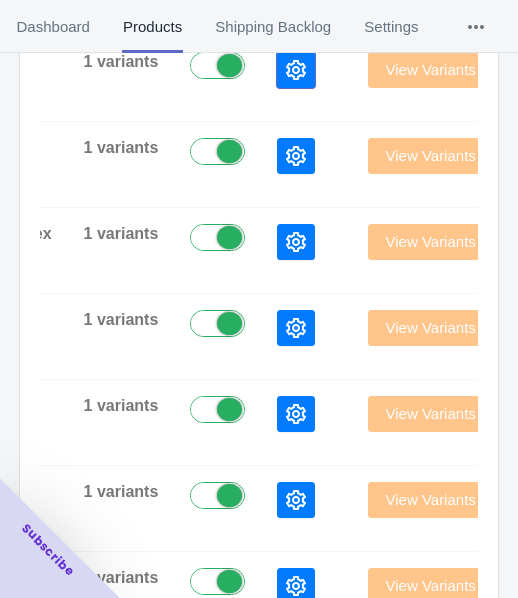 click 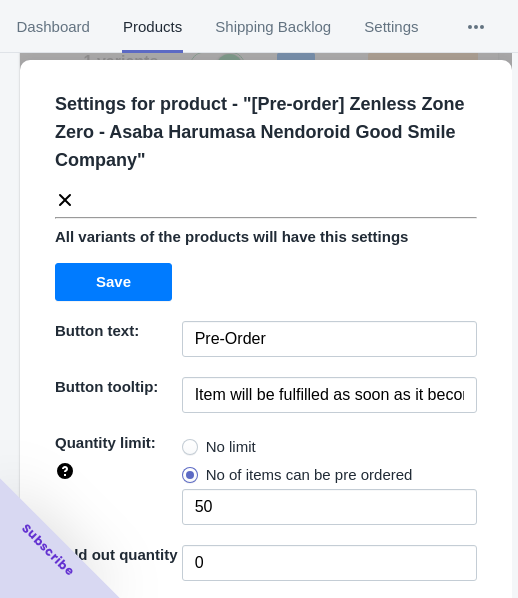 click on "No limit" at bounding box center (231, 447) 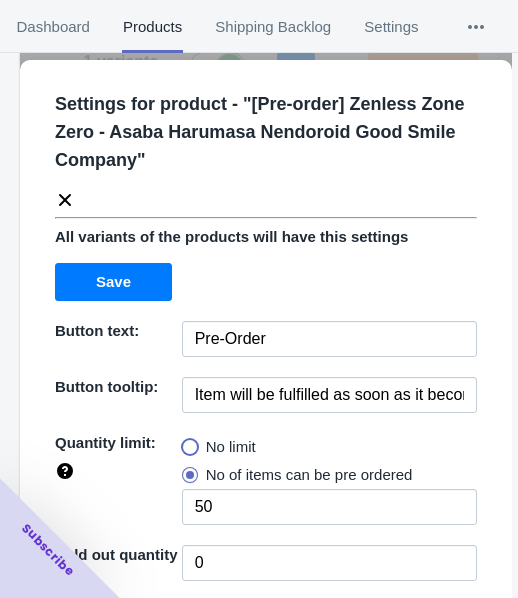 click on "No limit" at bounding box center [187, 442] 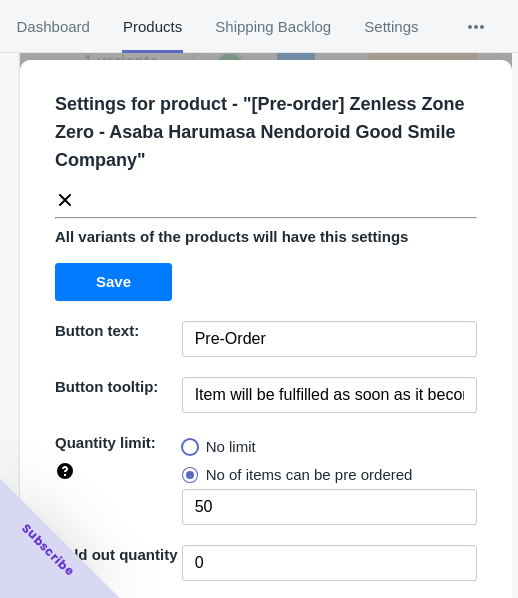 radio on "true" 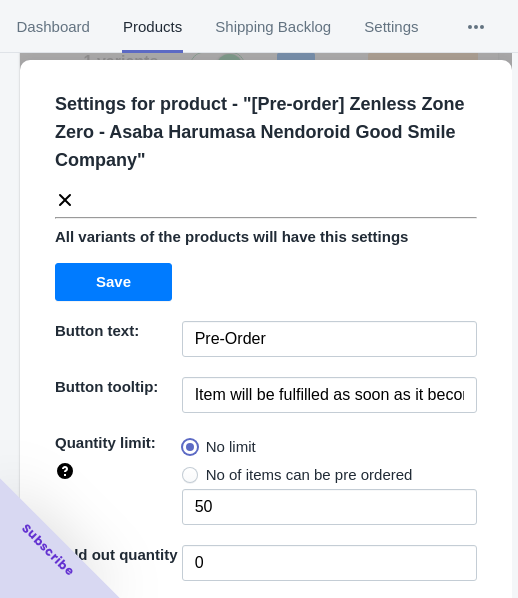type 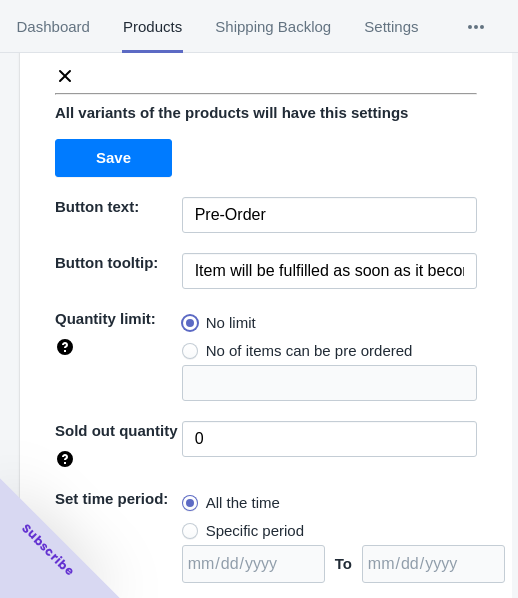 scroll, scrollTop: 290, scrollLeft: 0, axis: vertical 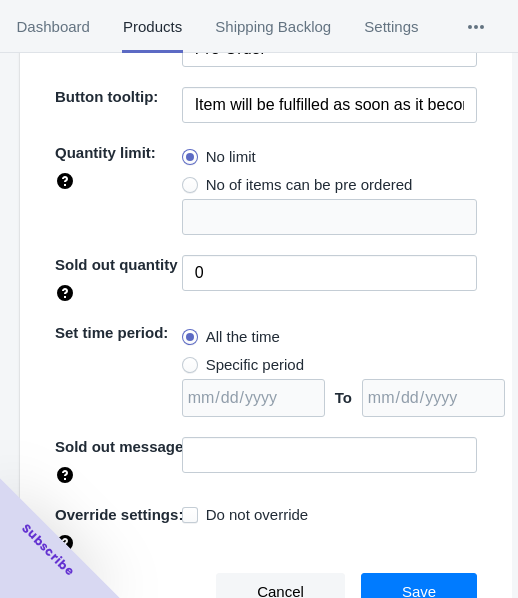 click on "Specific period" at bounding box center (255, 365) 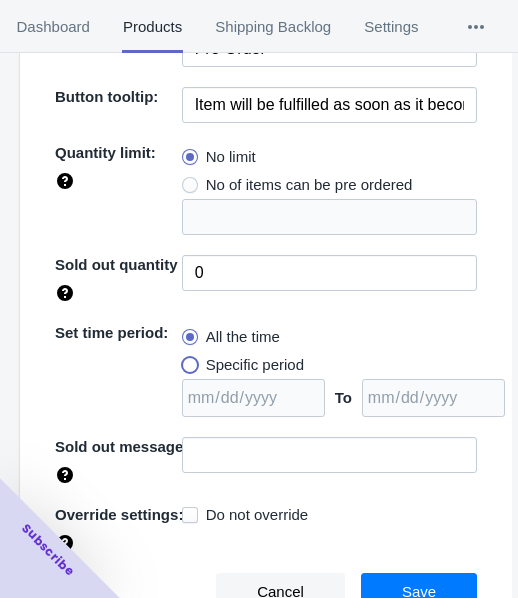 click on "Specific period" at bounding box center [187, 360] 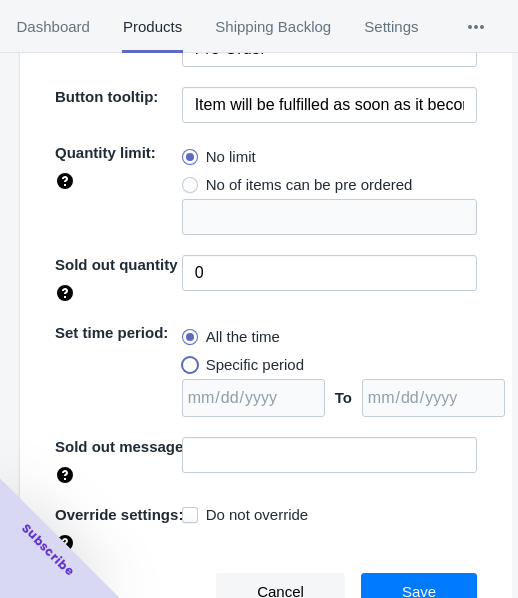 radio on "true" 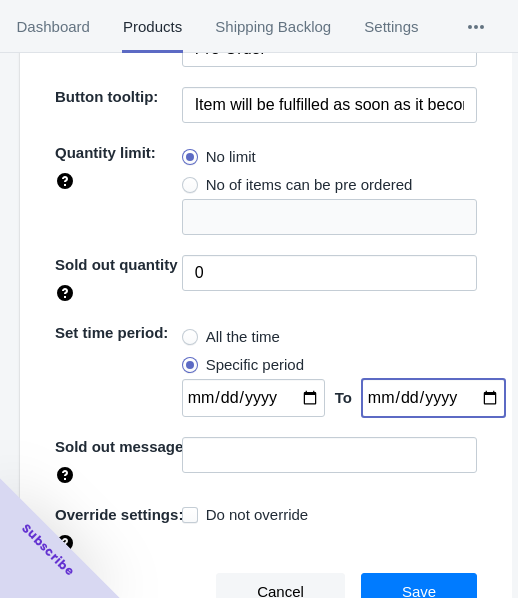 click at bounding box center [433, 398] 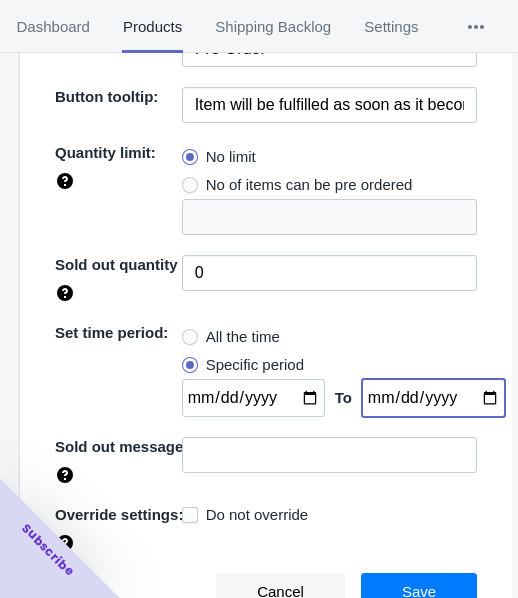 type on "[DATE]" 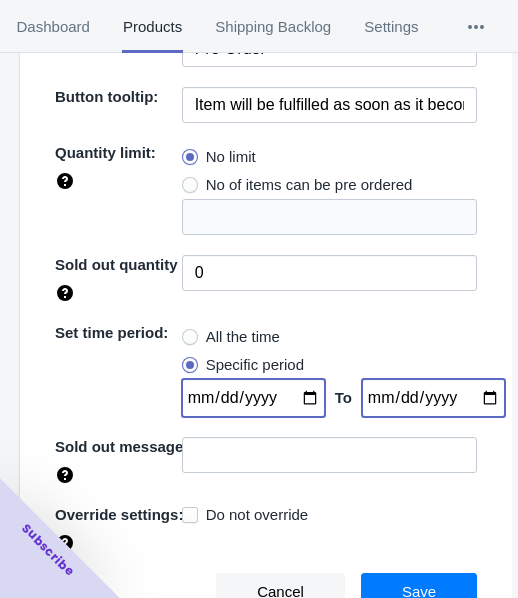click at bounding box center (253, 398) 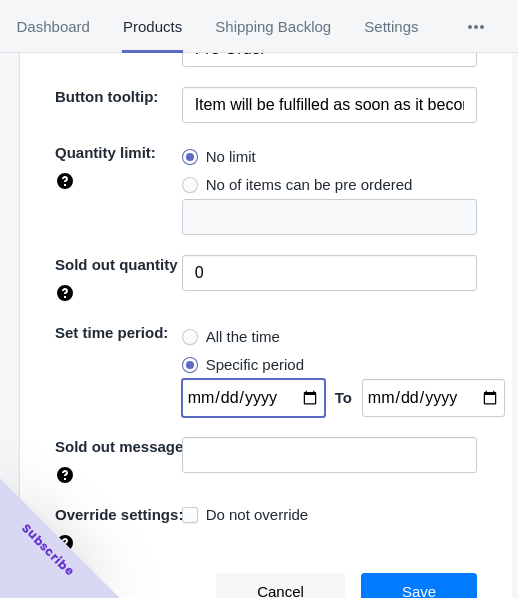 type on "[DATE]" 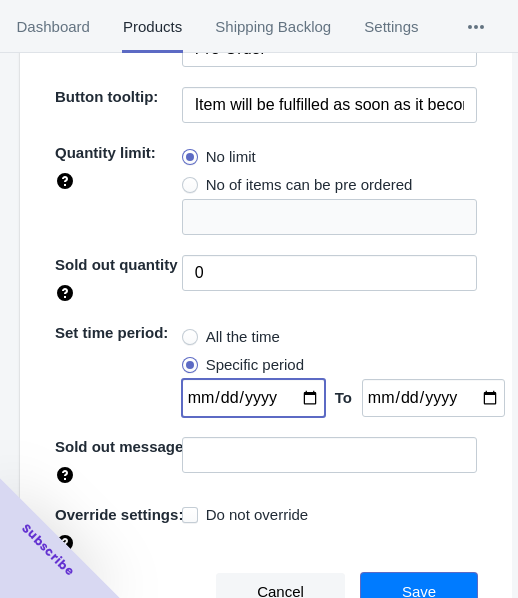 click on "Save" at bounding box center [419, 592] 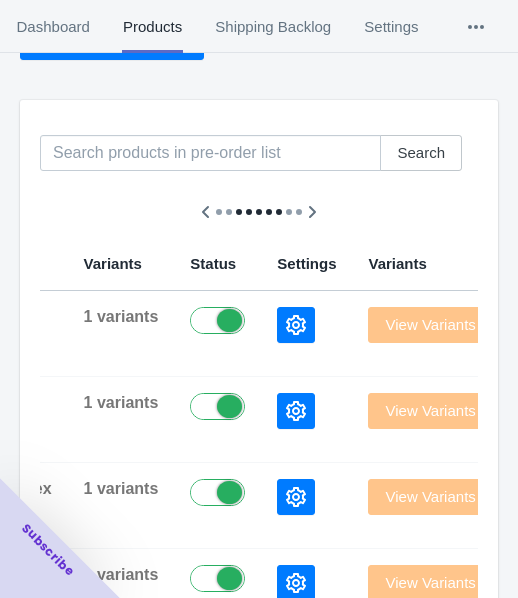 scroll, scrollTop: 0, scrollLeft: 0, axis: both 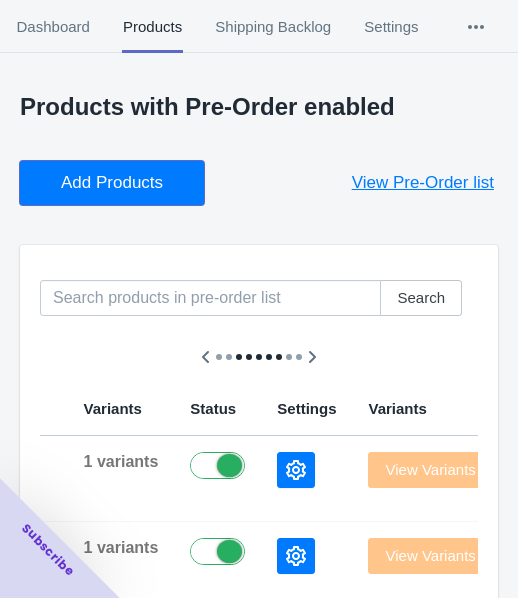 click on "Add Products" at bounding box center (112, 183) 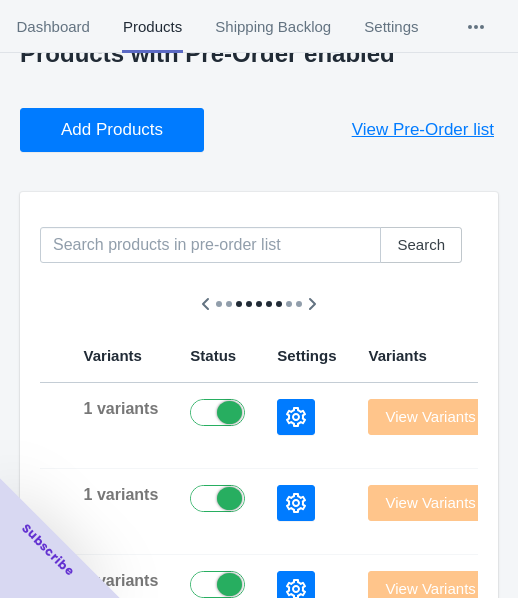 scroll, scrollTop: 300, scrollLeft: 0, axis: vertical 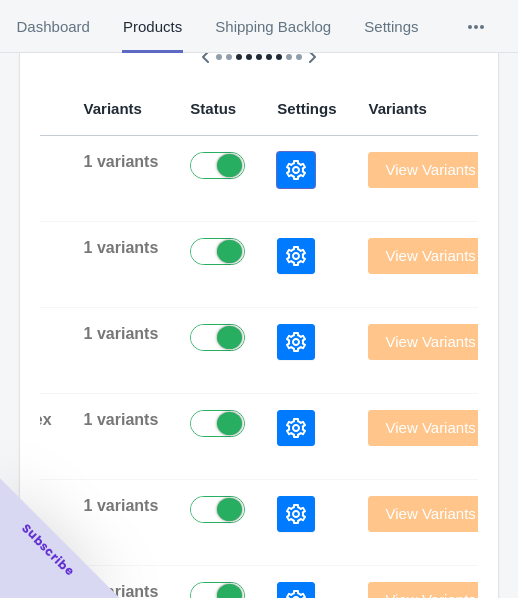 click at bounding box center [296, 170] 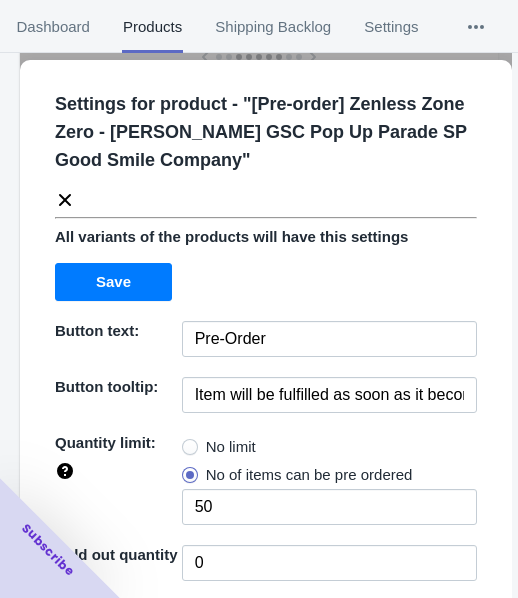 click on "No limit" at bounding box center [231, 447] 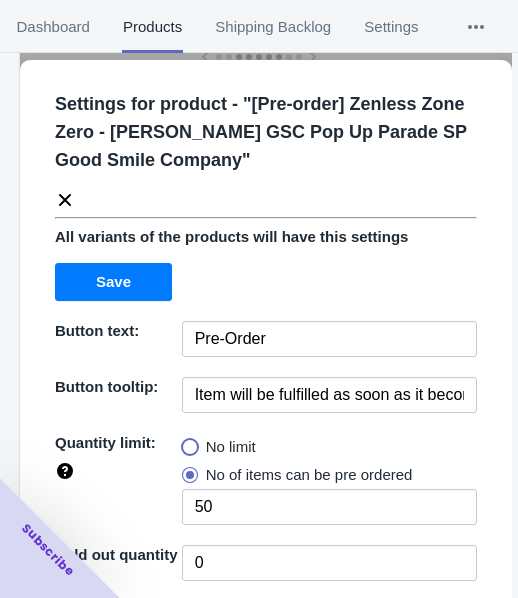 click on "No limit" at bounding box center [187, 442] 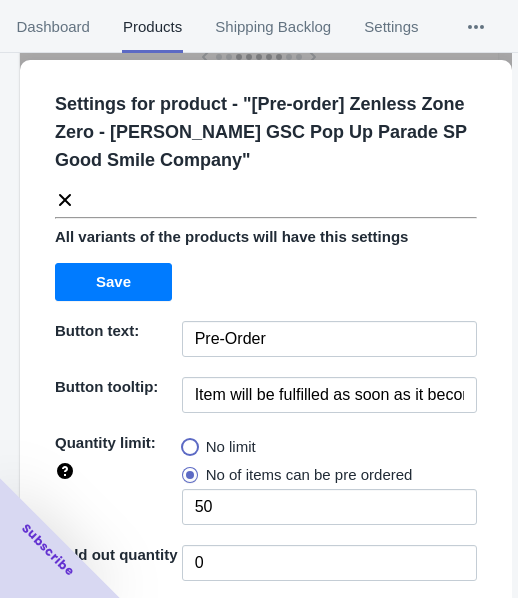 radio on "true" 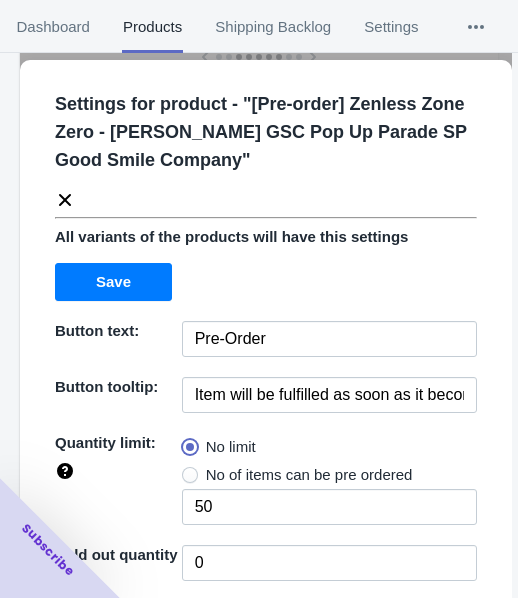type 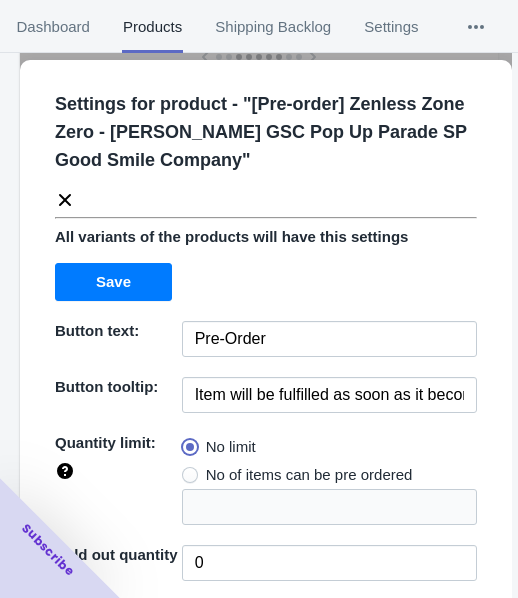 scroll, scrollTop: 290, scrollLeft: 0, axis: vertical 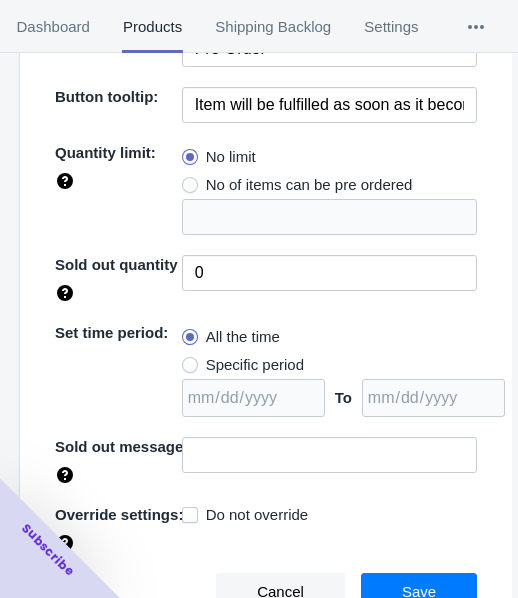 click on "Specific period" at bounding box center (255, 365) 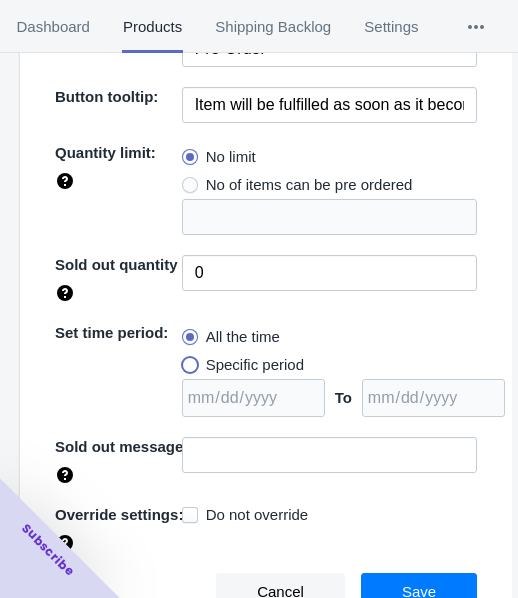 click on "Specific period" at bounding box center [187, 360] 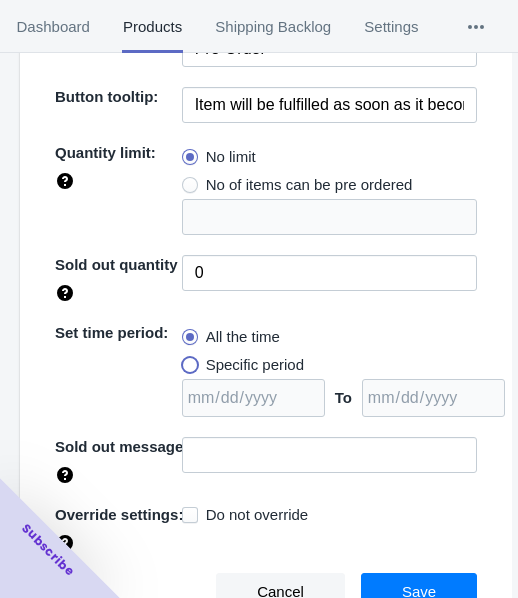 radio on "true" 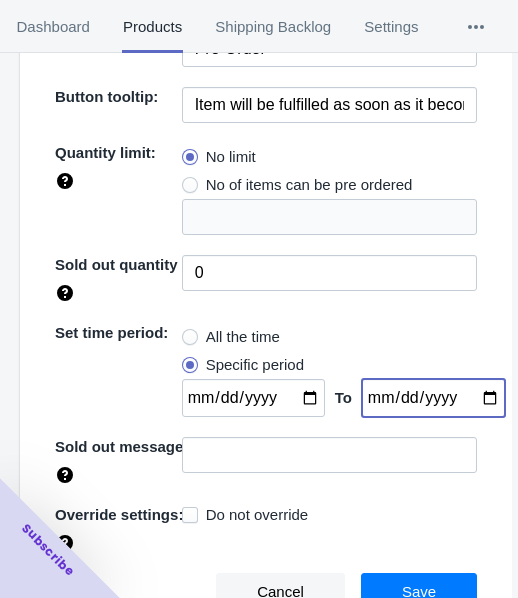 click at bounding box center (433, 398) 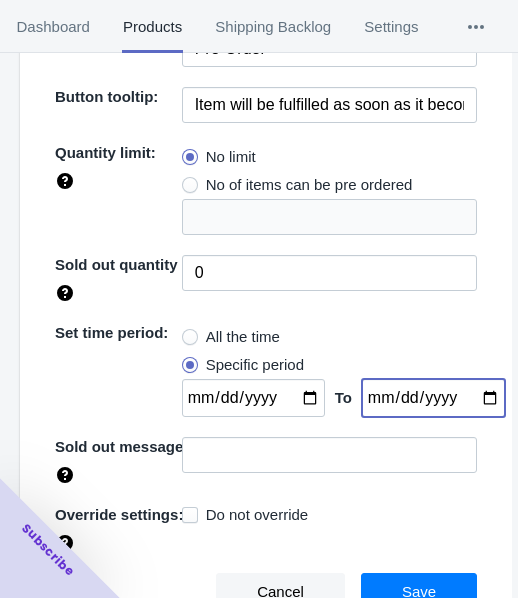 drag, startPoint x: 468, startPoint y: 394, endPoint x: 469, endPoint y: 379, distance: 15.033297 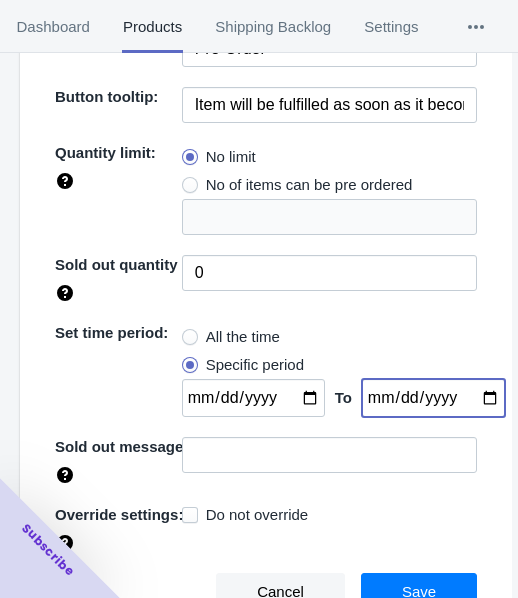 type on "[DATE]" 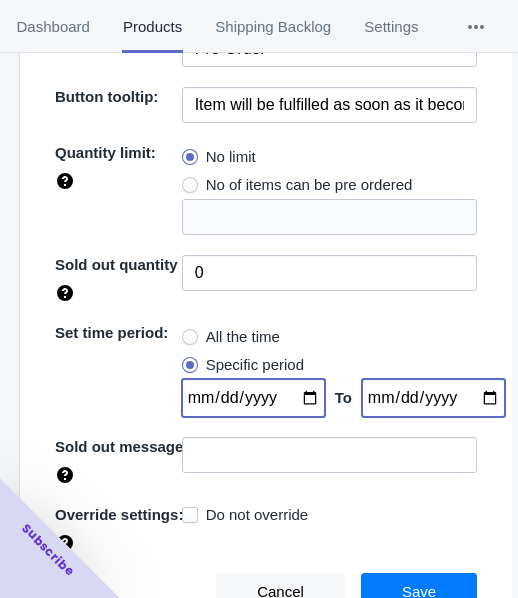 click at bounding box center [253, 398] 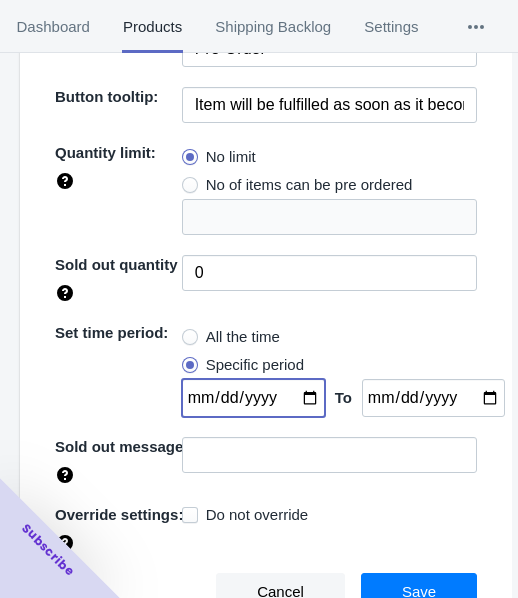 type on "[DATE]" 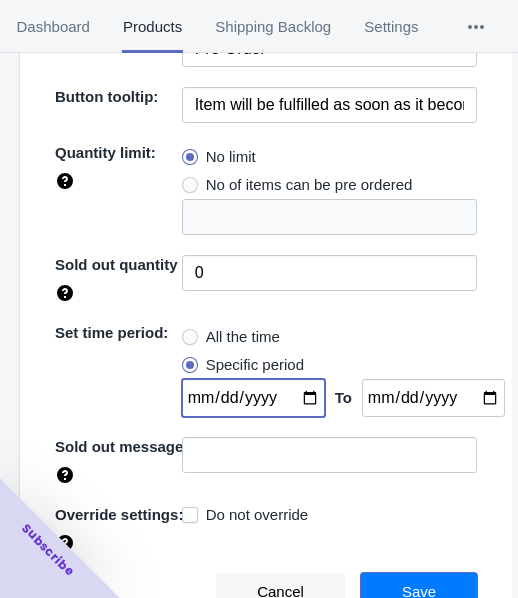 click on "Save" at bounding box center [419, 592] 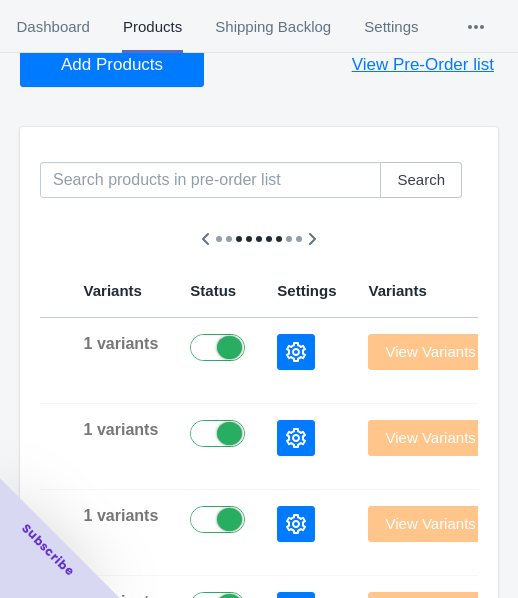 scroll, scrollTop: 0, scrollLeft: 0, axis: both 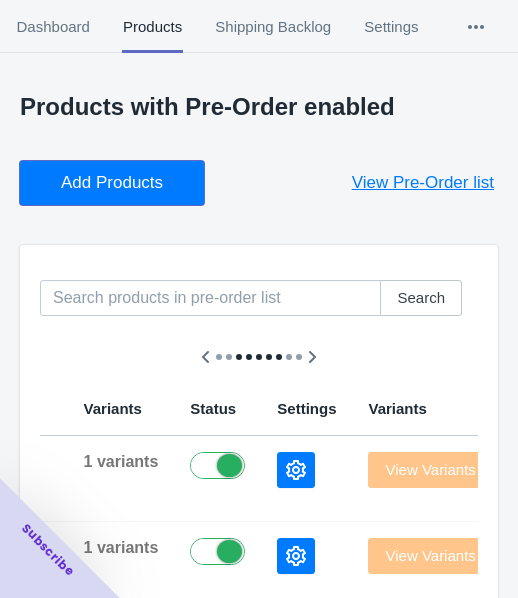 click on "Add Products" at bounding box center [112, 183] 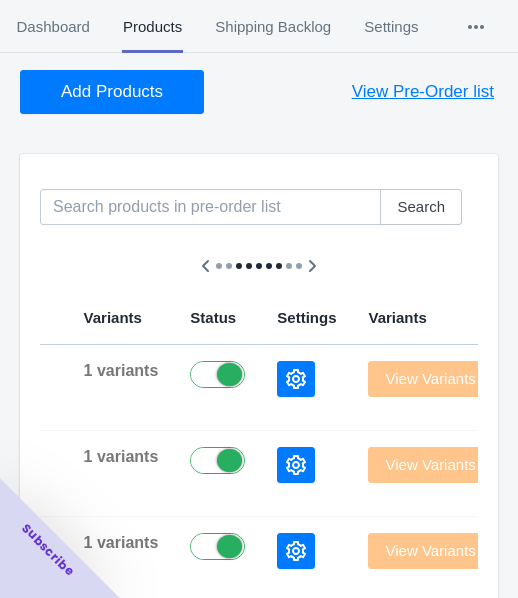 scroll, scrollTop: 200, scrollLeft: 0, axis: vertical 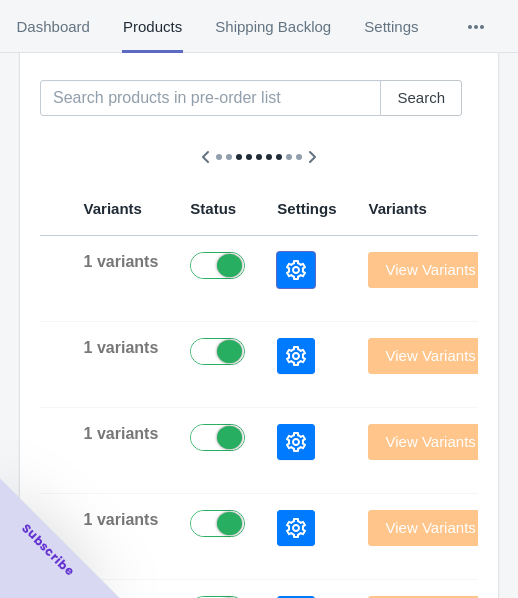 click 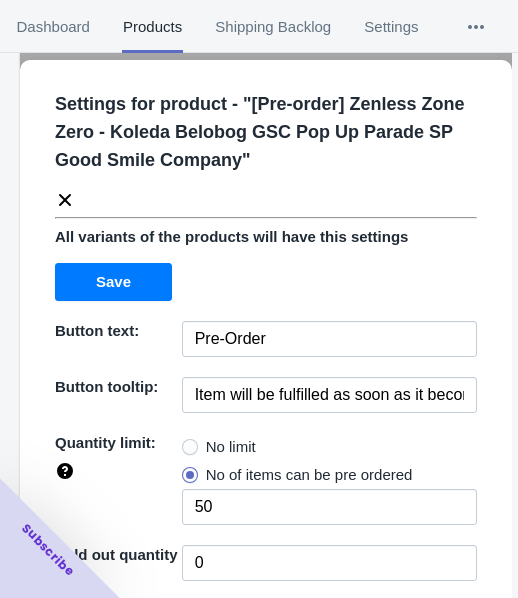 click at bounding box center (190, 447) 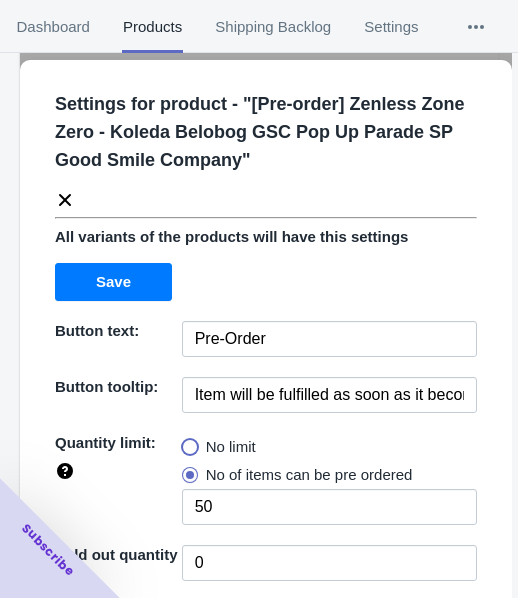 radio on "true" 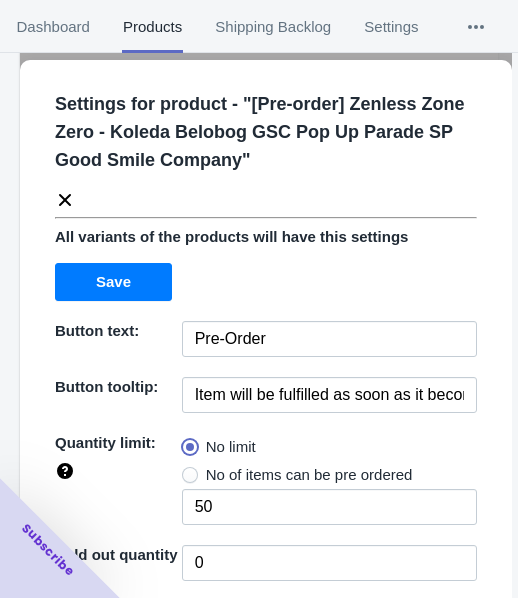 type 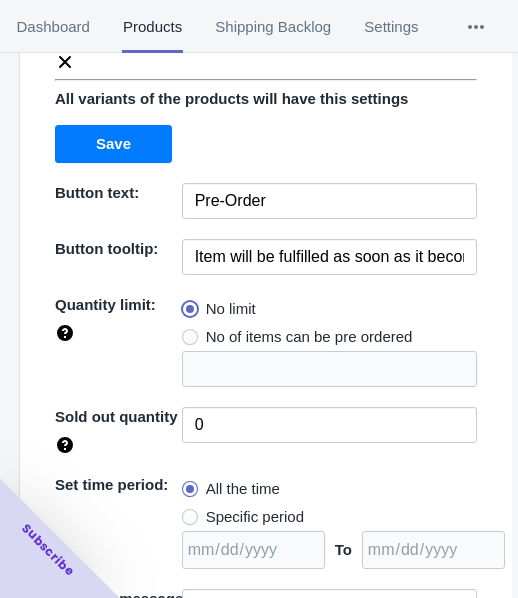 scroll, scrollTop: 290, scrollLeft: 0, axis: vertical 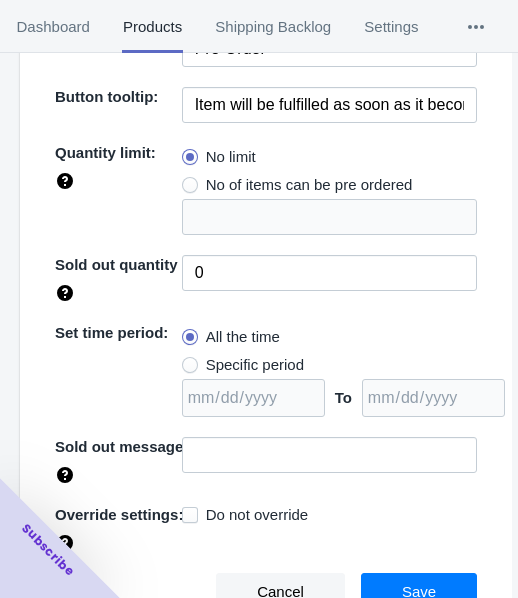 click on "Specific period" at bounding box center (255, 365) 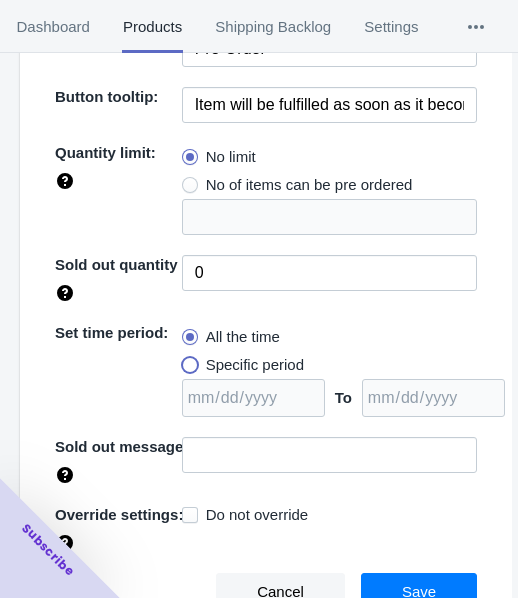 radio on "true" 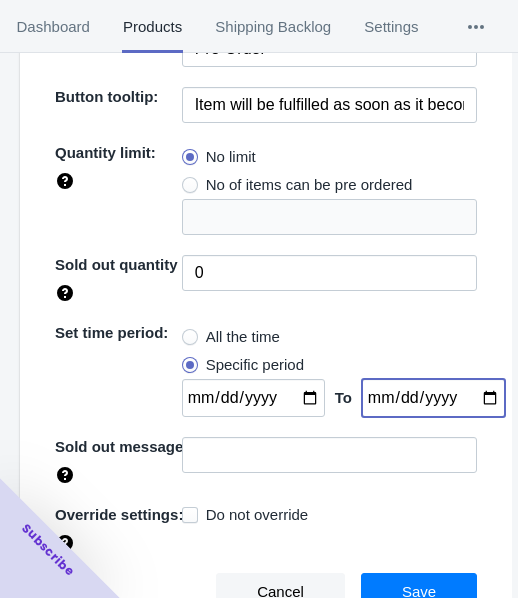 click at bounding box center (433, 398) 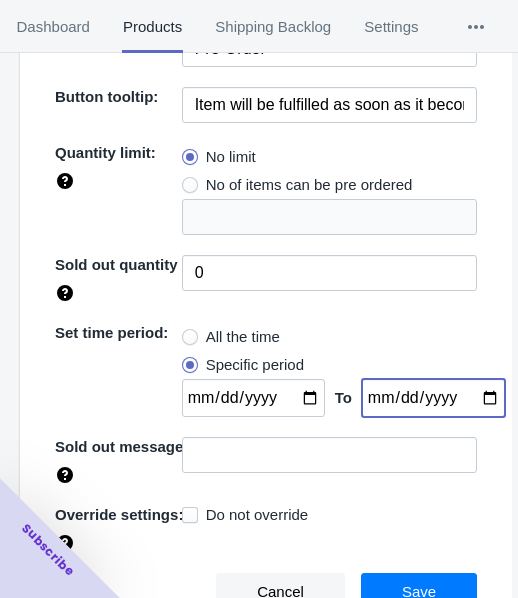 type on "[DATE]" 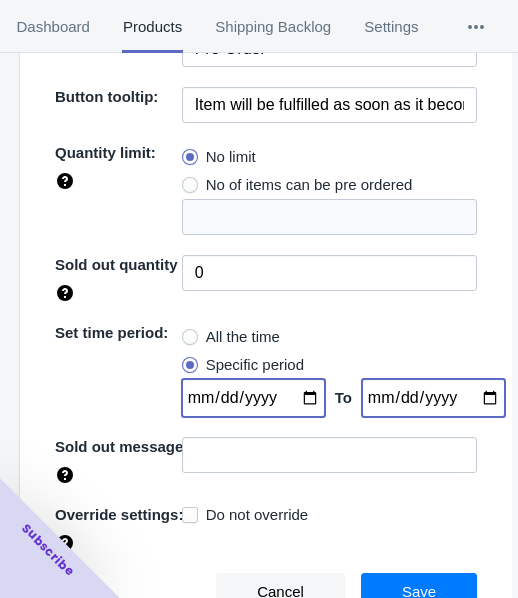 click at bounding box center (253, 398) 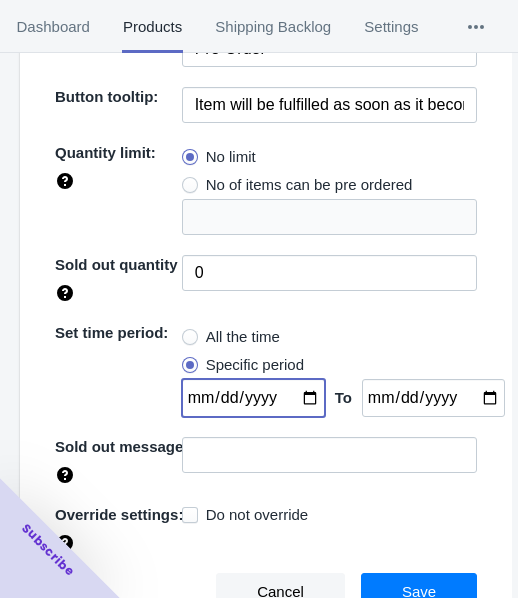 type on "[DATE]" 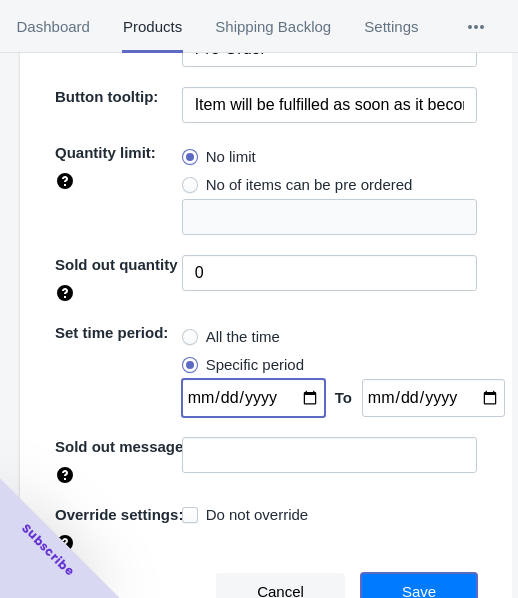 drag, startPoint x: 380, startPoint y: 580, endPoint x: 390, endPoint y: 570, distance: 14.142136 